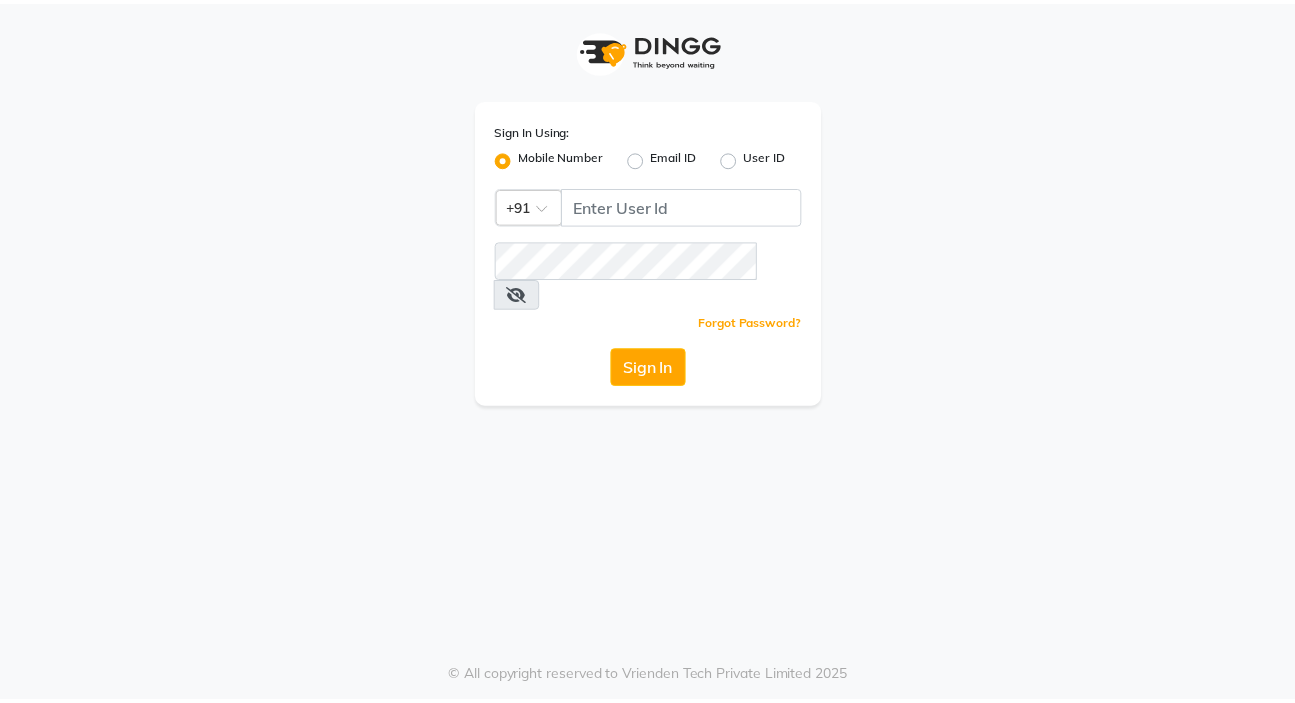 scroll, scrollTop: 0, scrollLeft: 0, axis: both 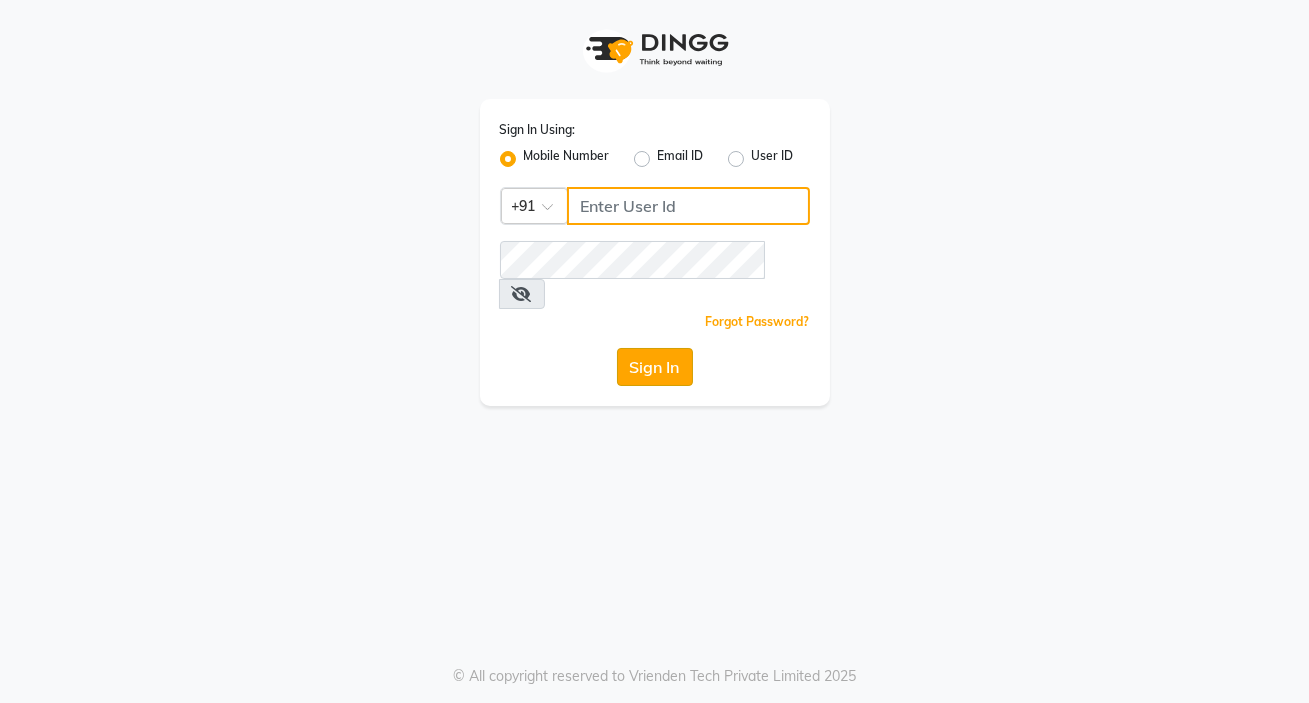 type on "9158515199" 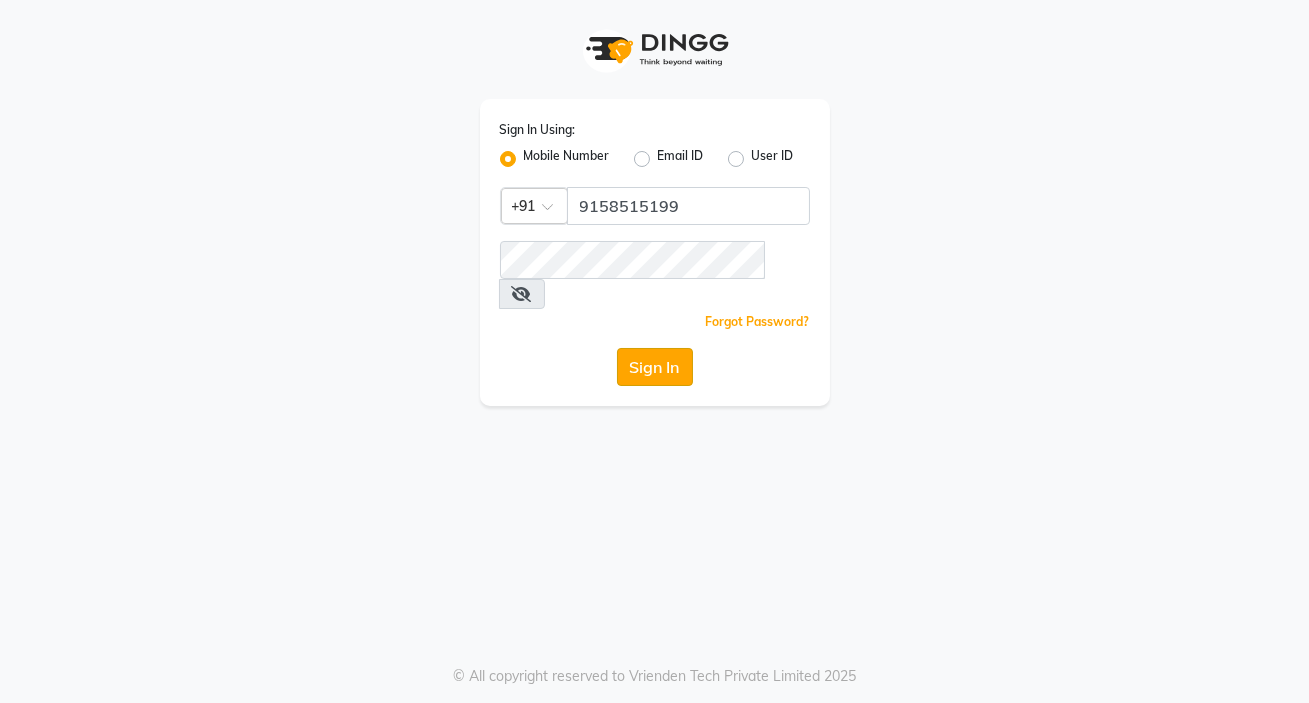 click on "Sign In" 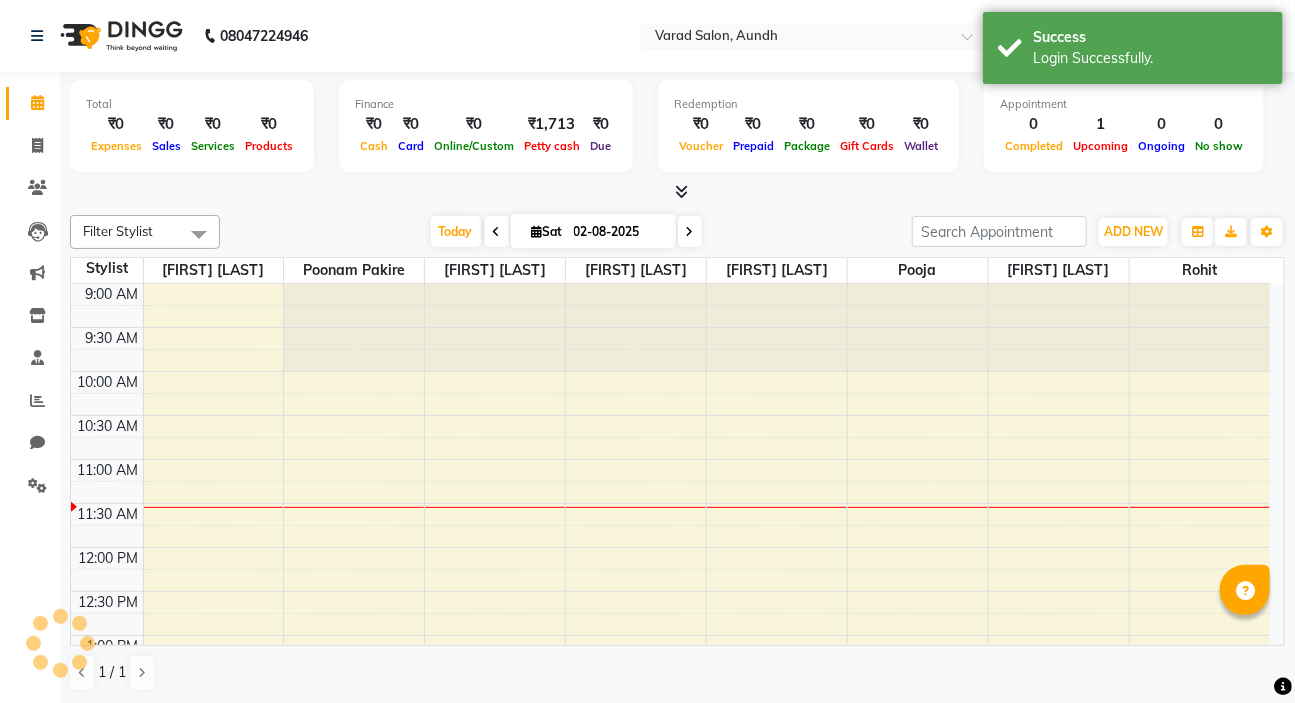 scroll, scrollTop: 0, scrollLeft: 0, axis: both 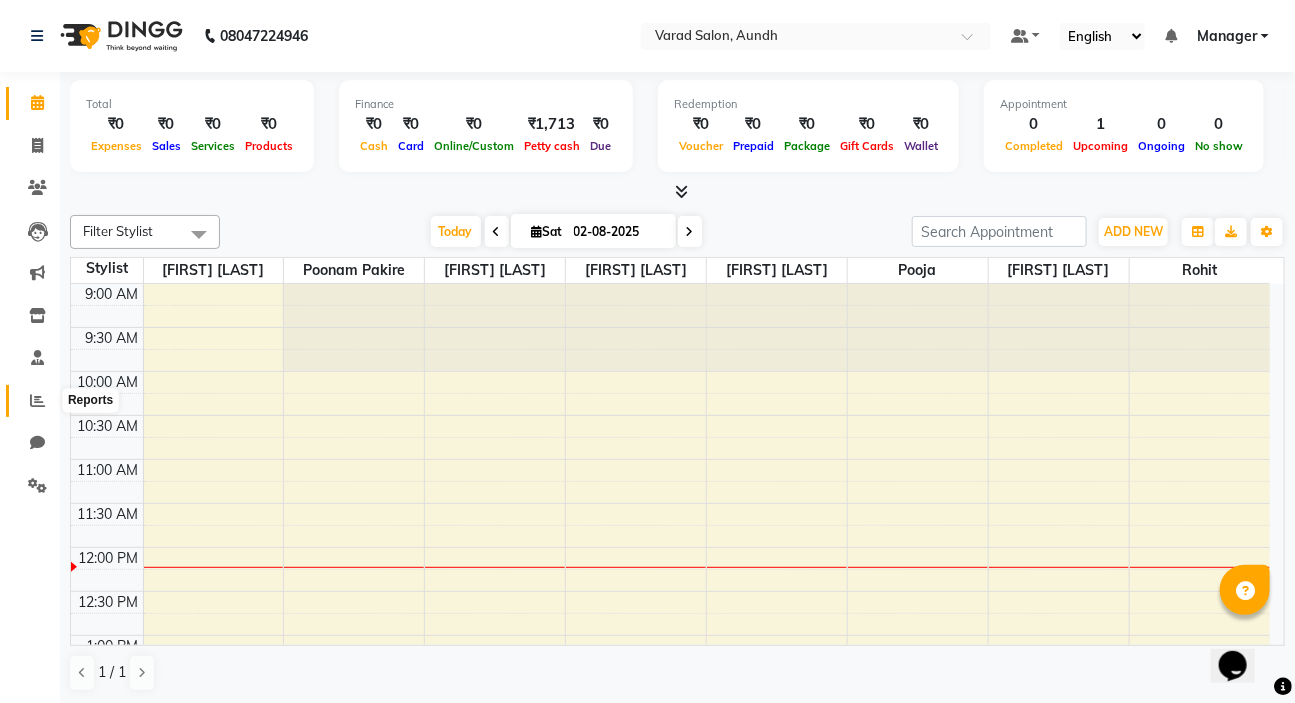 click 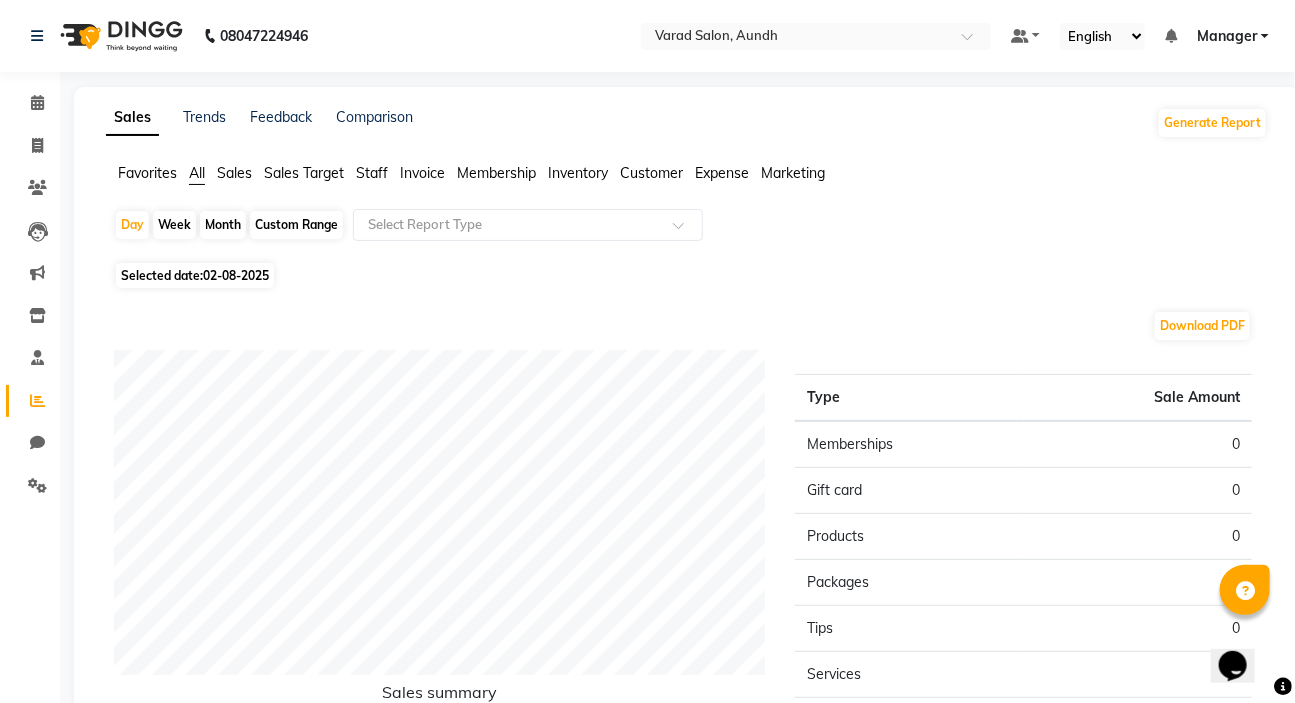 click on "Staff" 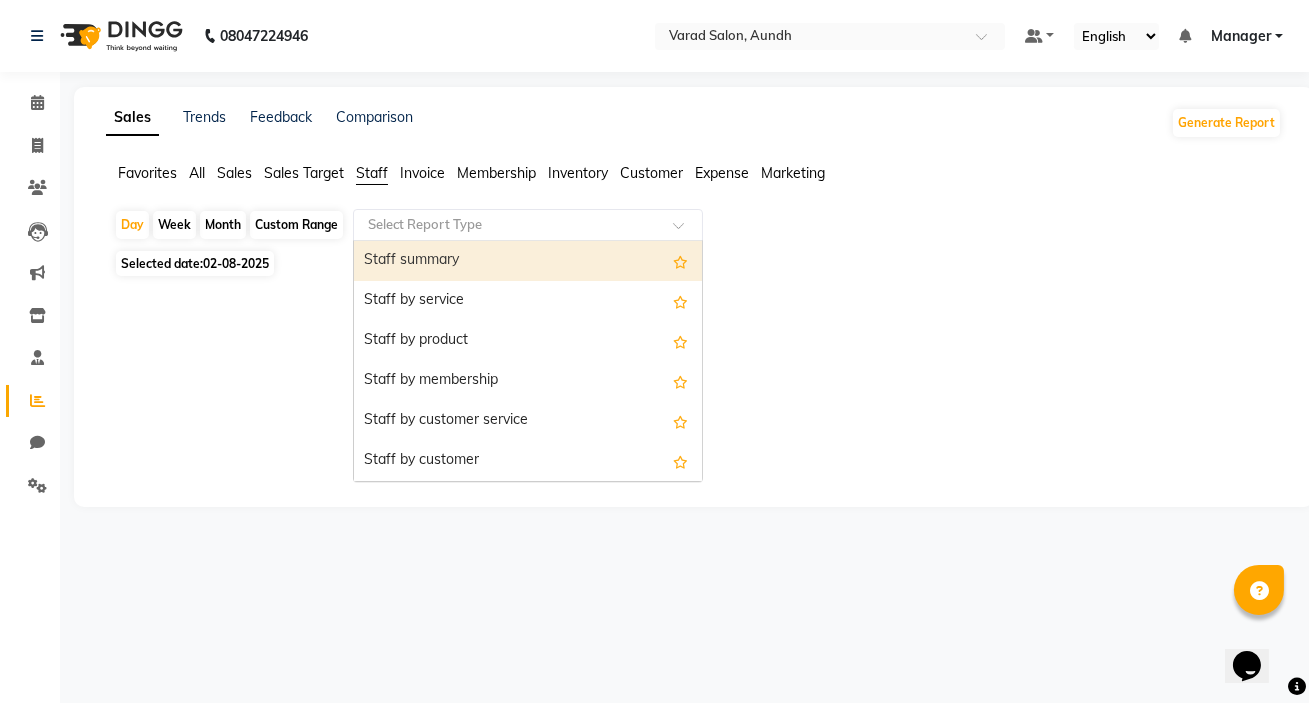 click on "Select Report Type" 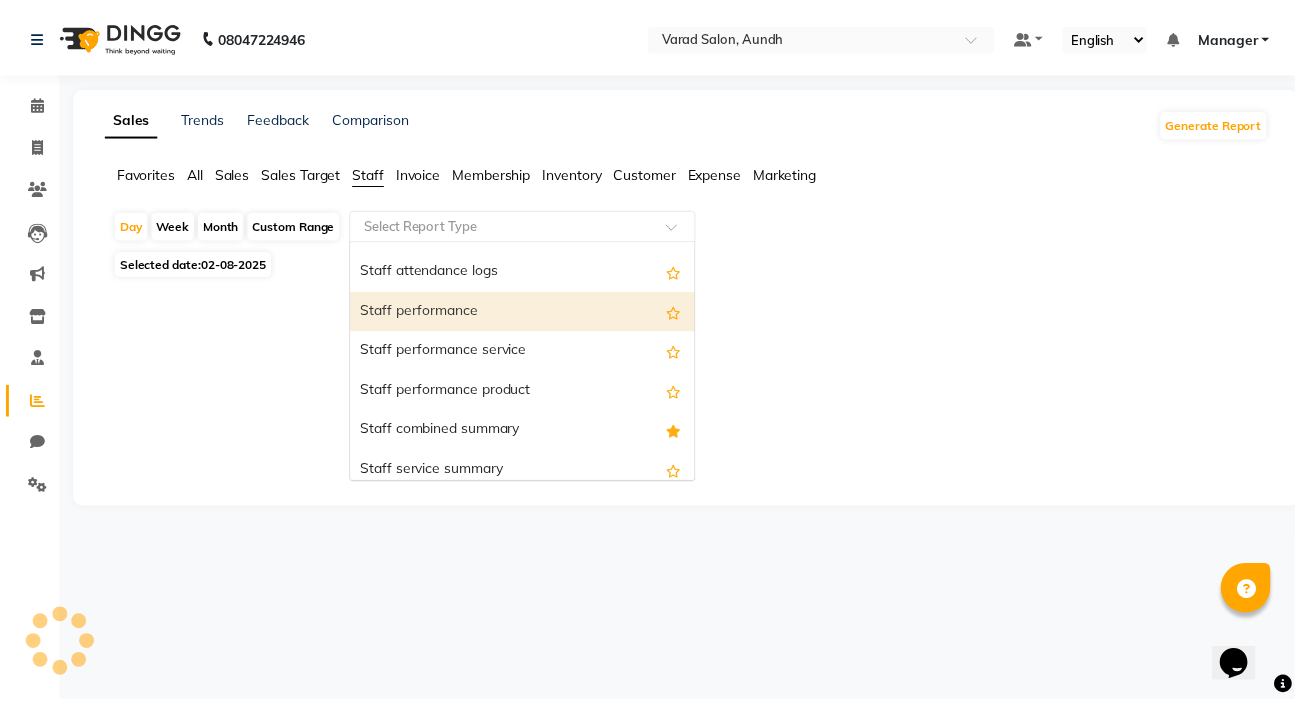 scroll, scrollTop: 363, scrollLeft: 0, axis: vertical 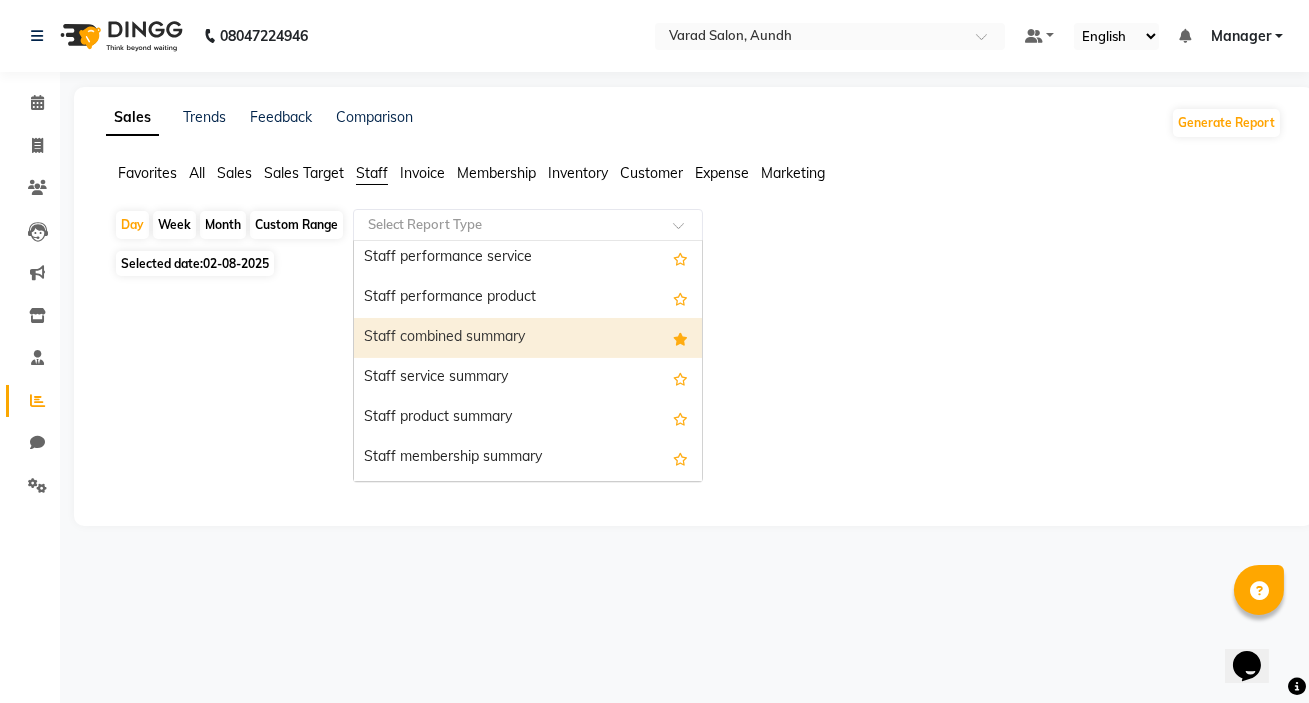 click on "Staff combined summary" at bounding box center (528, 338) 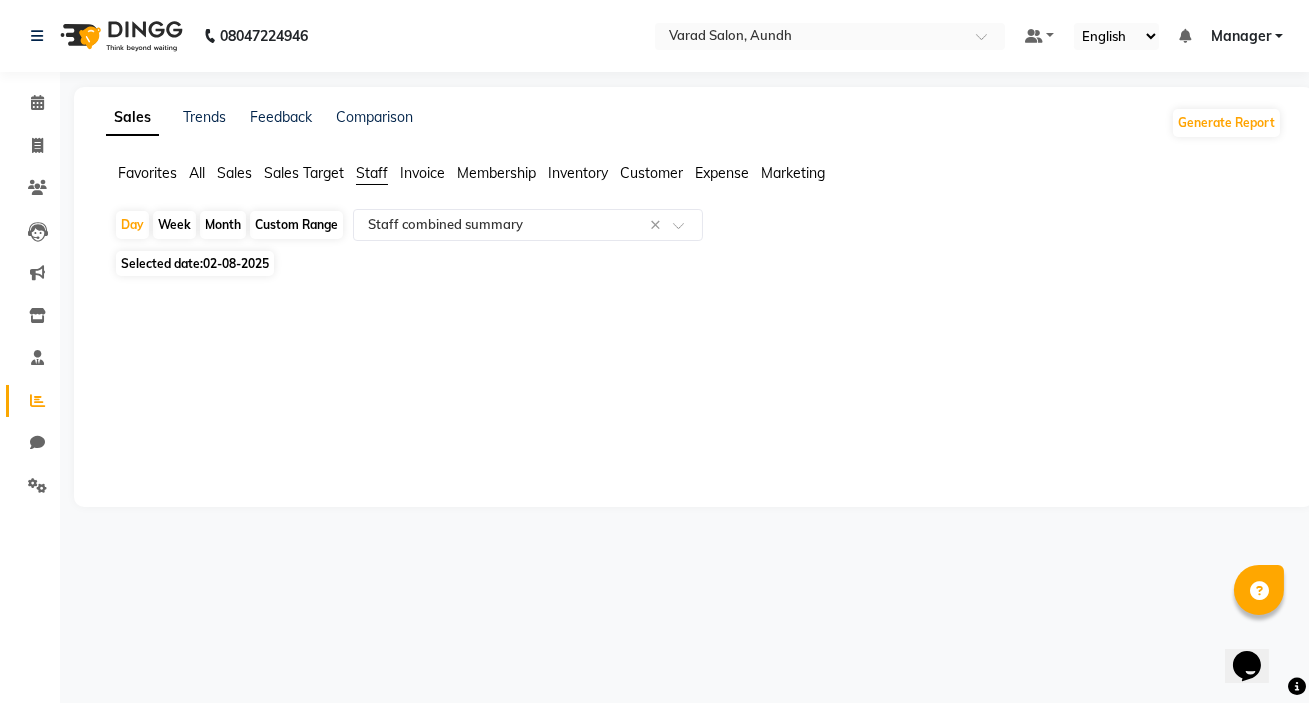 click on "Selected date:  02-08-2025" 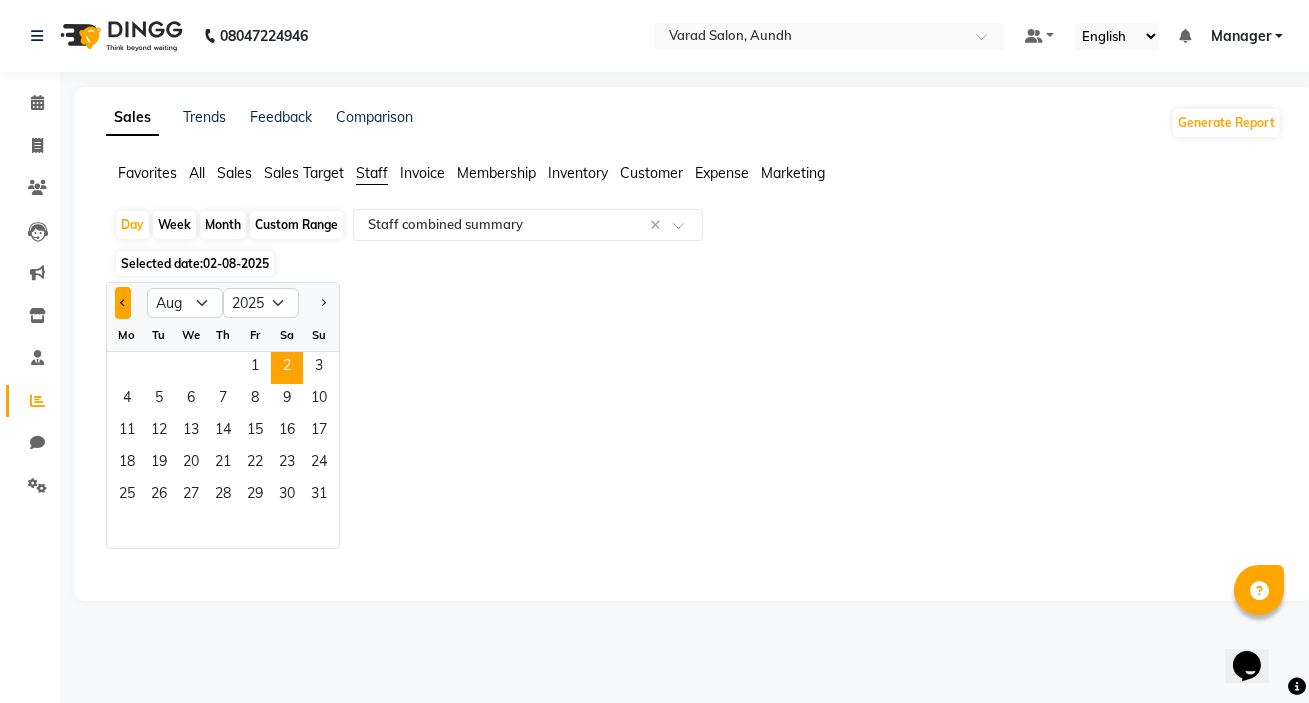 click 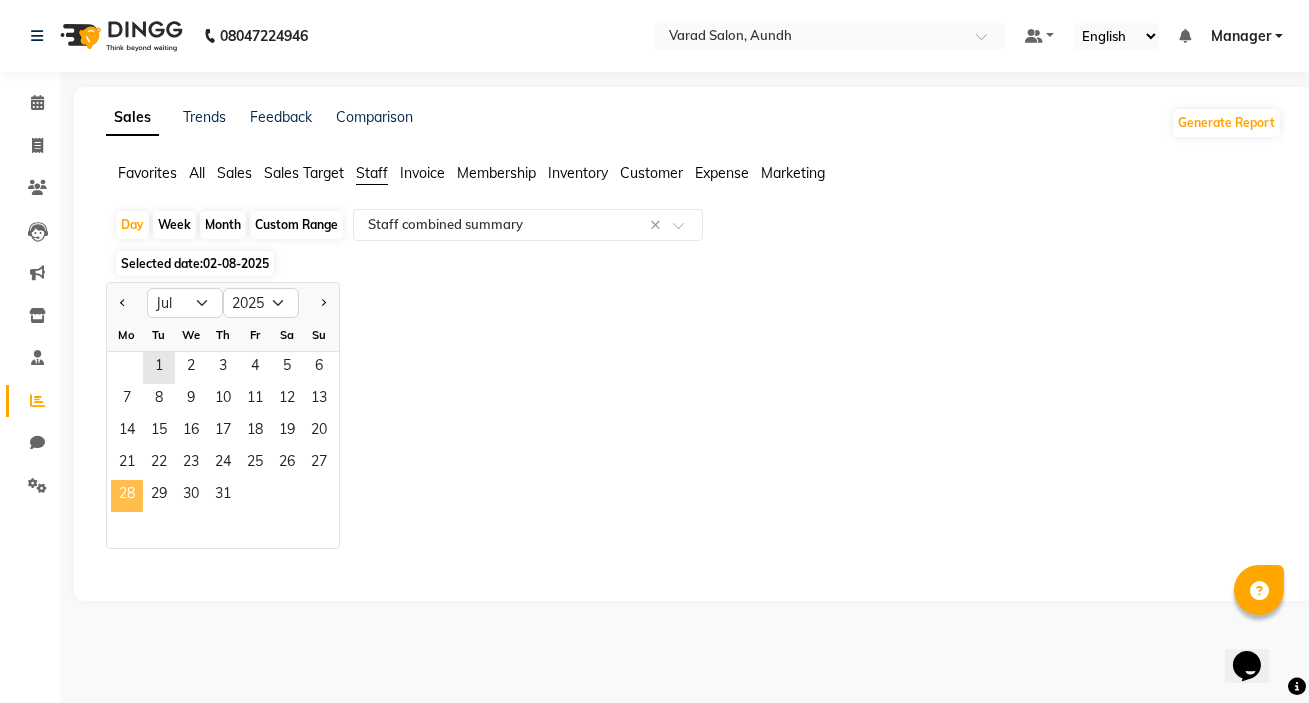 click on "28" 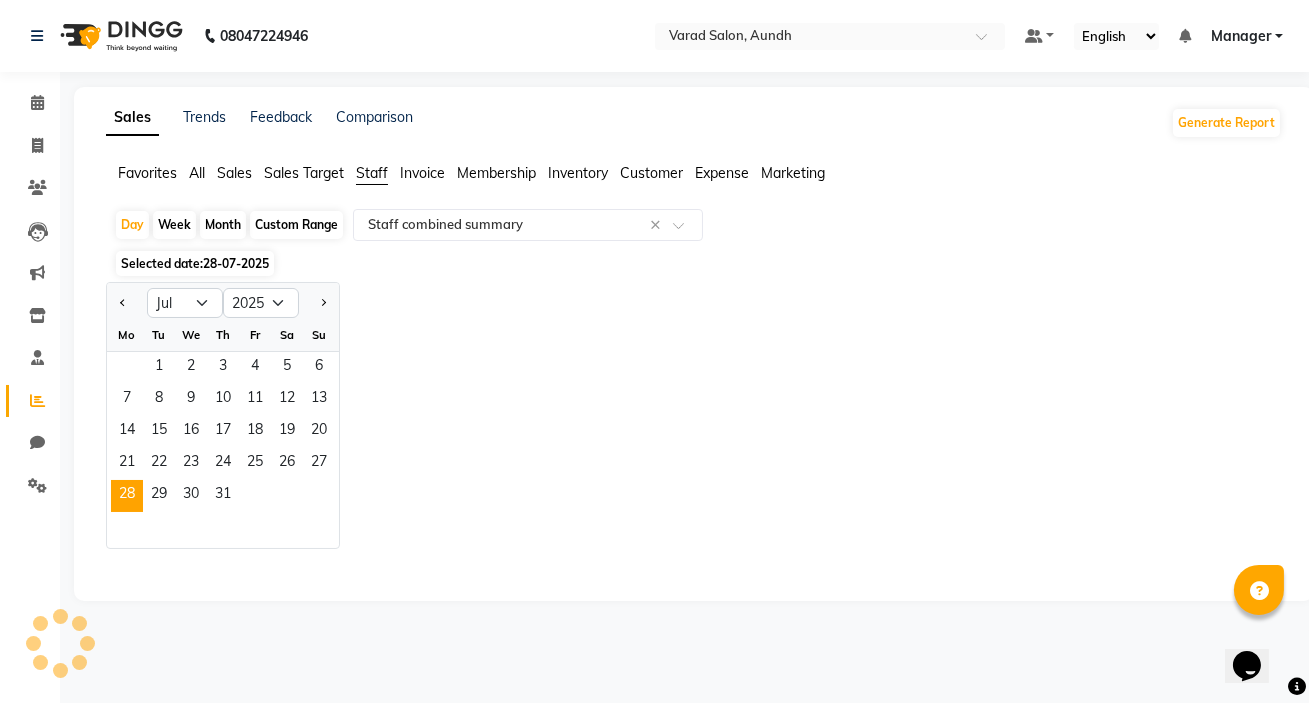 select on "full_report" 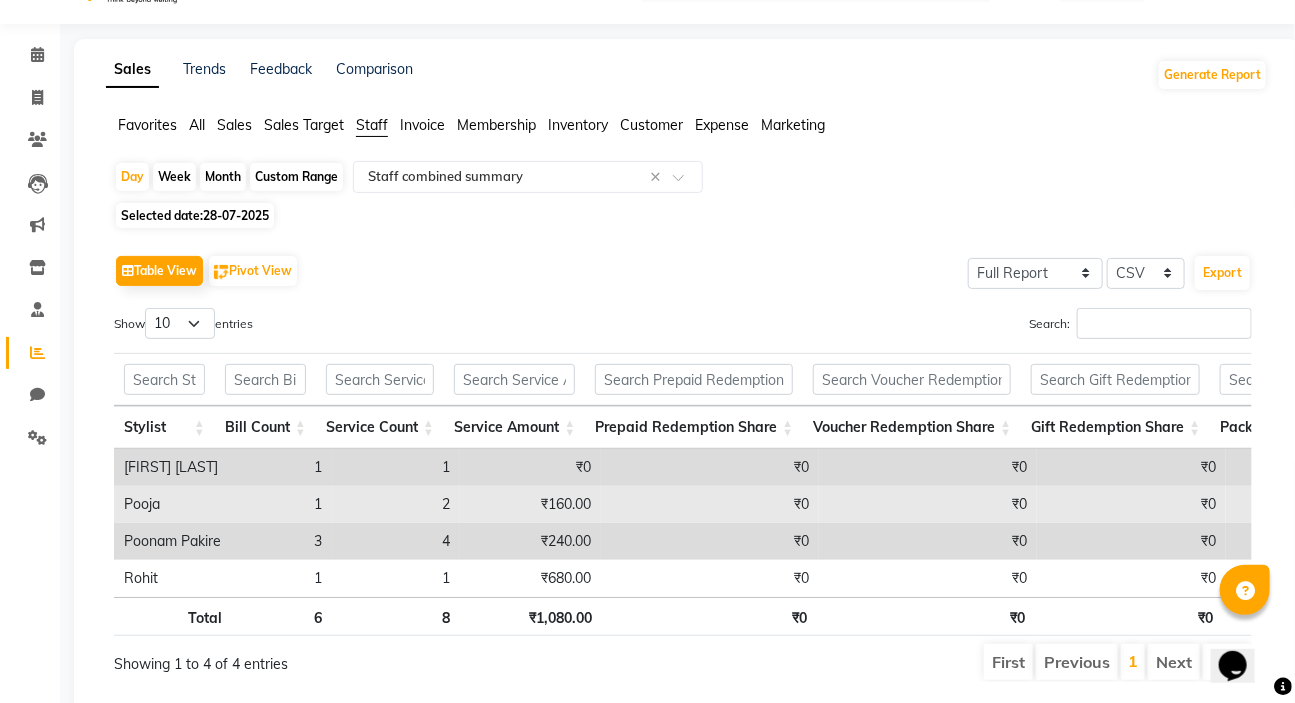 scroll, scrollTop: 28, scrollLeft: 0, axis: vertical 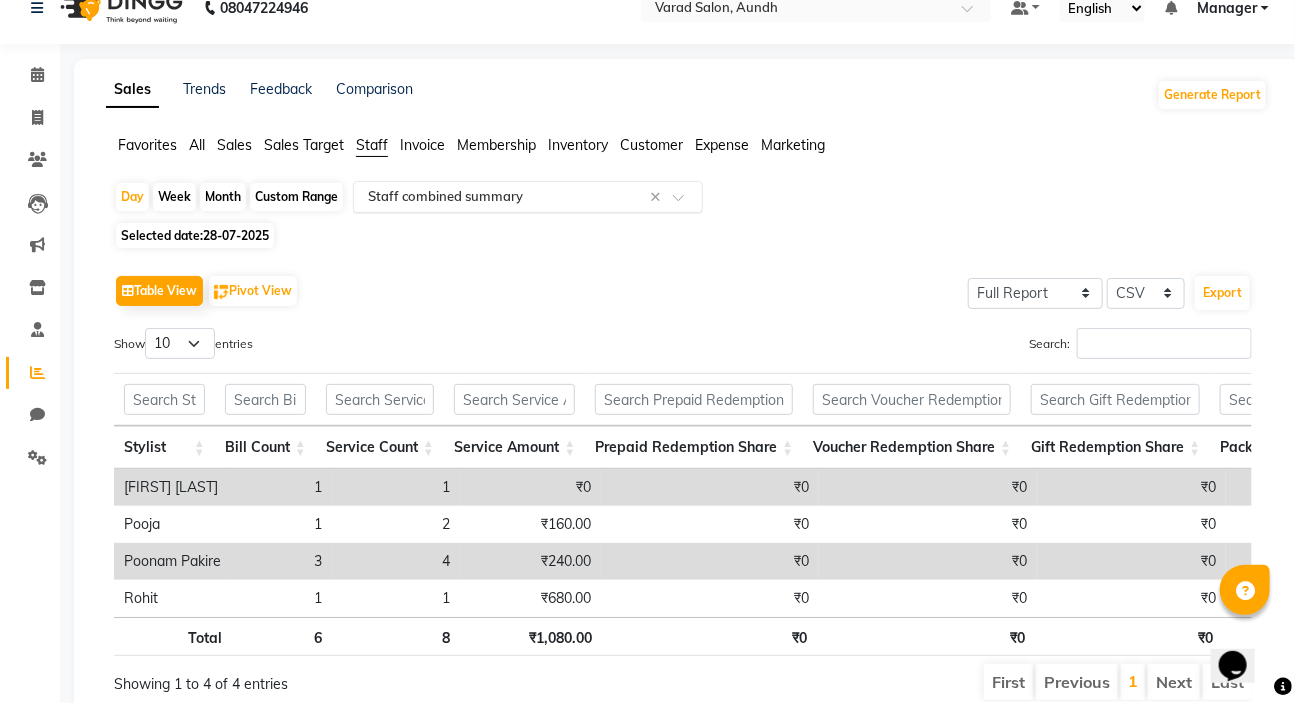 click on "Select Report Type × Staff combined summary ×" 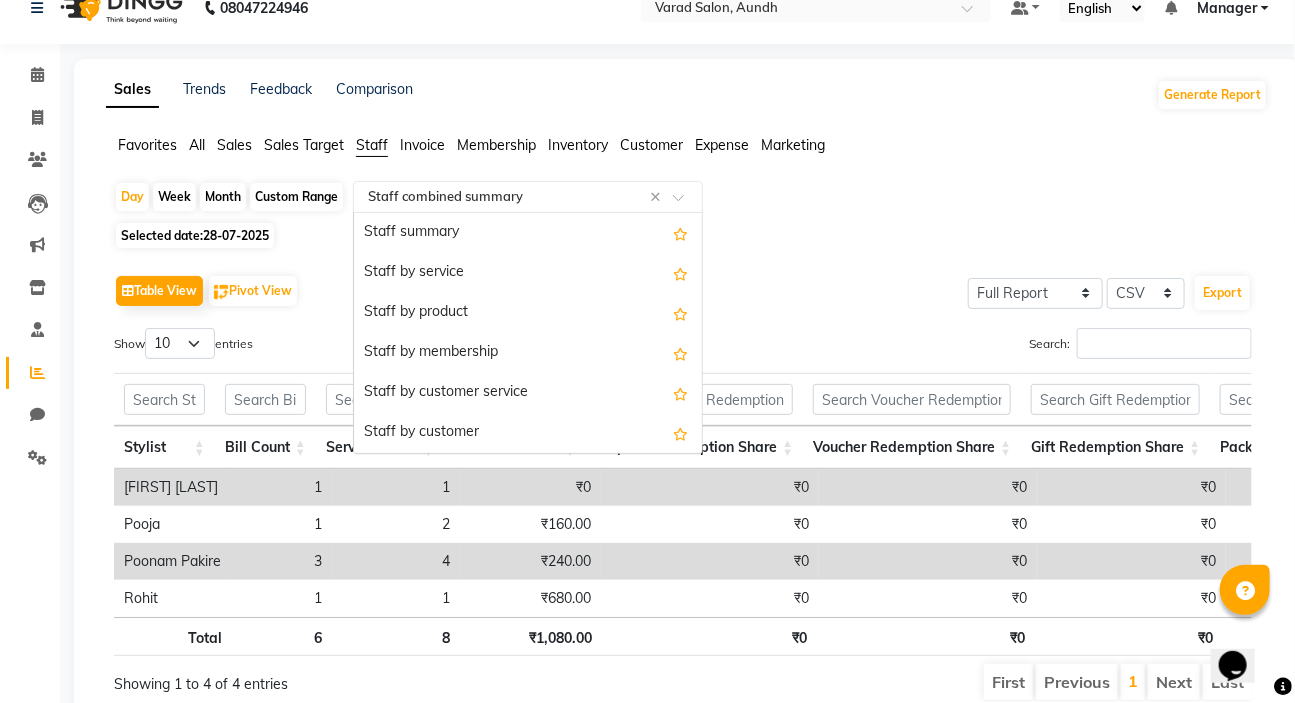 scroll, scrollTop: 440, scrollLeft: 0, axis: vertical 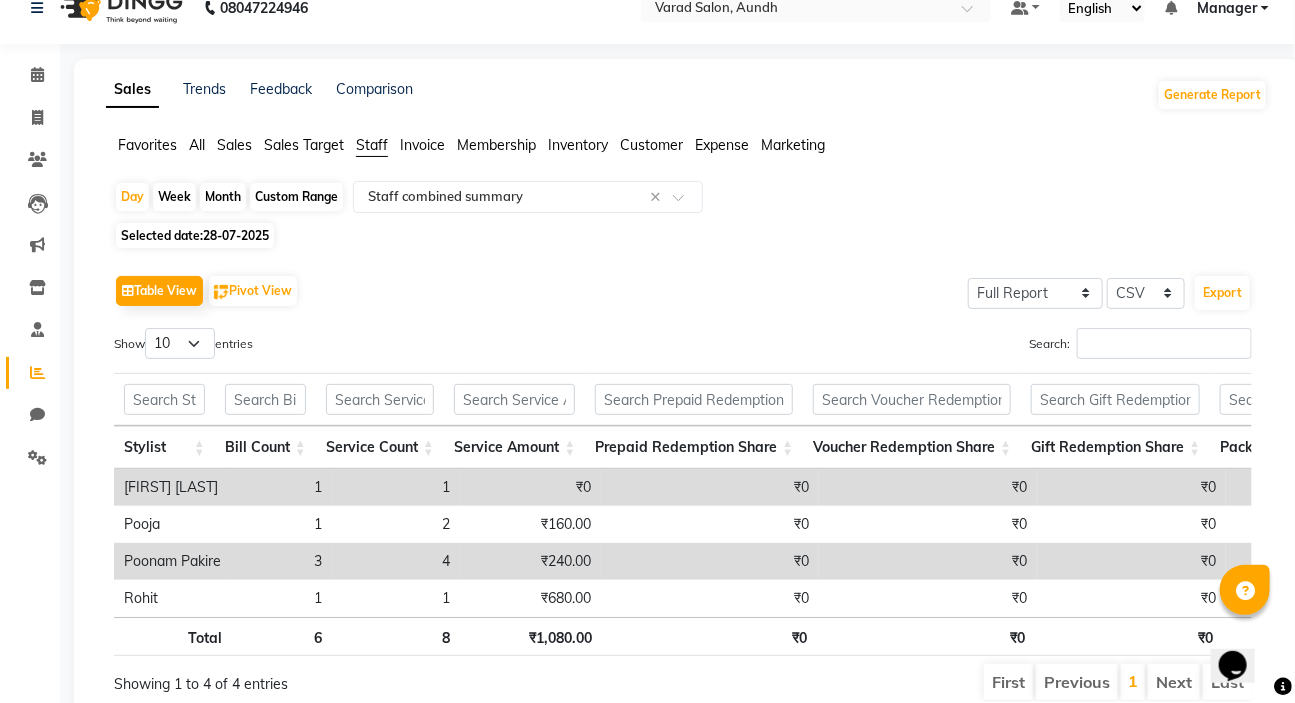click on "Table View   Pivot View  Select Full Report Filtered Report Select CSV PDF  Export  Show  10 25 50 100  entries Search: Stylist Bill Count Service Count Service Amount Prepaid Redemption Share Voucher Redemption Share Gift Redemption Share Package Redemption Share Point Redemption Share Wallet Redemption Share Net Service Amount Product Net Membership Net Prepaid Net Voucher Net Gift Net Package Net Stylist Bill Count Service Count Service Amount Prepaid Redemption Share Voucher Redemption Share Gift Redemption Share Package Redemption Share Point Redemption Share Wallet Redemption Share Net Service Amount Product Net Membership Net Prepaid Net Voucher Net Gift Net Package Net Total 6 8 ₹1,080.00 ₹0 ₹0 ₹0 ₹0 ₹0 ₹0 ₹1,080.00 ₹0 ₹0 ₹0 ₹0 ₹0 ₹0 [FIRST] [LAST] 1 1 ₹0 ₹0 ₹0 ₹0 ₹0 ₹0 ₹0 ₹0 ₹0 ₹0 ₹0 ₹0 ₹0 ₹0 [FIRST] 1 2 ₹160.00 ₹0 ₹0 ₹0 ₹0 ₹0 ₹0 ₹160.00 ₹0 ₹0 ₹0 ₹0 ₹0 ₹0 [FIRST] [LAST] 3 4 ₹240.00 ₹0 ₹0 ₹0 ₹0 ₹0 ₹0 ₹0 1 1" 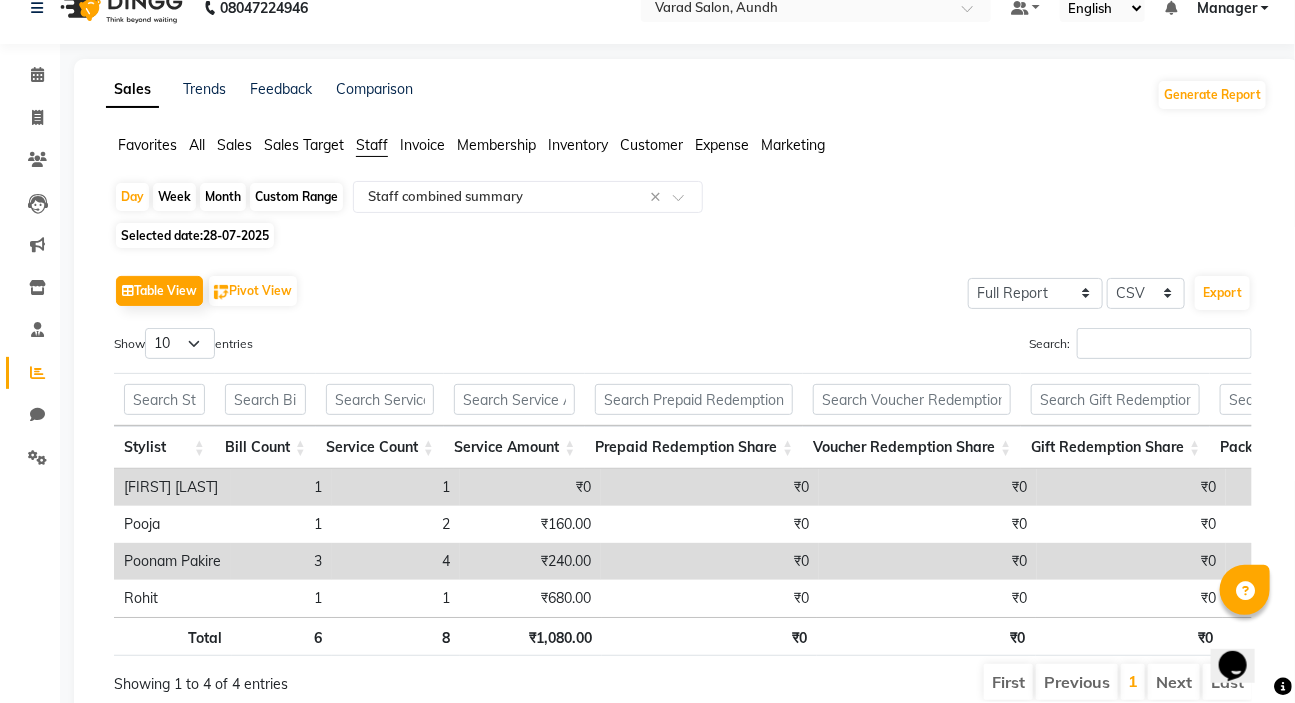 click on "Selected date:  28-07-2025" 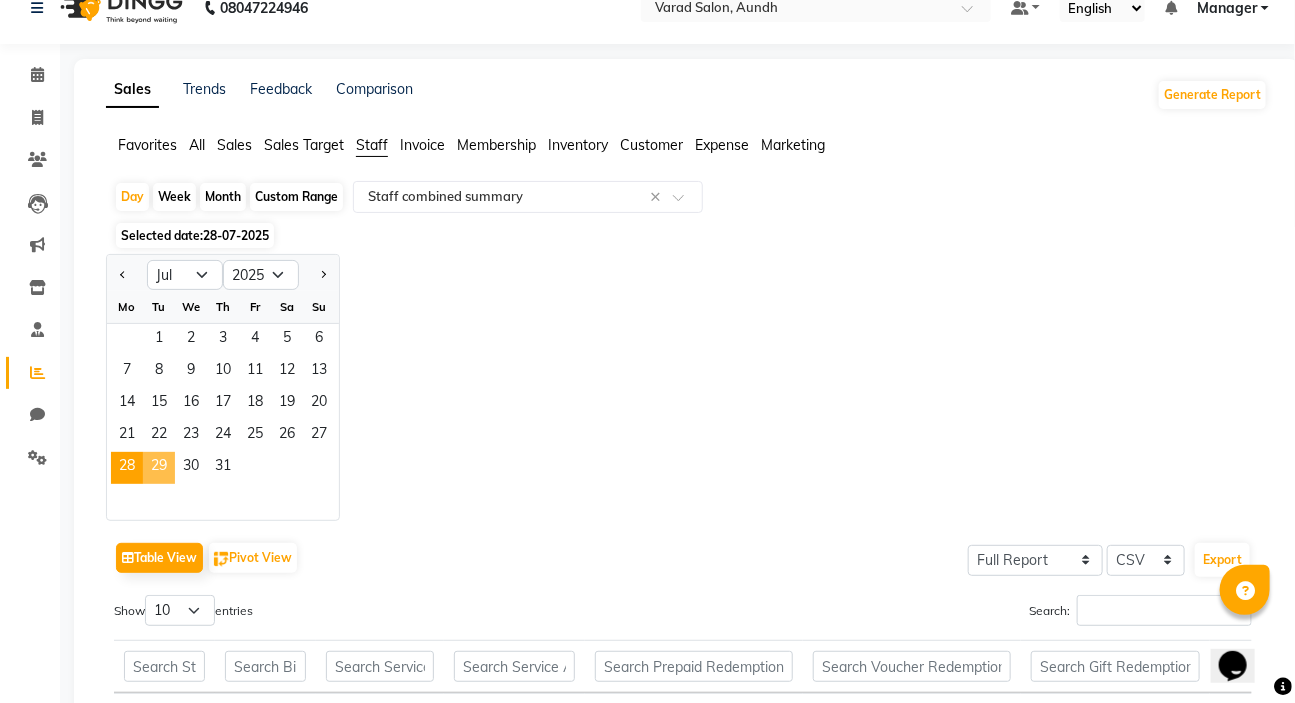 click on "29" 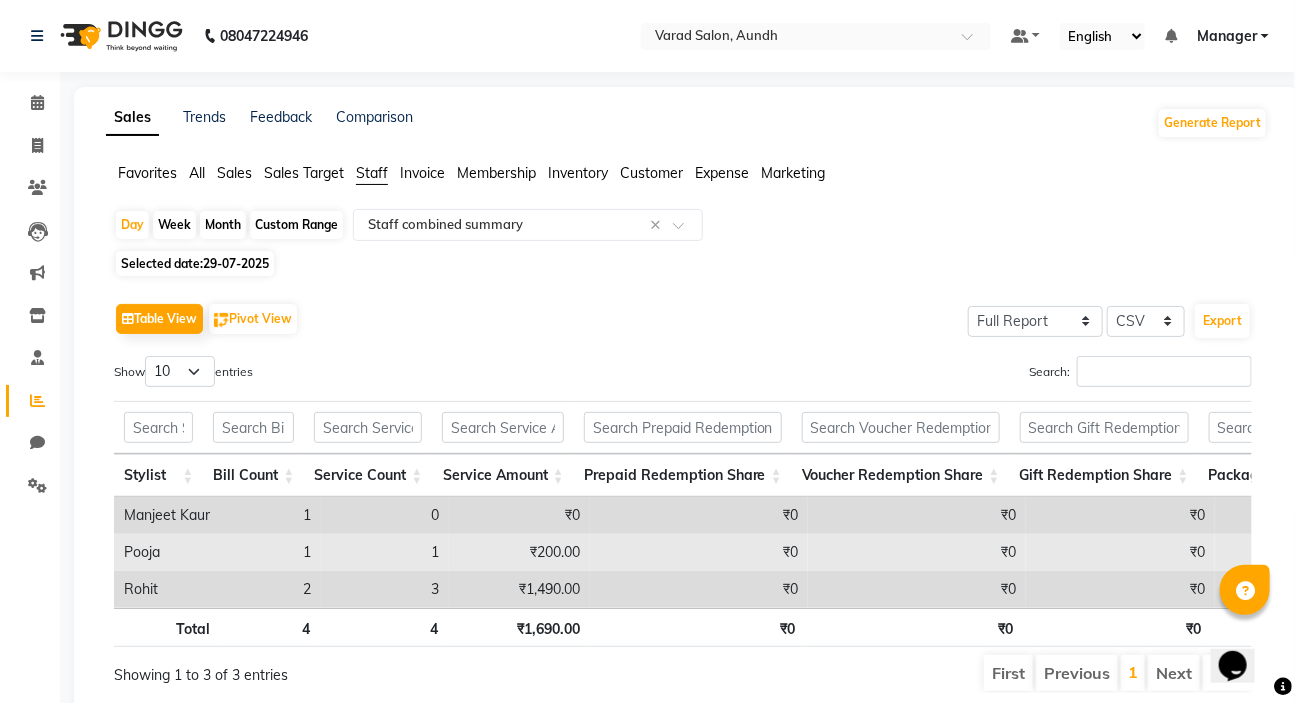 scroll, scrollTop: 82, scrollLeft: 0, axis: vertical 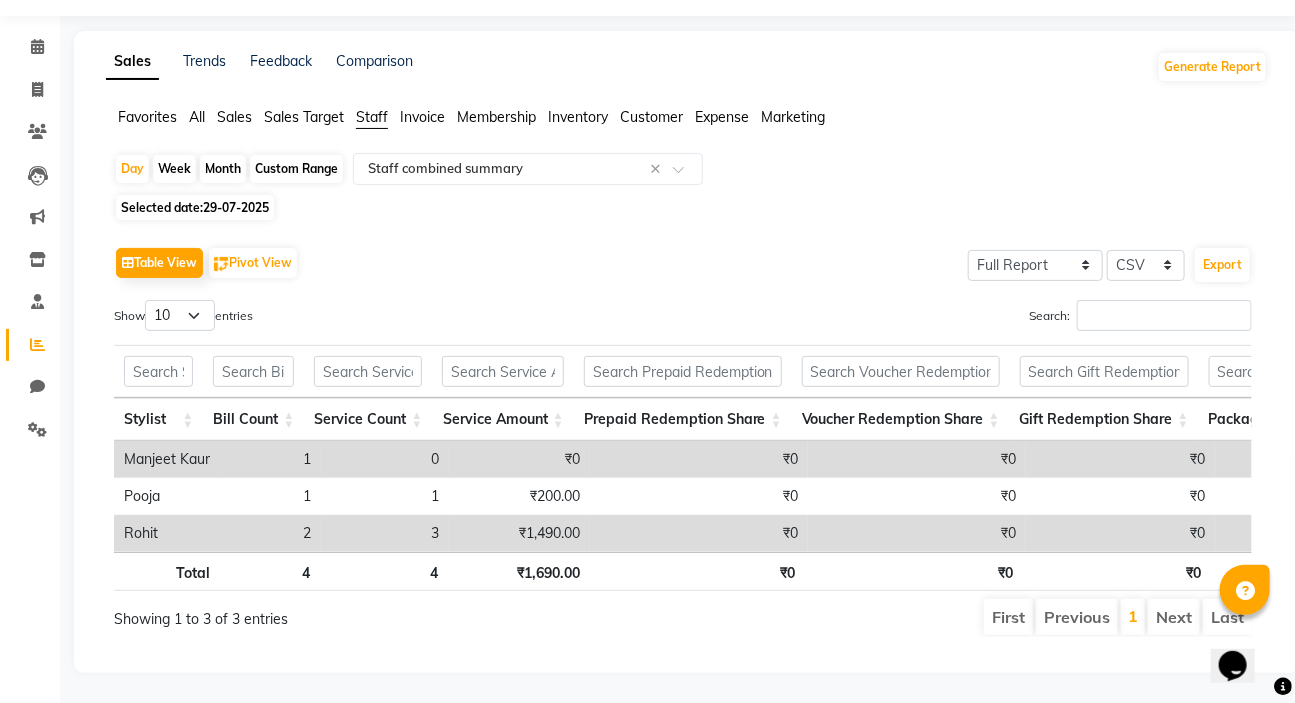 click on "29-07-2025" 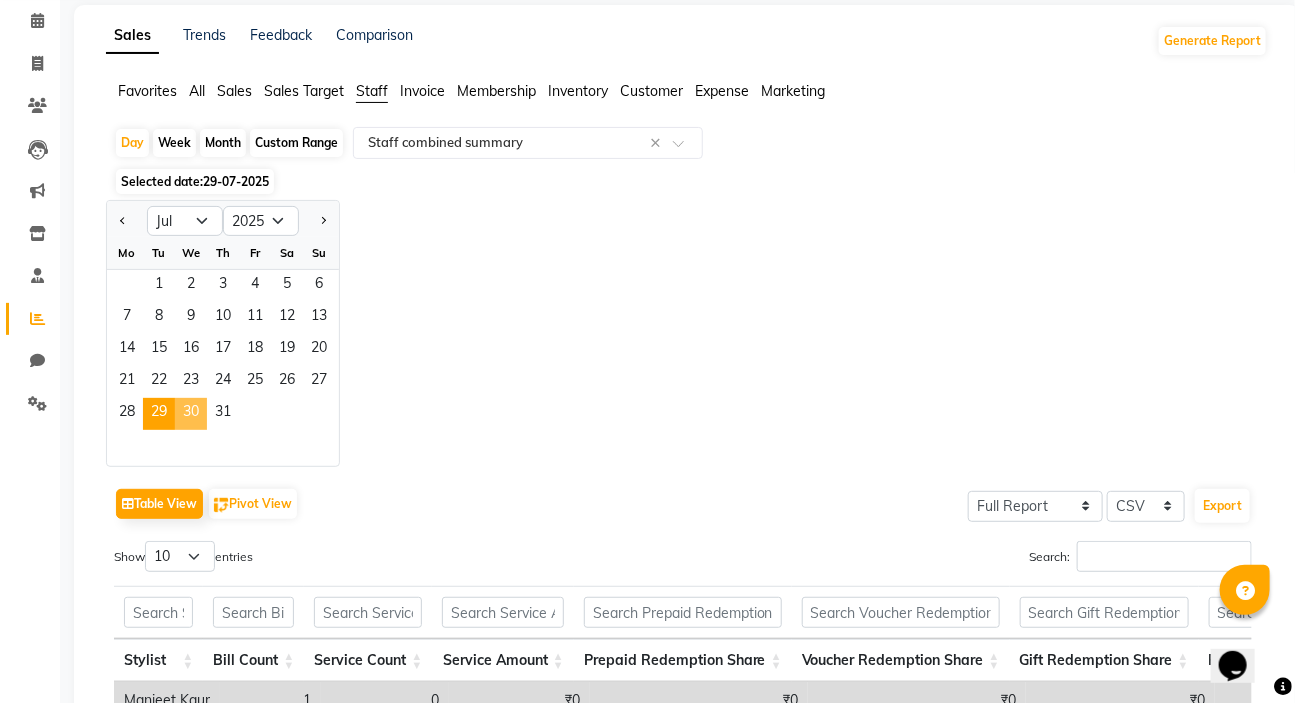 click on "30" 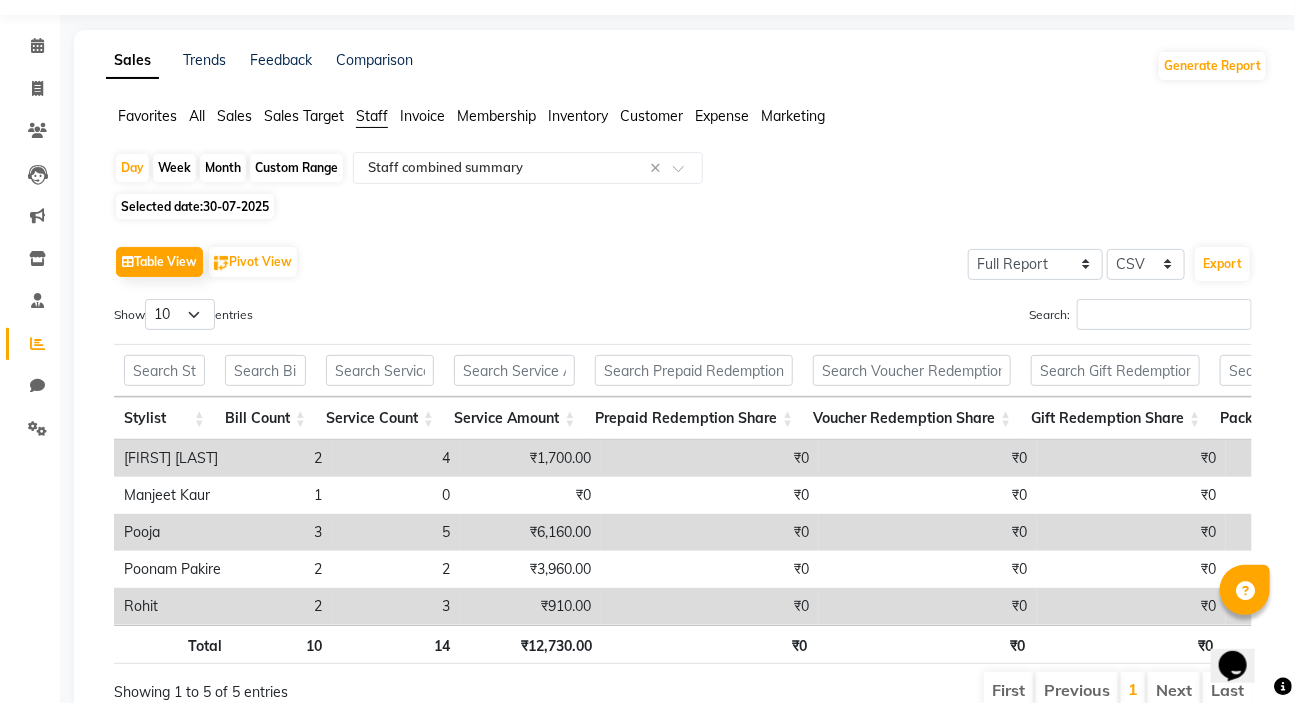 scroll, scrollTop: 156, scrollLeft: 0, axis: vertical 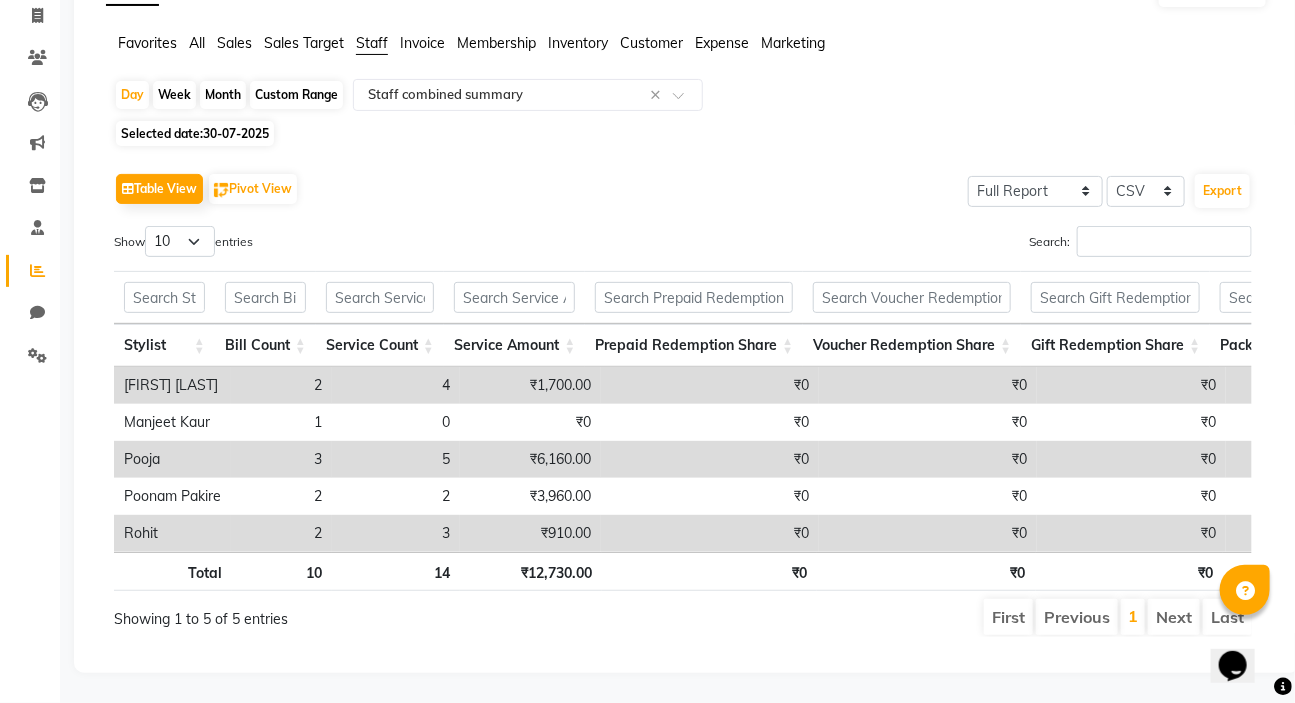 click on "30-07-2025" 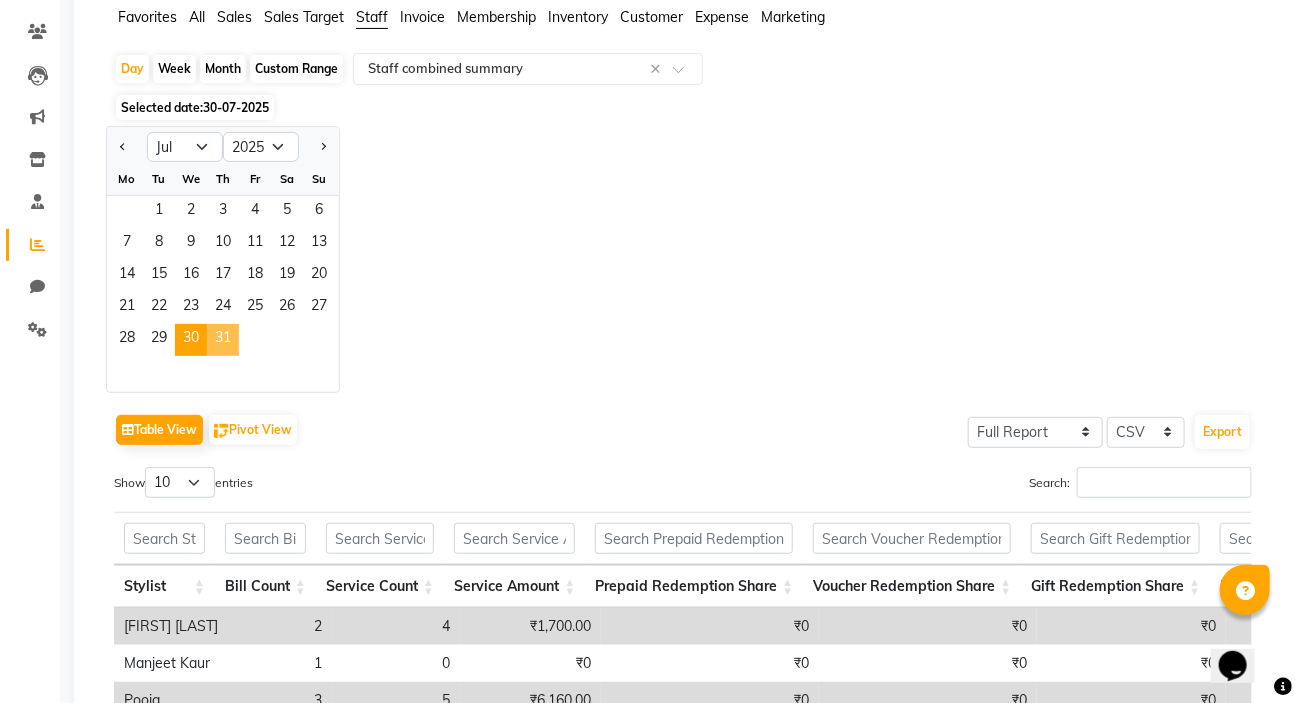 click on "31" 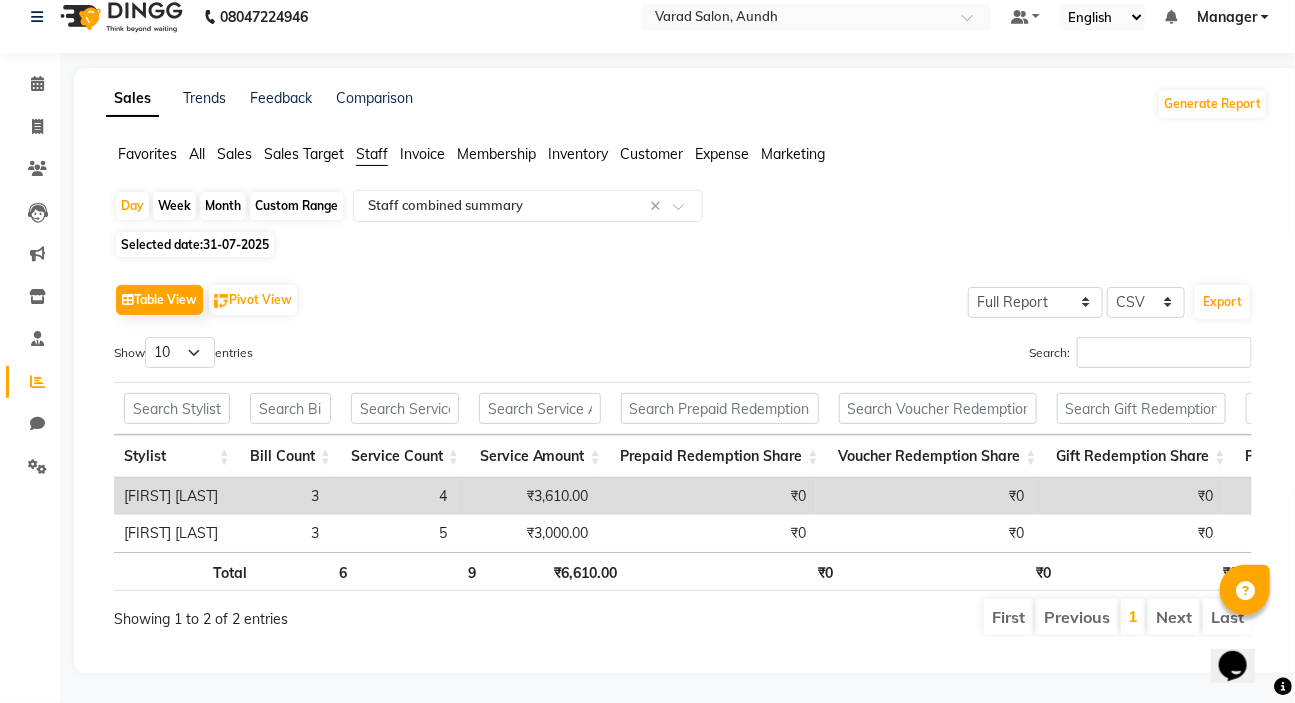 scroll, scrollTop: 45, scrollLeft: 0, axis: vertical 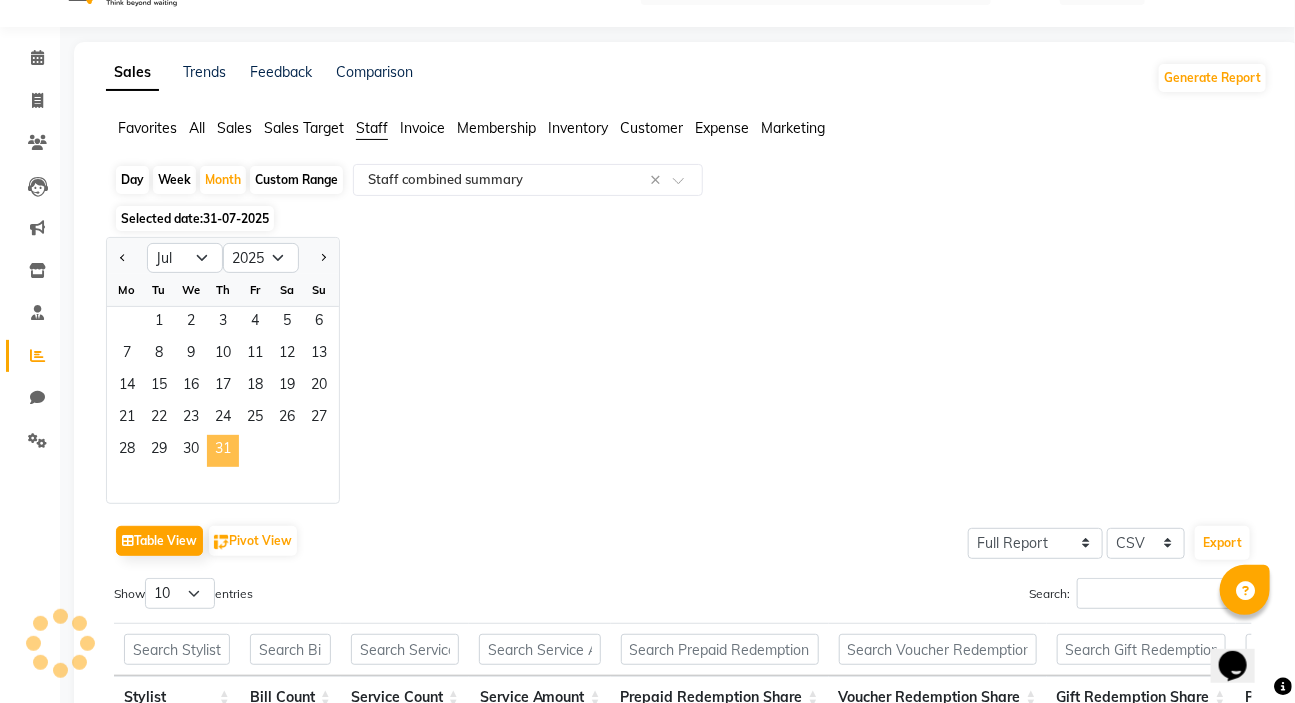 click on "31" 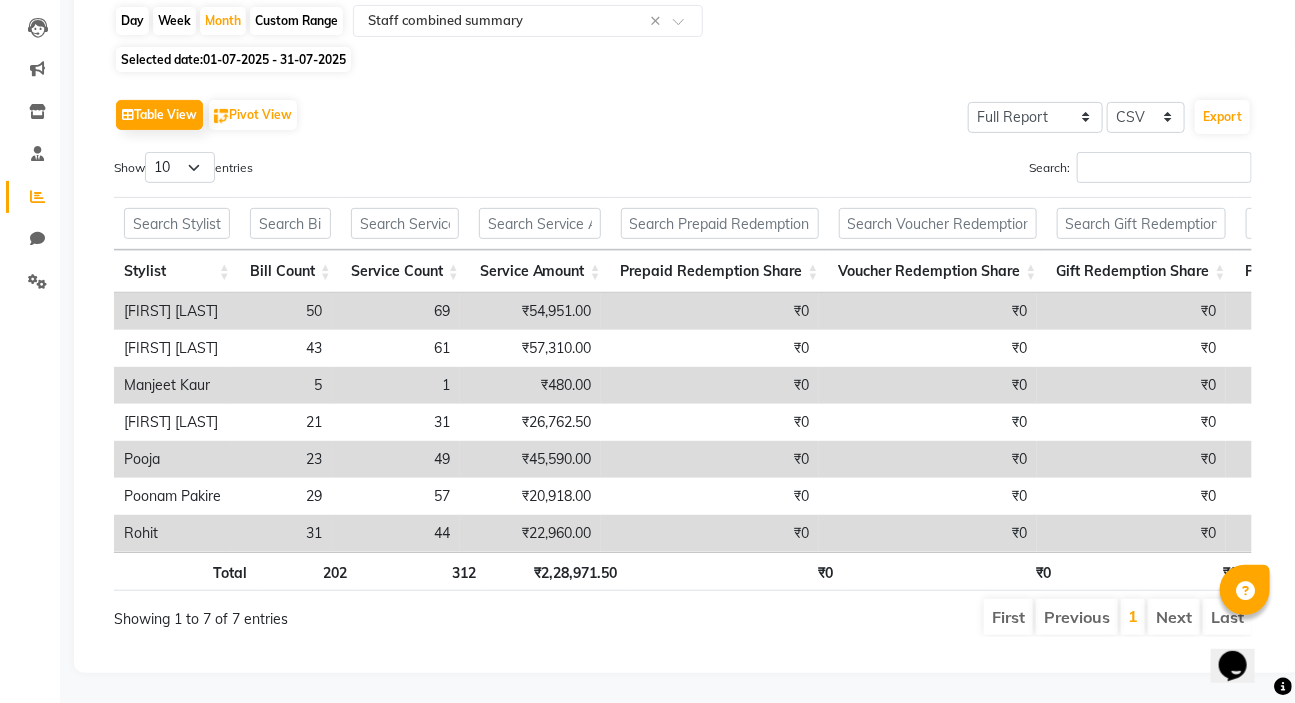 scroll, scrollTop: 230, scrollLeft: 0, axis: vertical 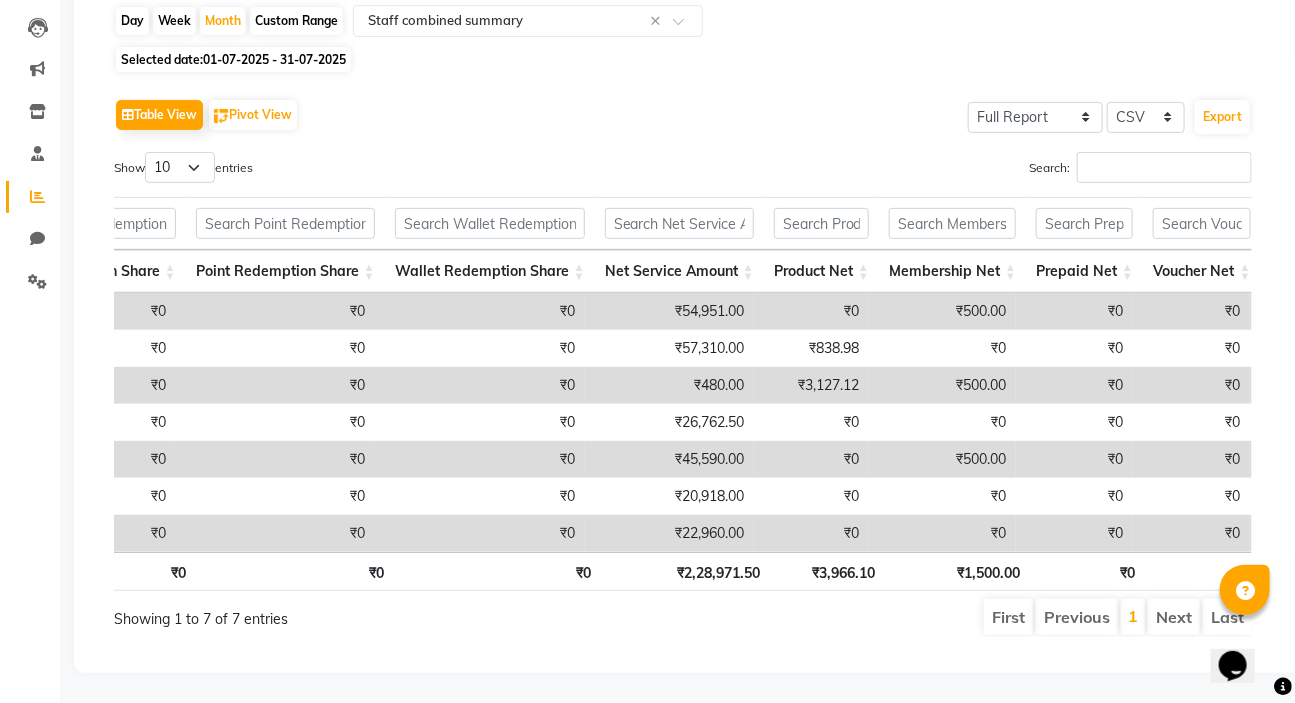 click on "Sales Trends Feedback Comparison Generate Report Favorites All Sales Sales Target Staff Invoice Membership Inventory Customer Expense Marketing  Day   Week   Month   Custom Range  Select Report Type × Staff combined summary × Selected date:  01-07-2025 - 31-07-2025   Table View   Pivot View  Select Full Report Filtered Report Select CSV PDF  Export  Show  10 25 50 100  entries Search: Stylist Bill Count Service Count Service Amount Prepaid Redemption Share Voucher Redemption Share Gift Redemption Share Package Redemption Share Point Redemption Share Wallet Redemption Share Net Service Amount Product Net Membership Net Prepaid Net Voucher Net Gift Net Package Net Stylist Bill Count Service Count Service Amount Prepaid Redemption Share Voucher Redemption Share Gift Redemption Share Package Redemption Share Point Redemption Share Wallet Redemption Share Net Service Amount Product Net Membership Net Prepaid Net Voucher Net Gift Net Package Net Total 202 312 ₹2,28,971.50 ₹0 ₹0 ₹0 ₹0 ₹0 ₹0 ₹0 50" 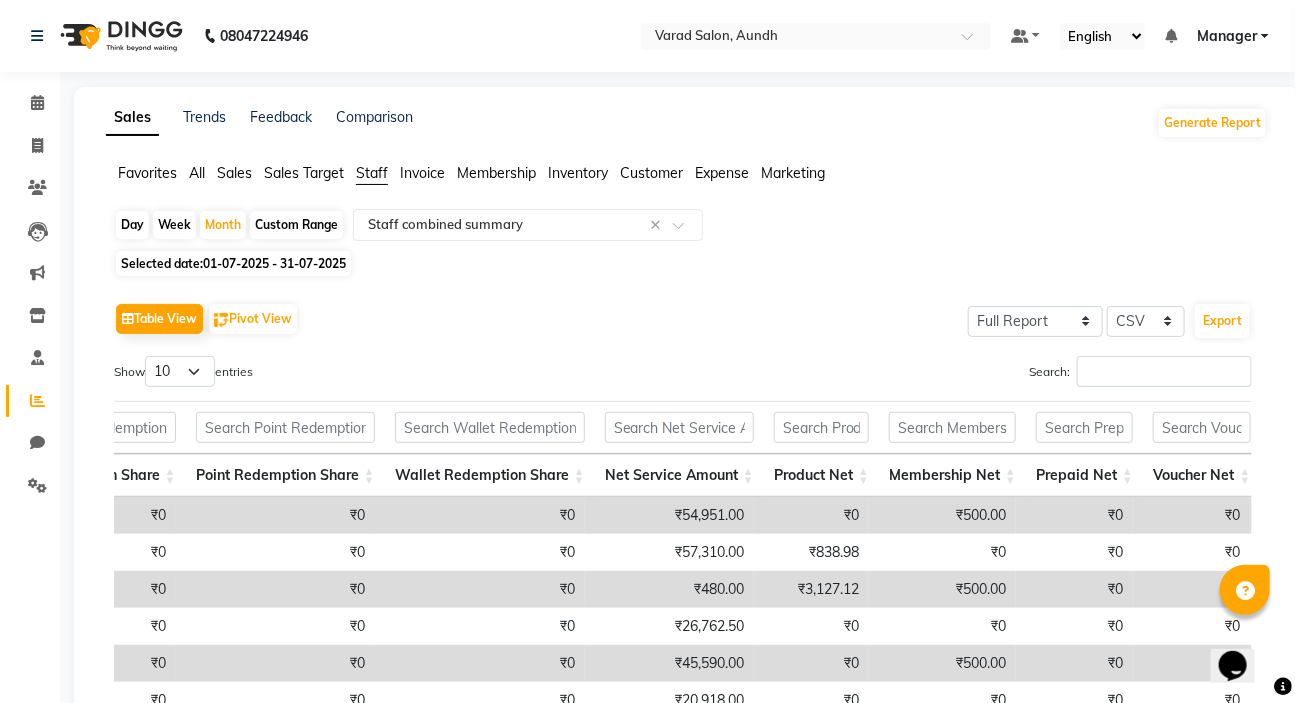 scroll, scrollTop: 0, scrollLeft: 0, axis: both 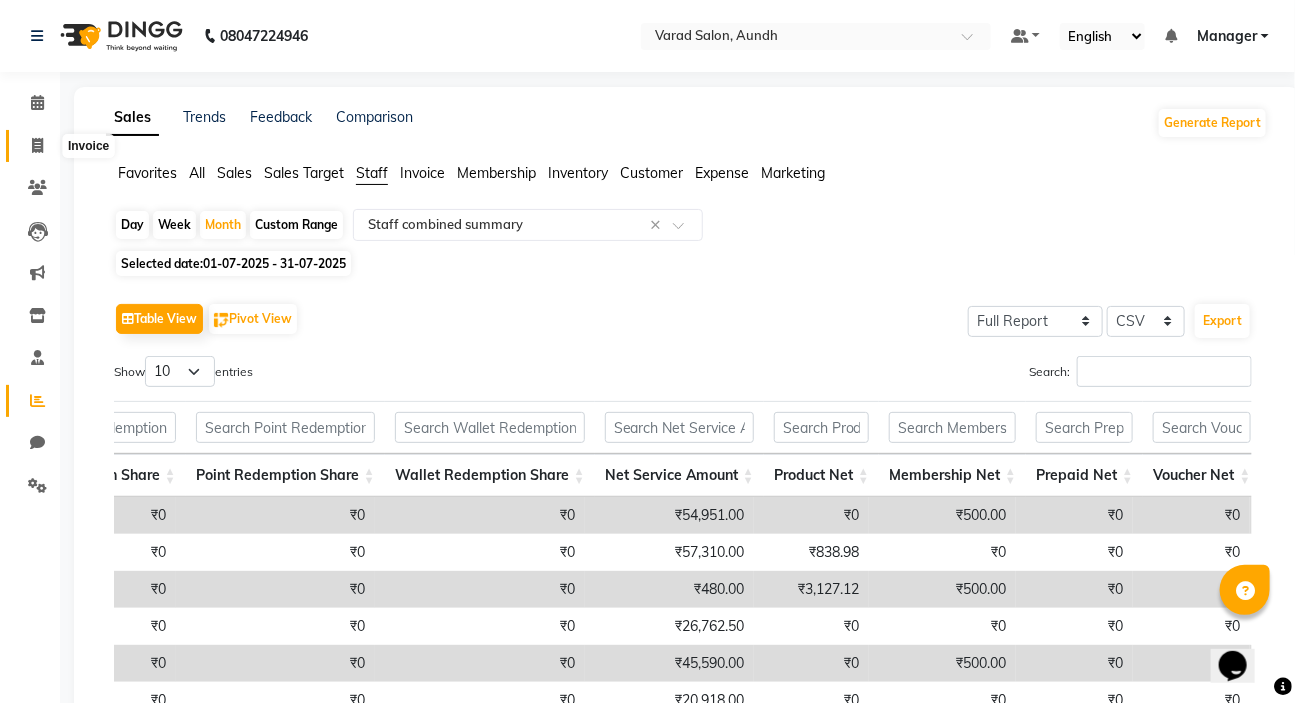click 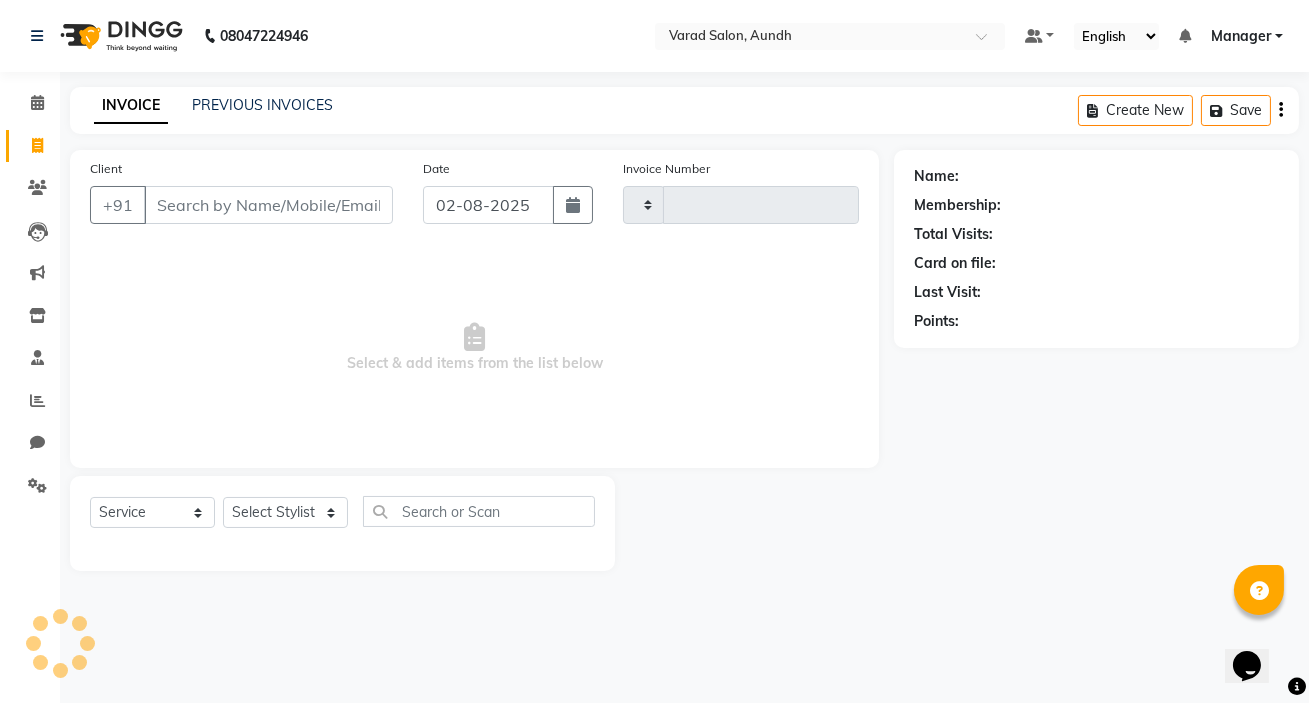 type on "0605" 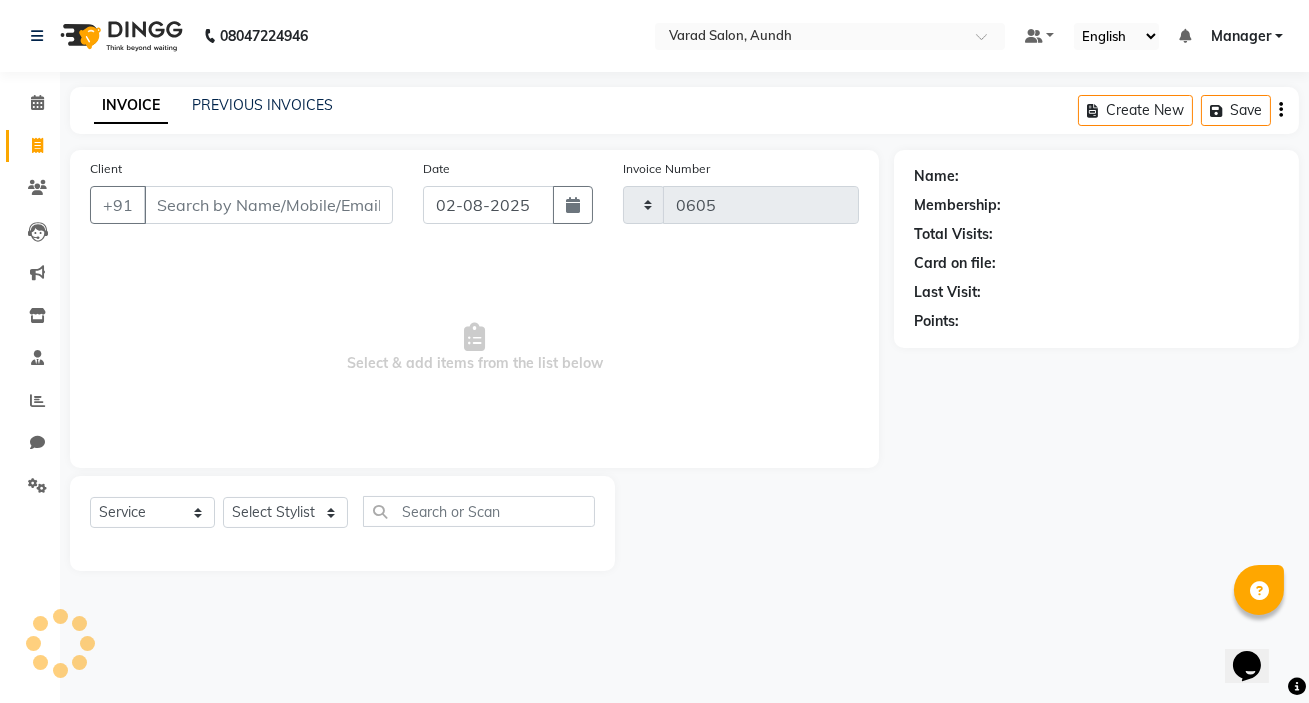 select on "7550" 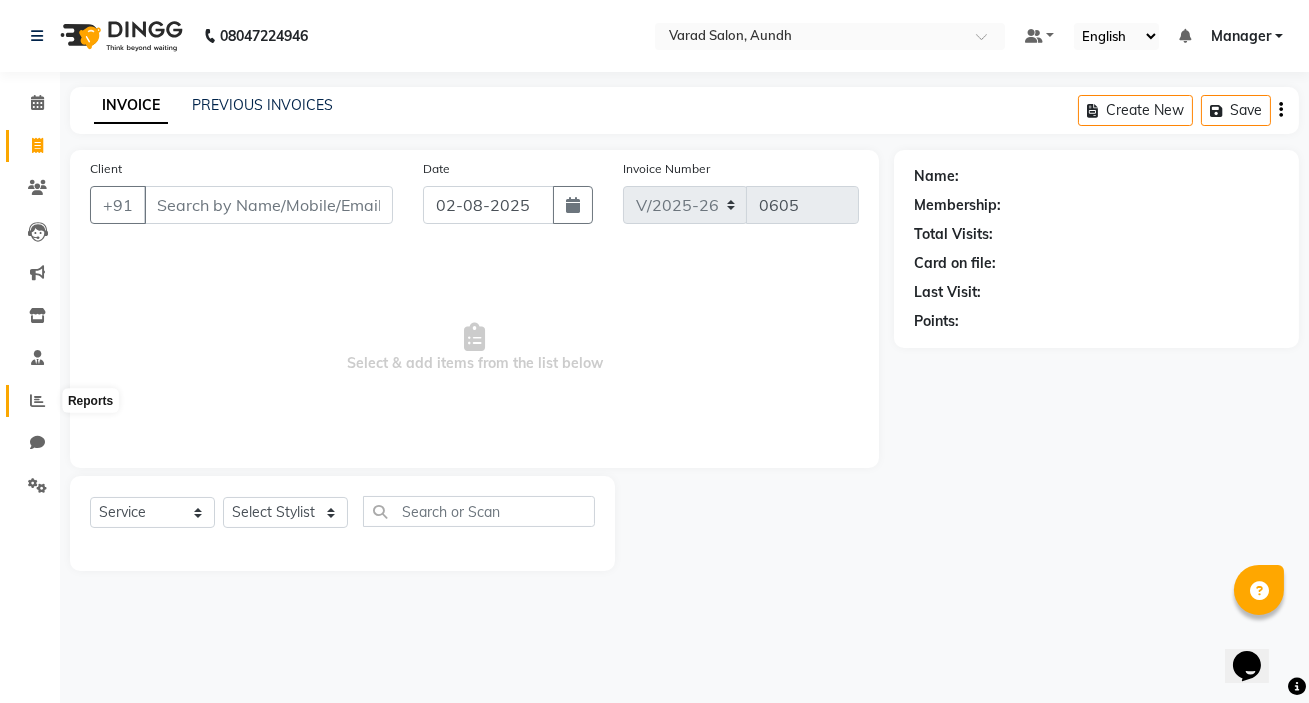 click 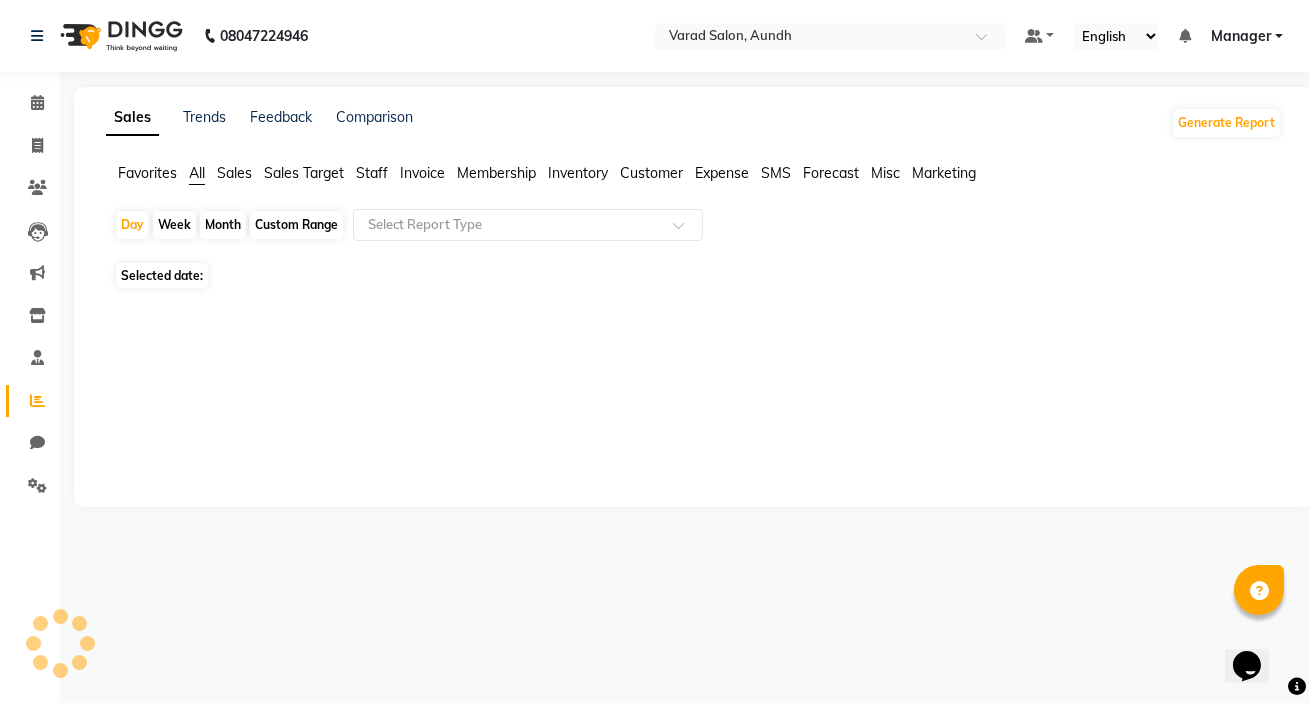 click on "Month" 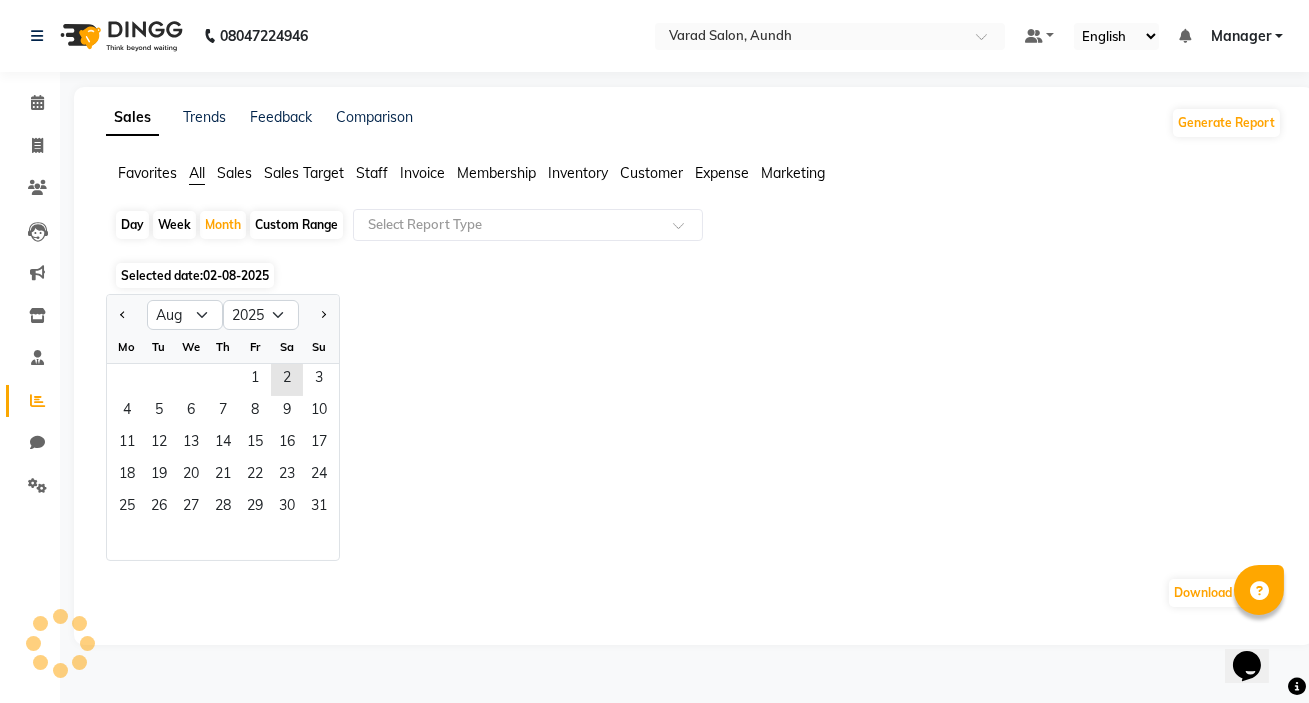 click on "Custom Range" 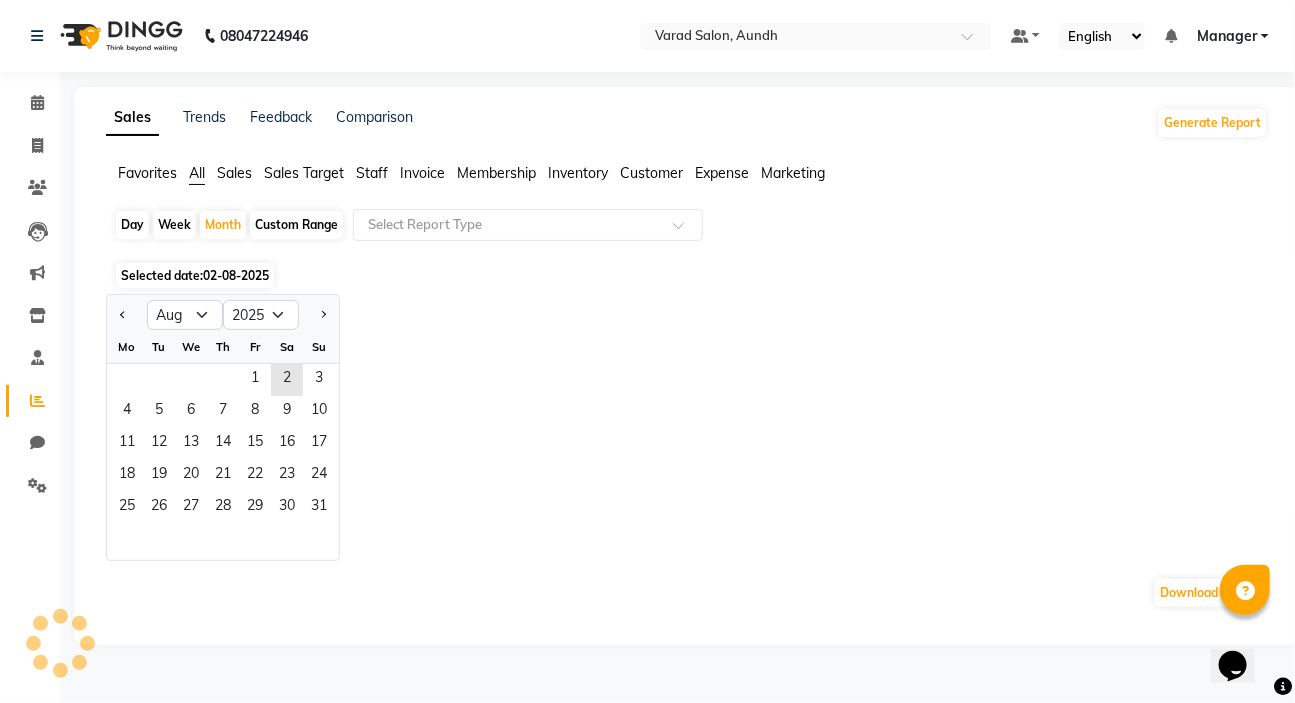 select on "8" 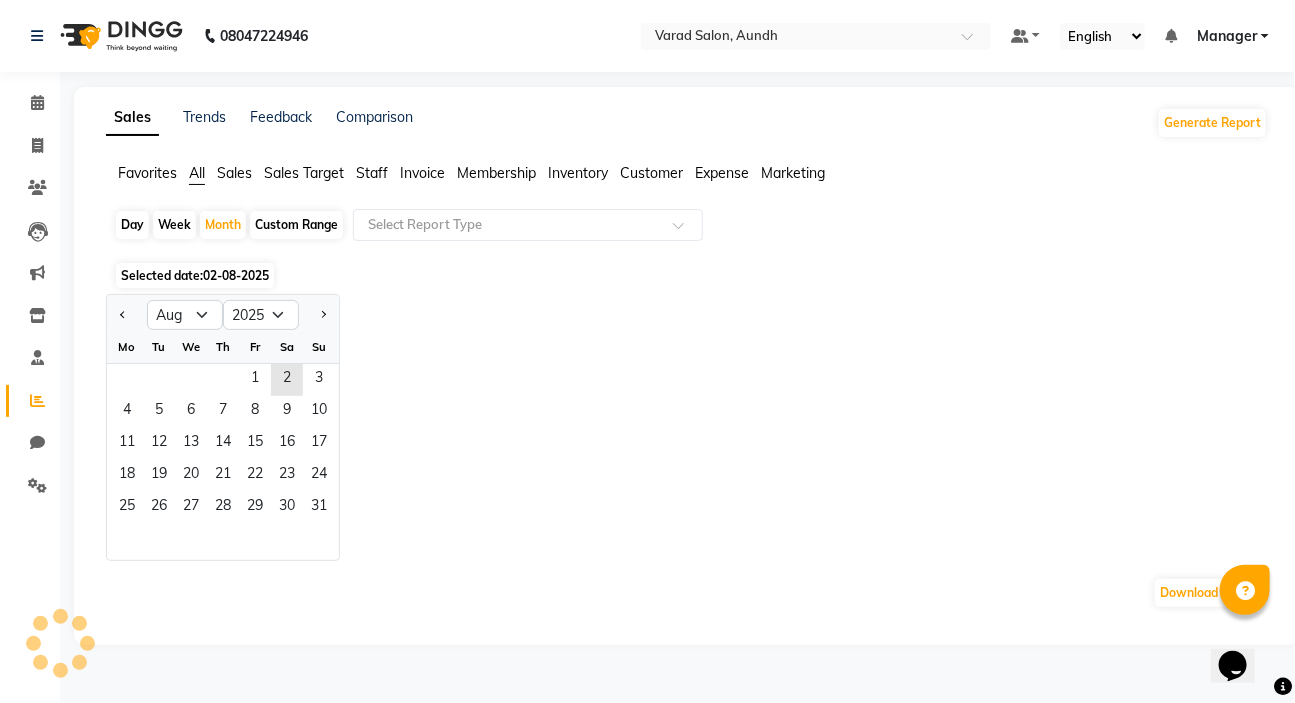 select on "2025" 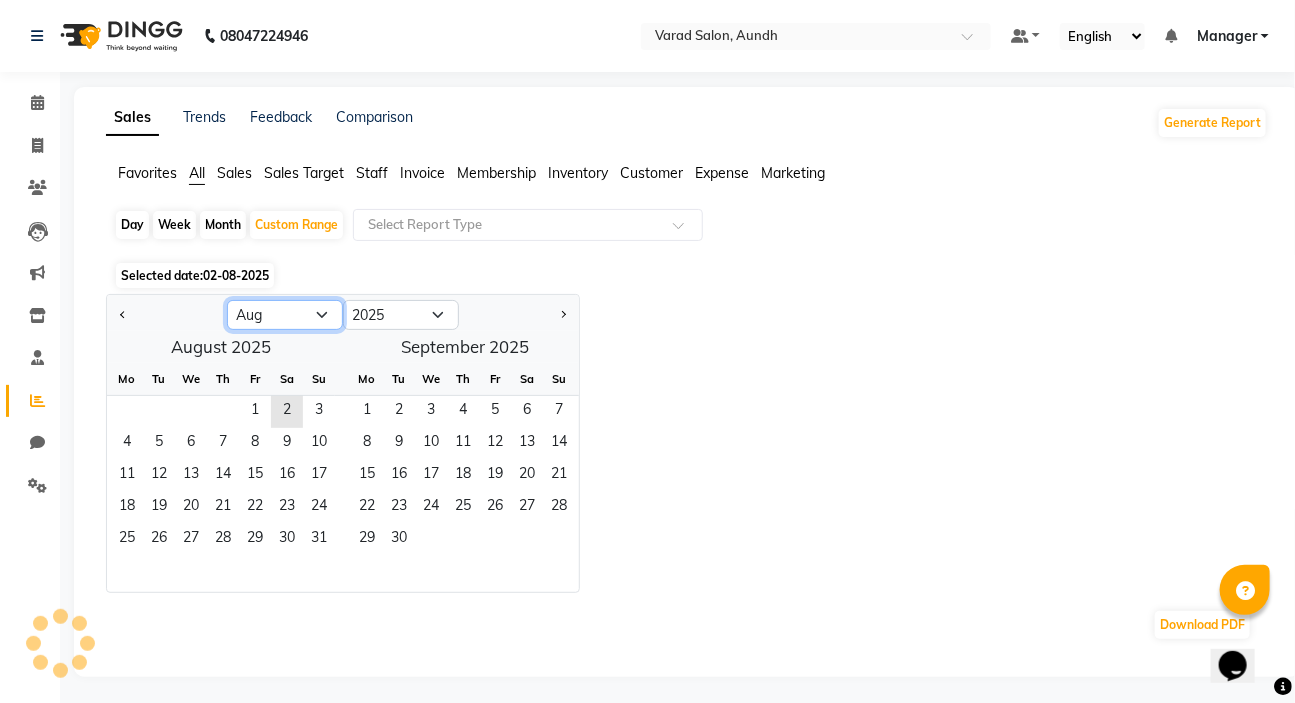click on "Jan Feb Mar Apr May Jun Jul Aug Sep Oct Nov Dec" 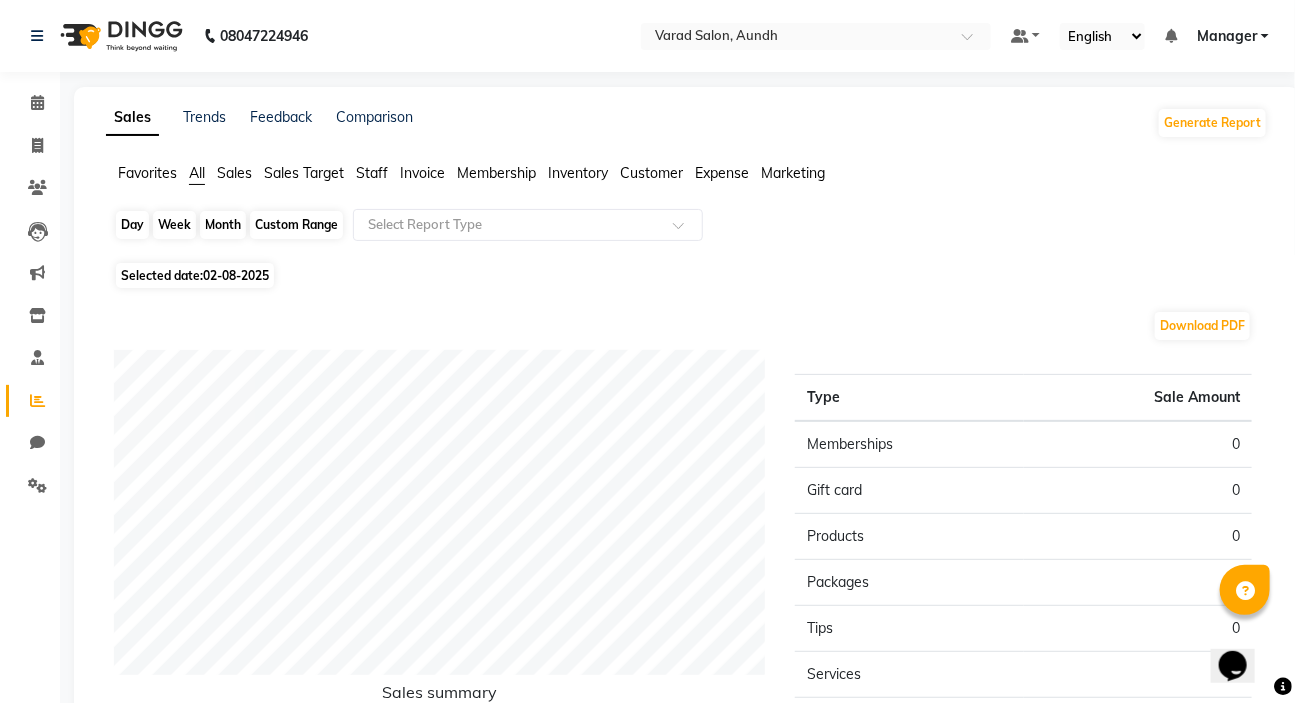 click on "Custom Range" 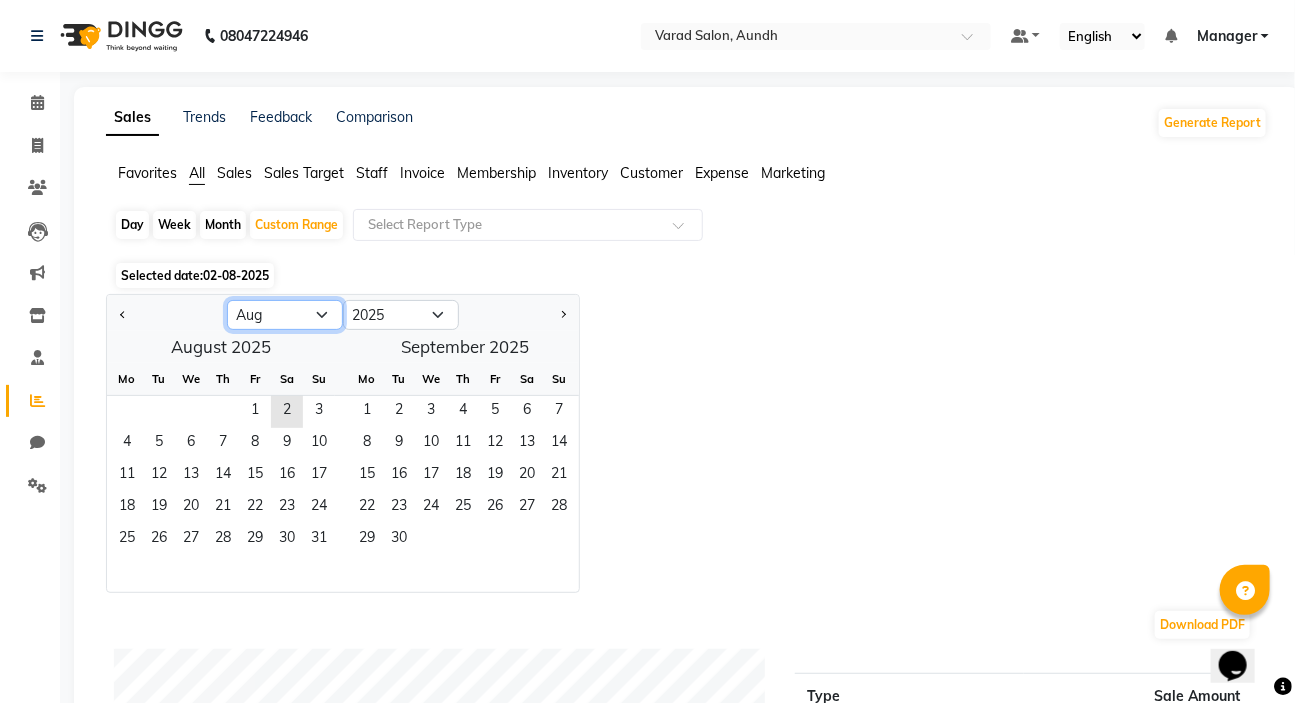 click on "Jan Feb Mar Apr May Jun Jul Aug Sep Oct Nov Dec" 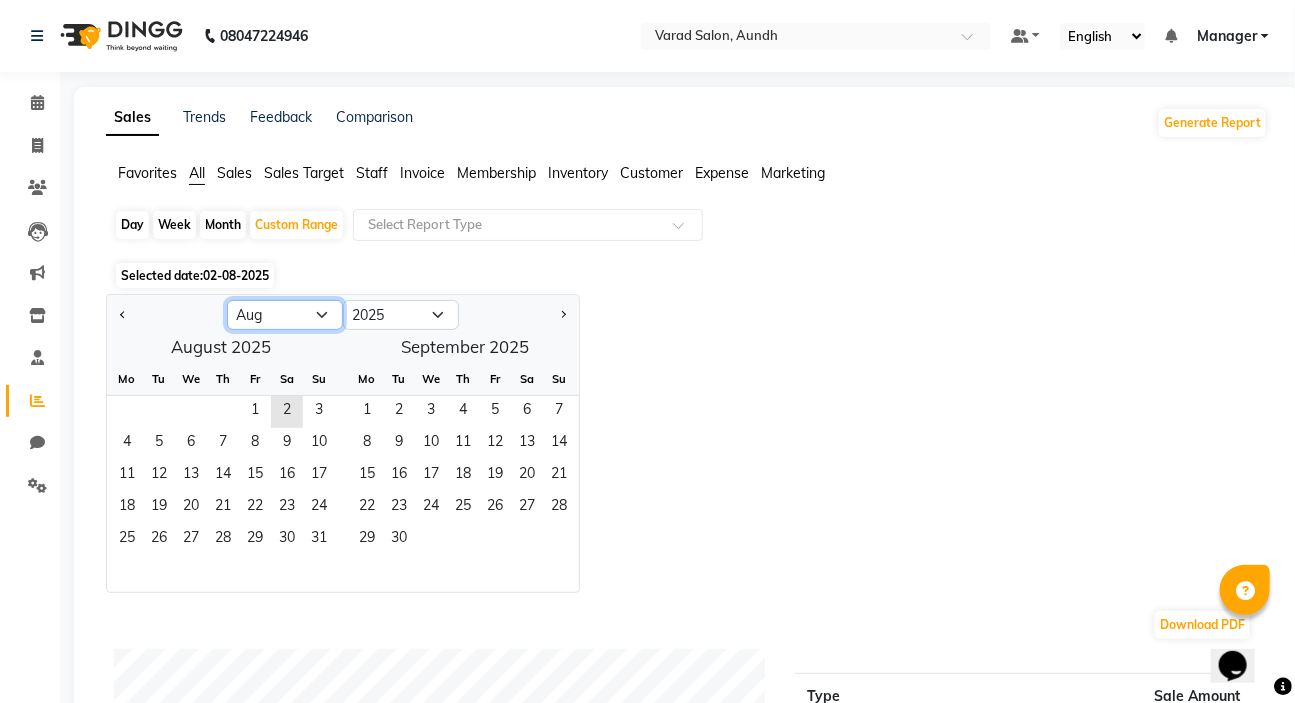 select on "7" 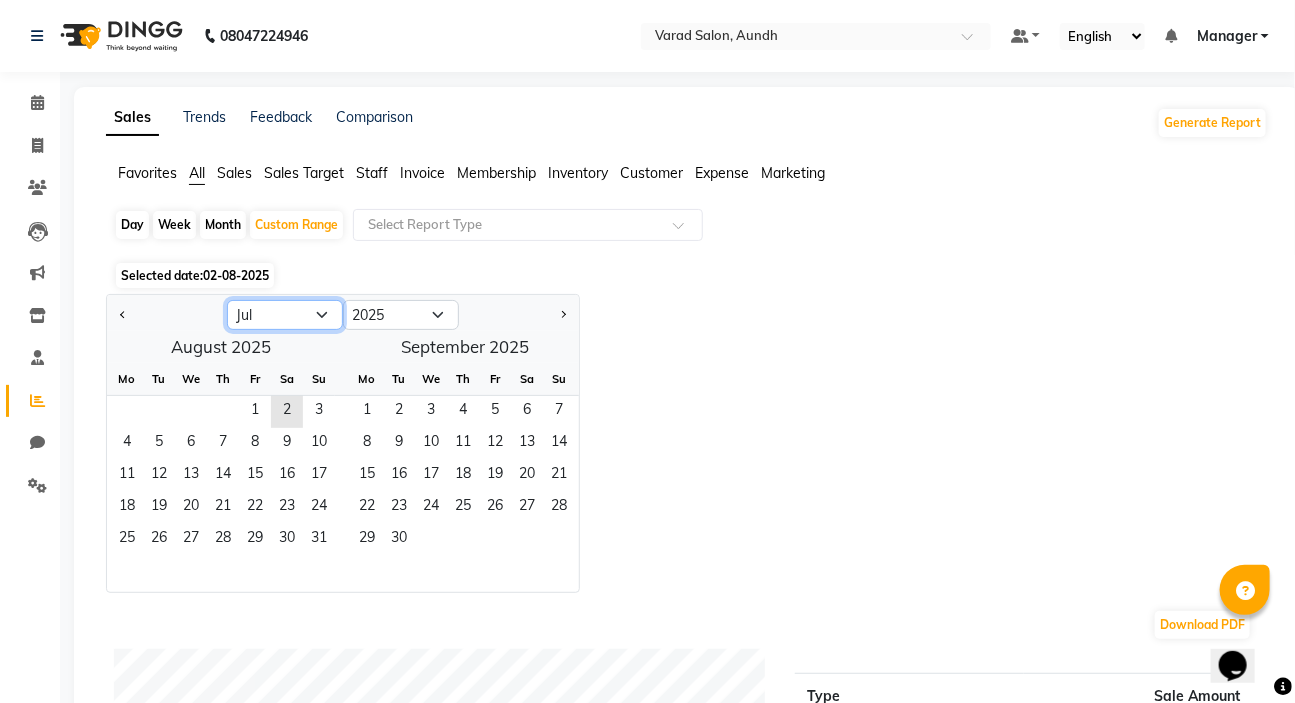 click on "Jan Feb Mar Apr May Jun Jul Aug Sep Oct Nov Dec" 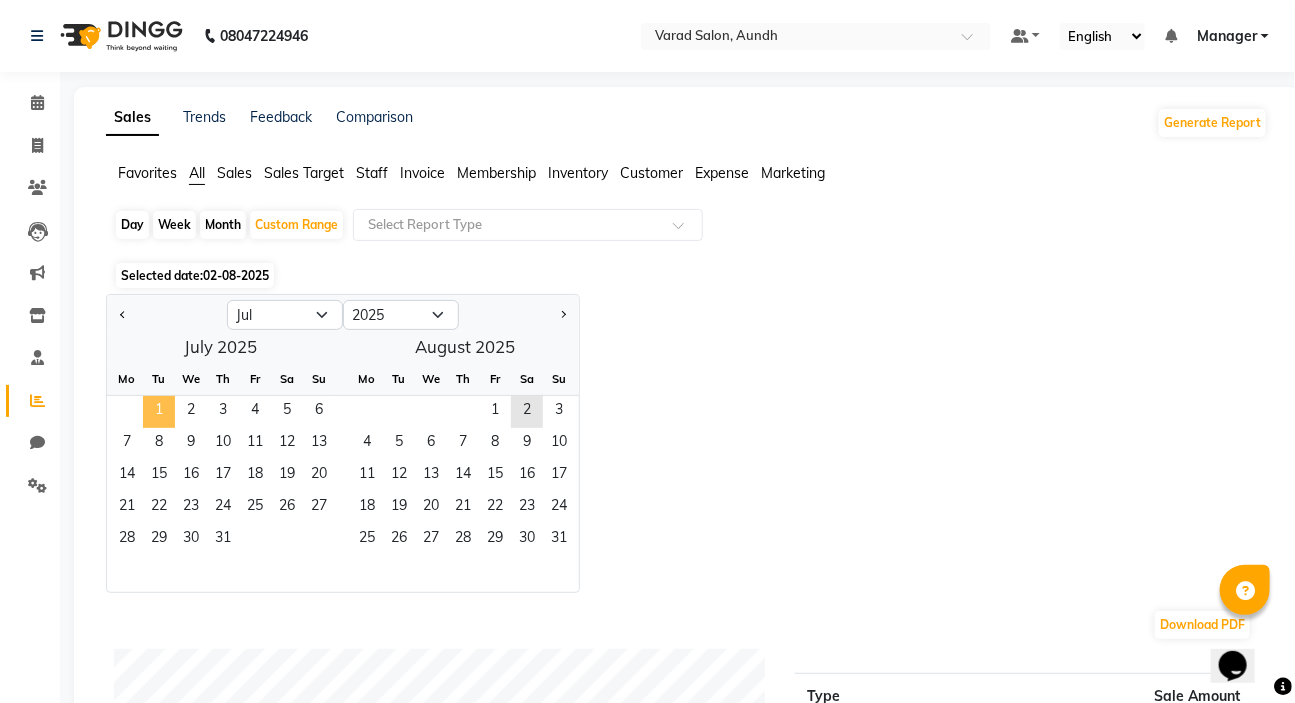 click on "1" 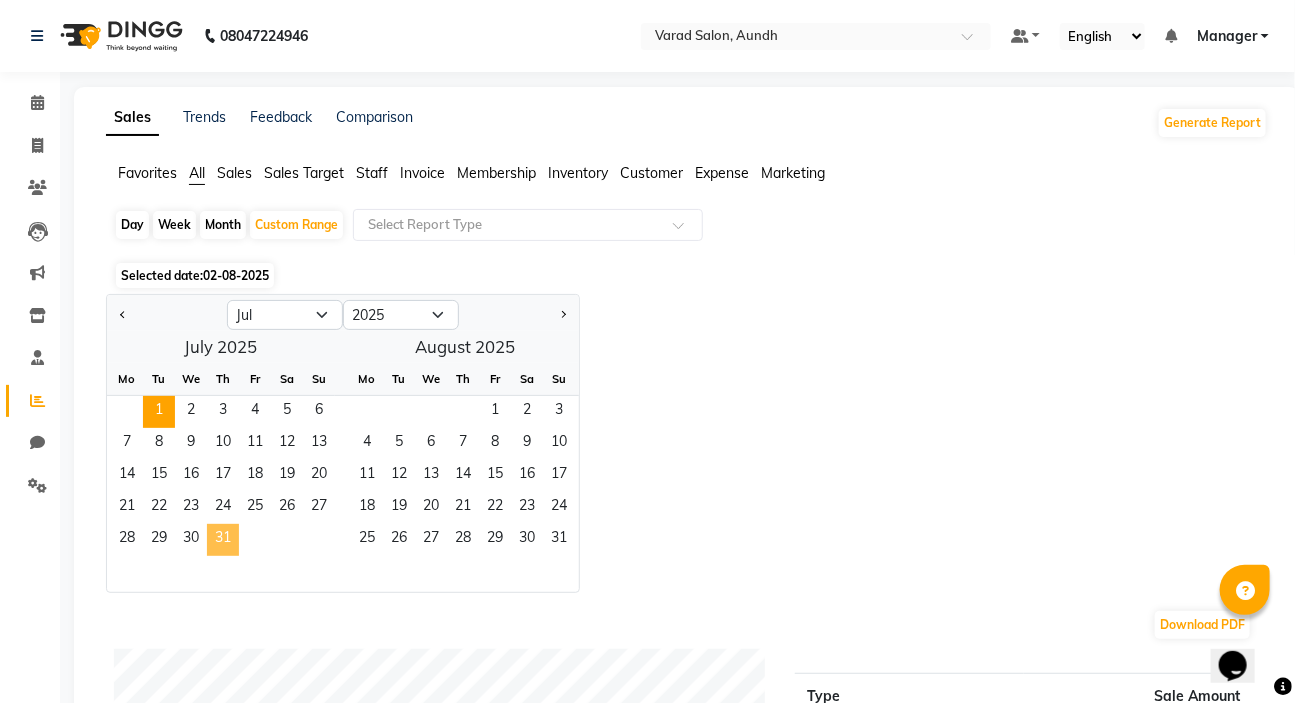 click on "31" 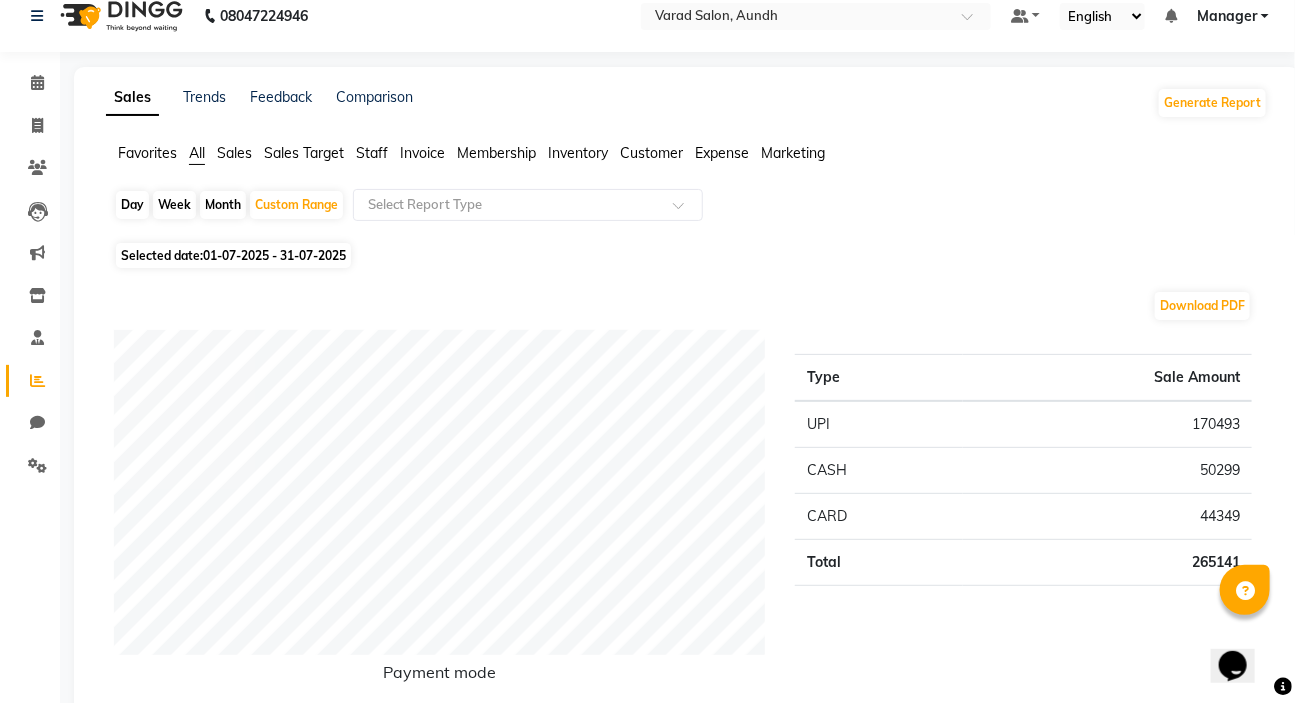 scroll, scrollTop: 0, scrollLeft: 0, axis: both 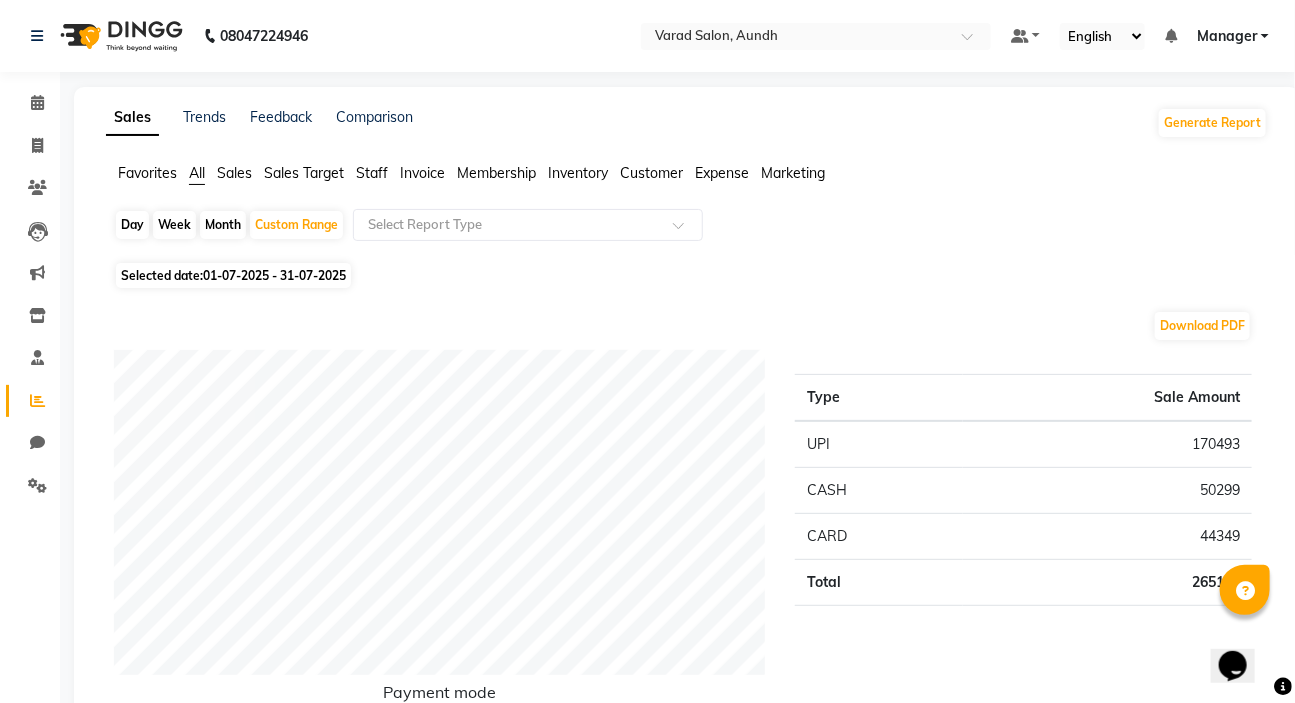 click on "Staff" 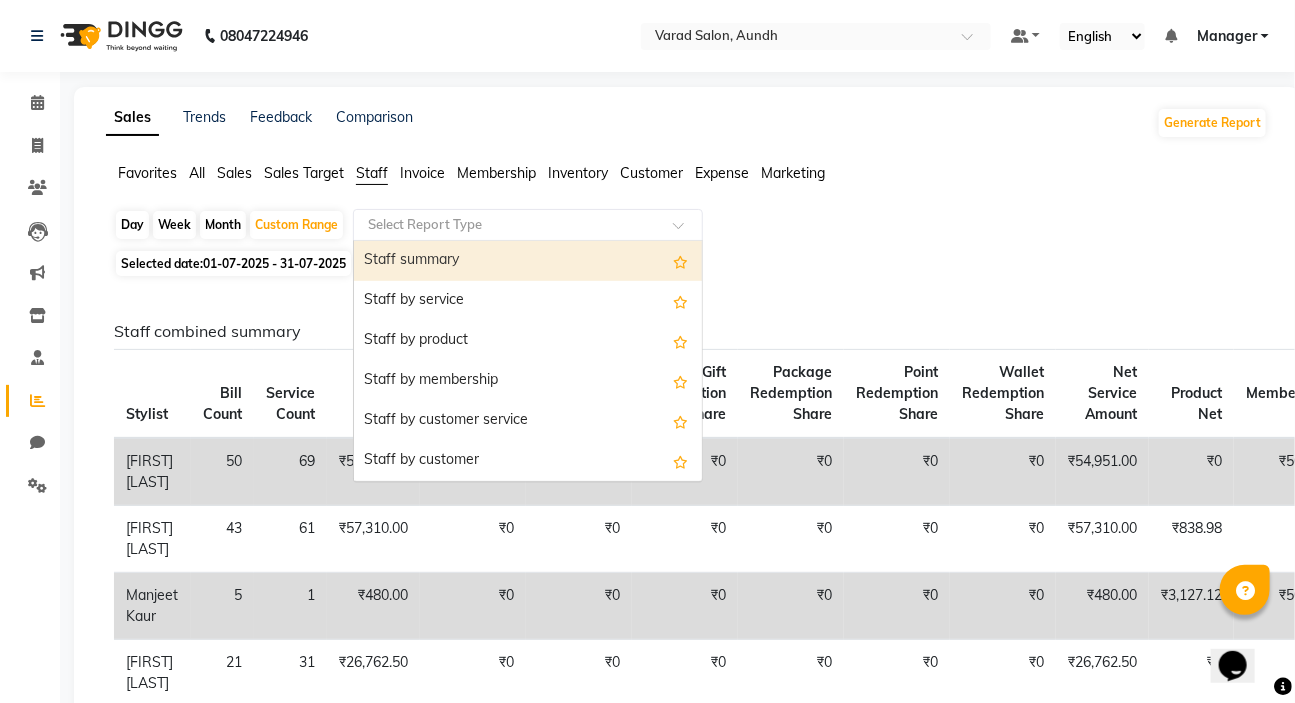 click 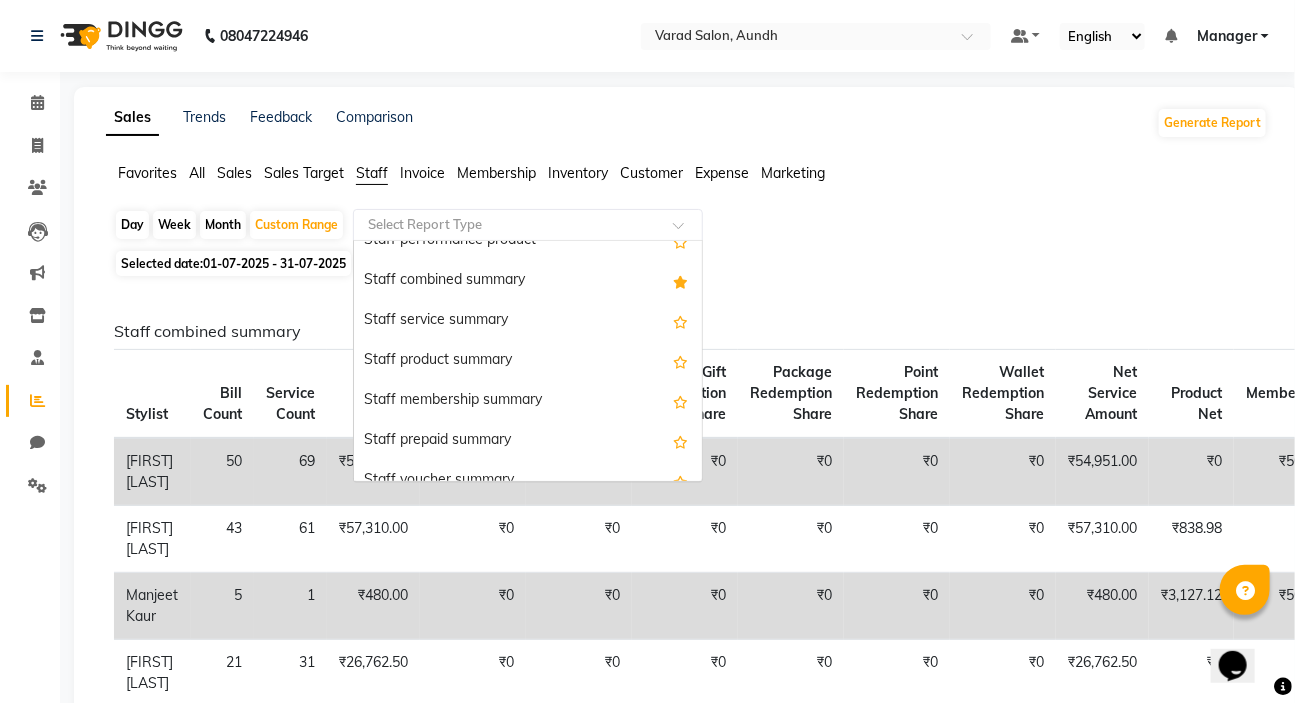 scroll, scrollTop: 454, scrollLeft: 0, axis: vertical 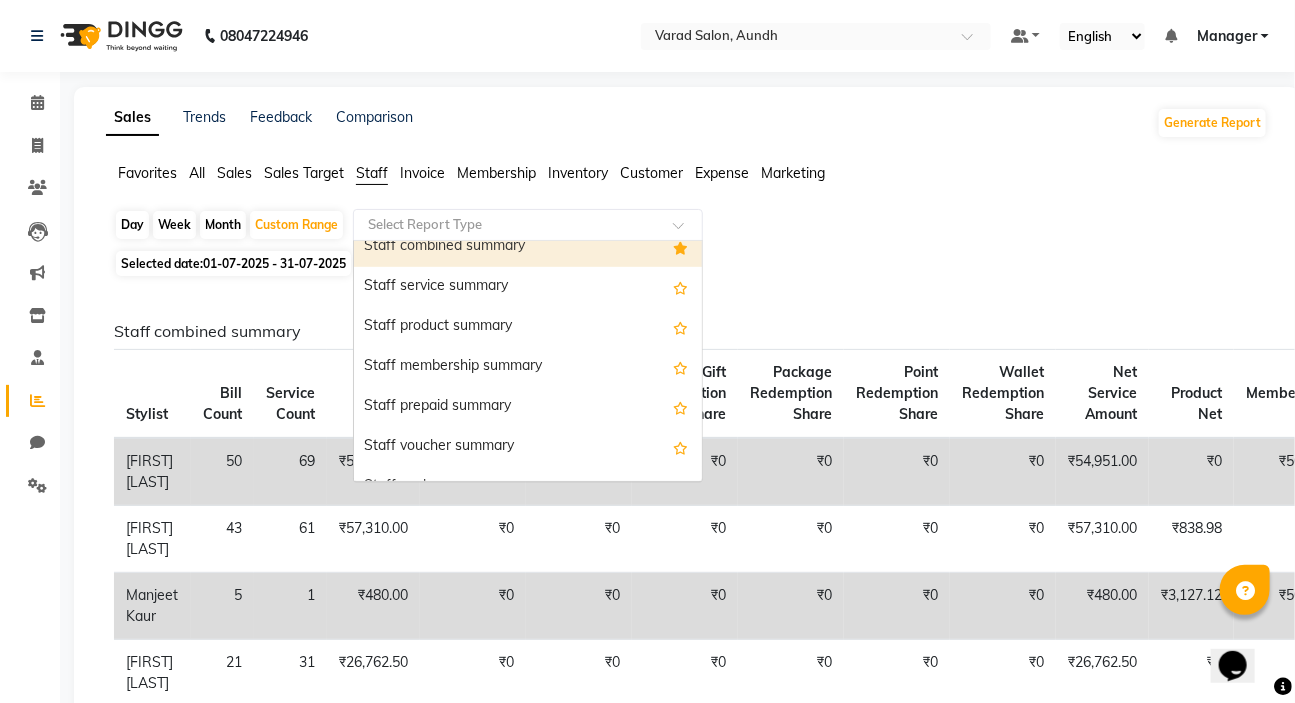click on "Staff combined summary" at bounding box center (528, 247) 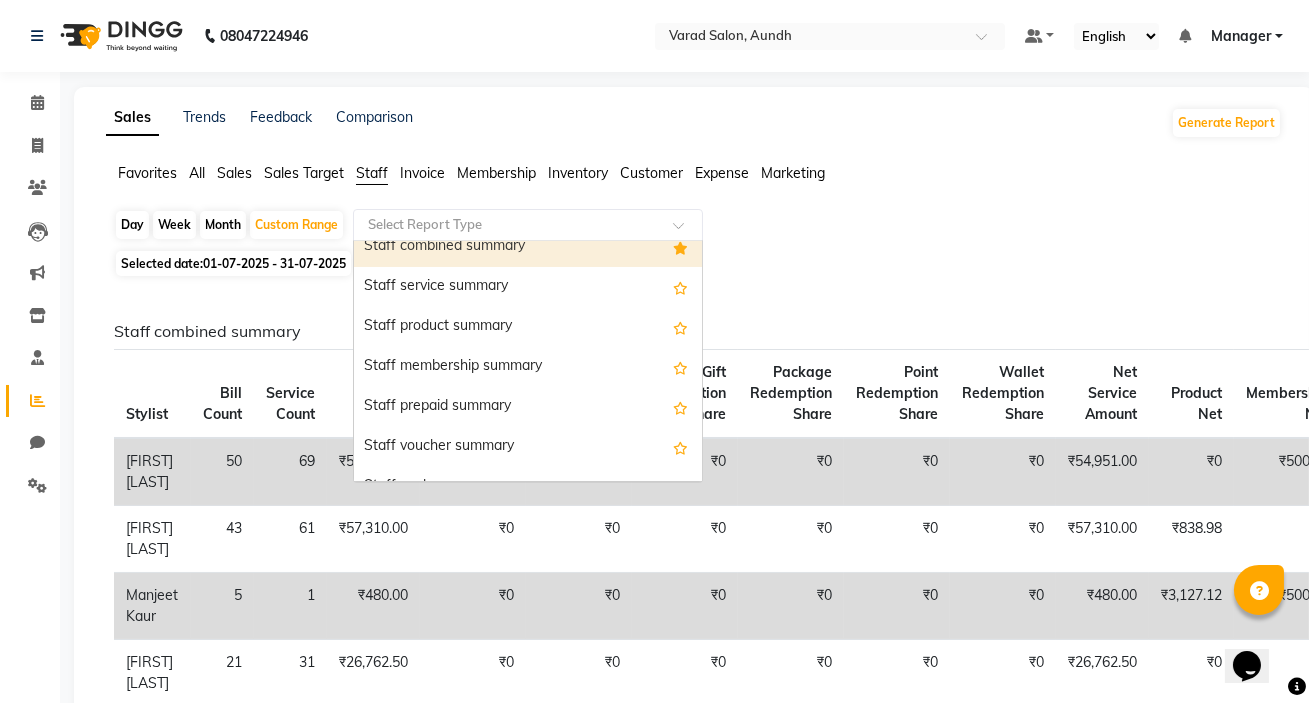 select on "full_report" 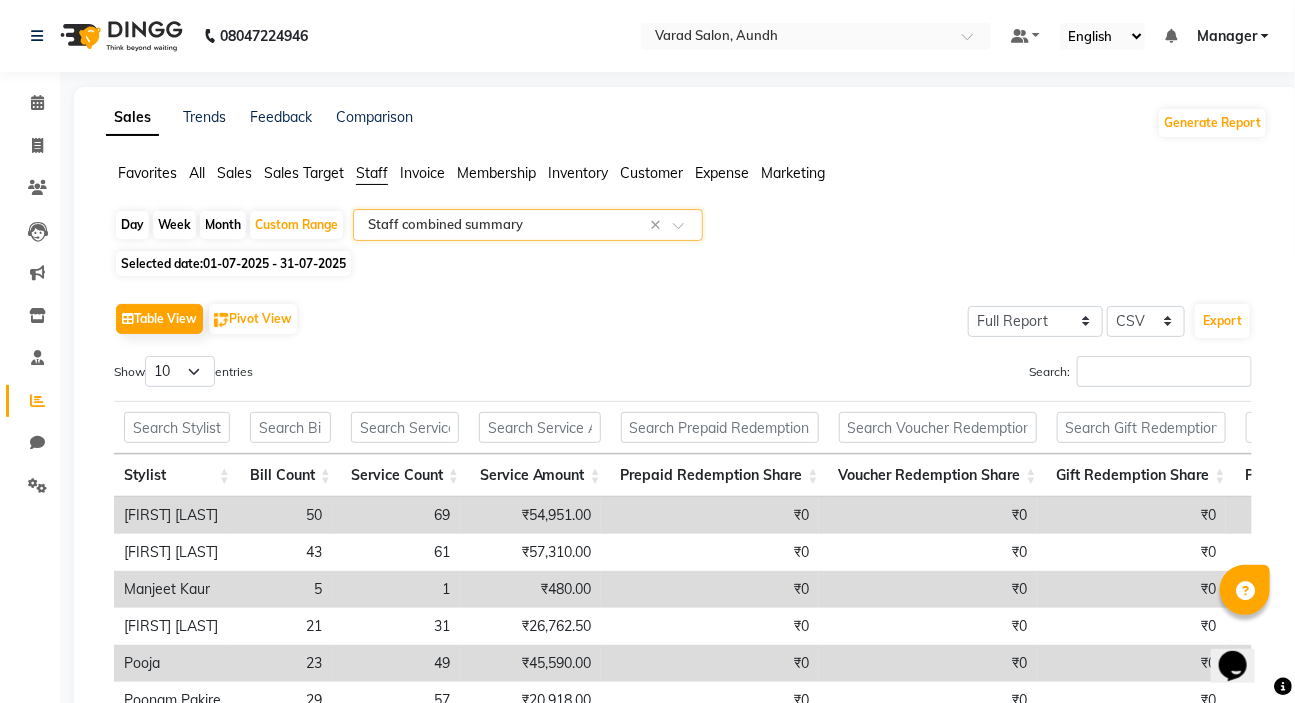 scroll, scrollTop: 230, scrollLeft: 0, axis: vertical 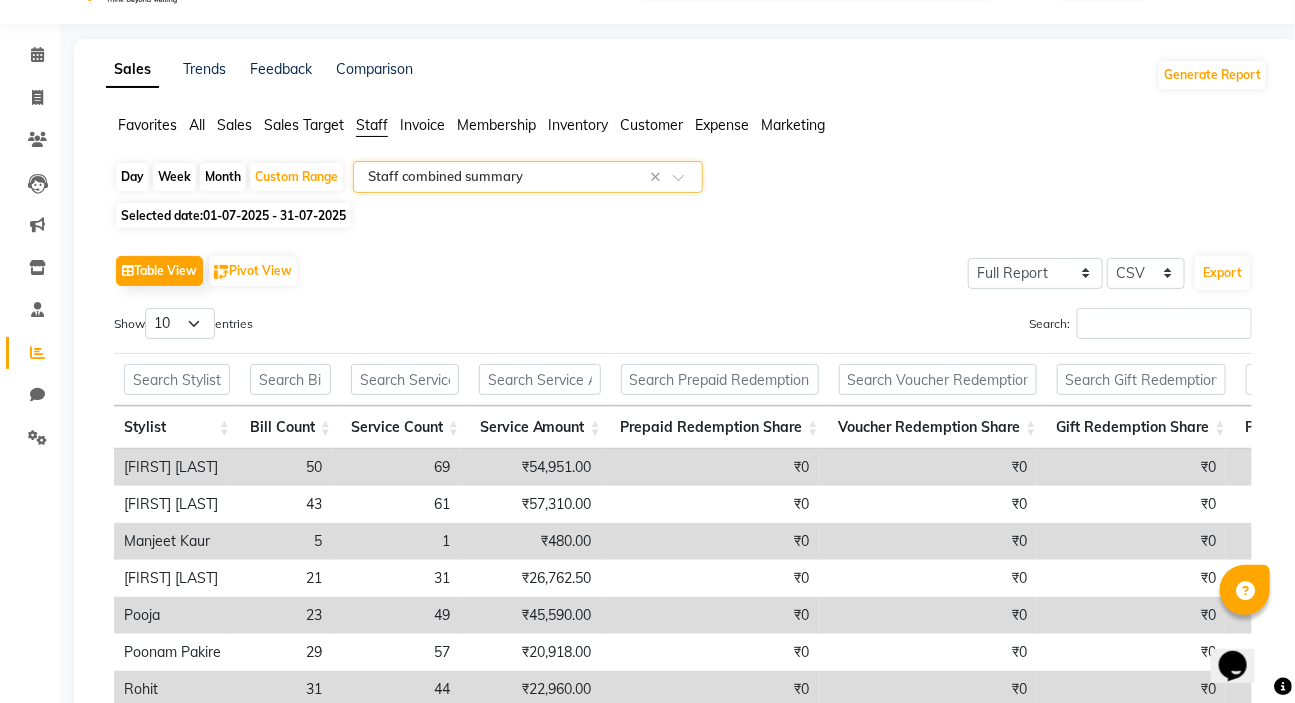 click on "Day" 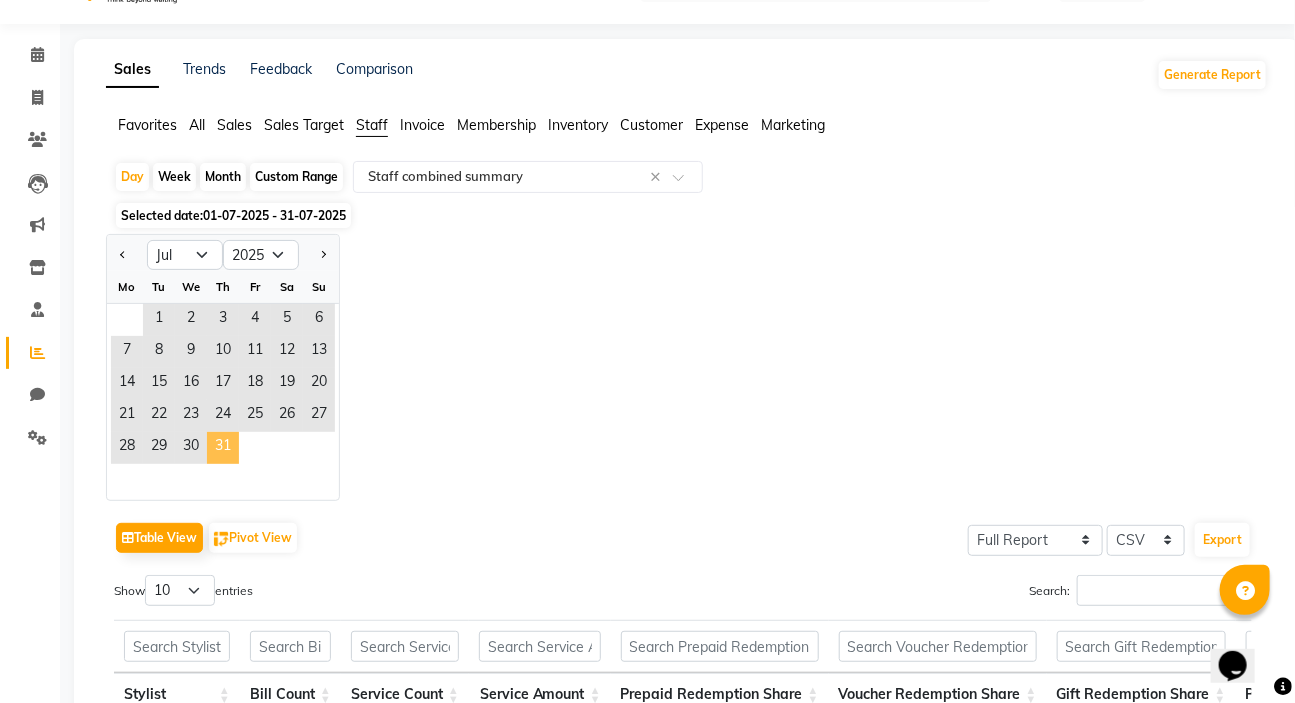 click on "31" 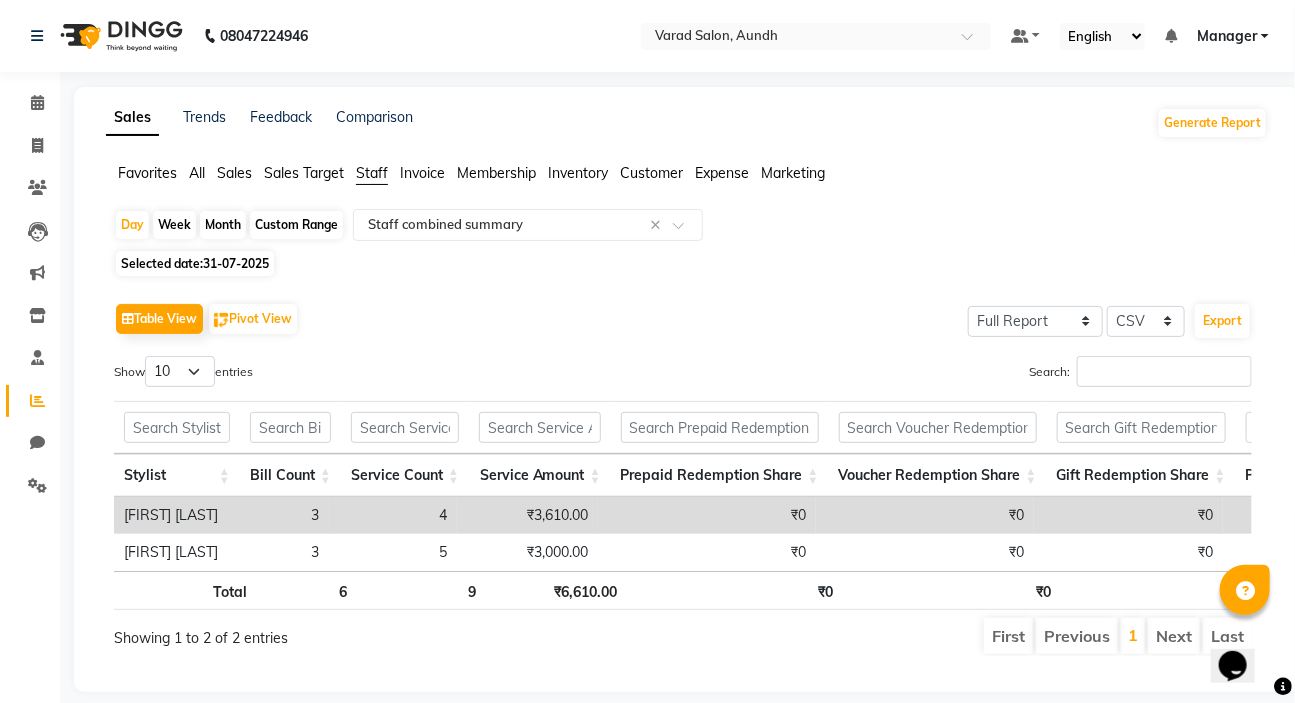 scroll, scrollTop: 45, scrollLeft: 0, axis: vertical 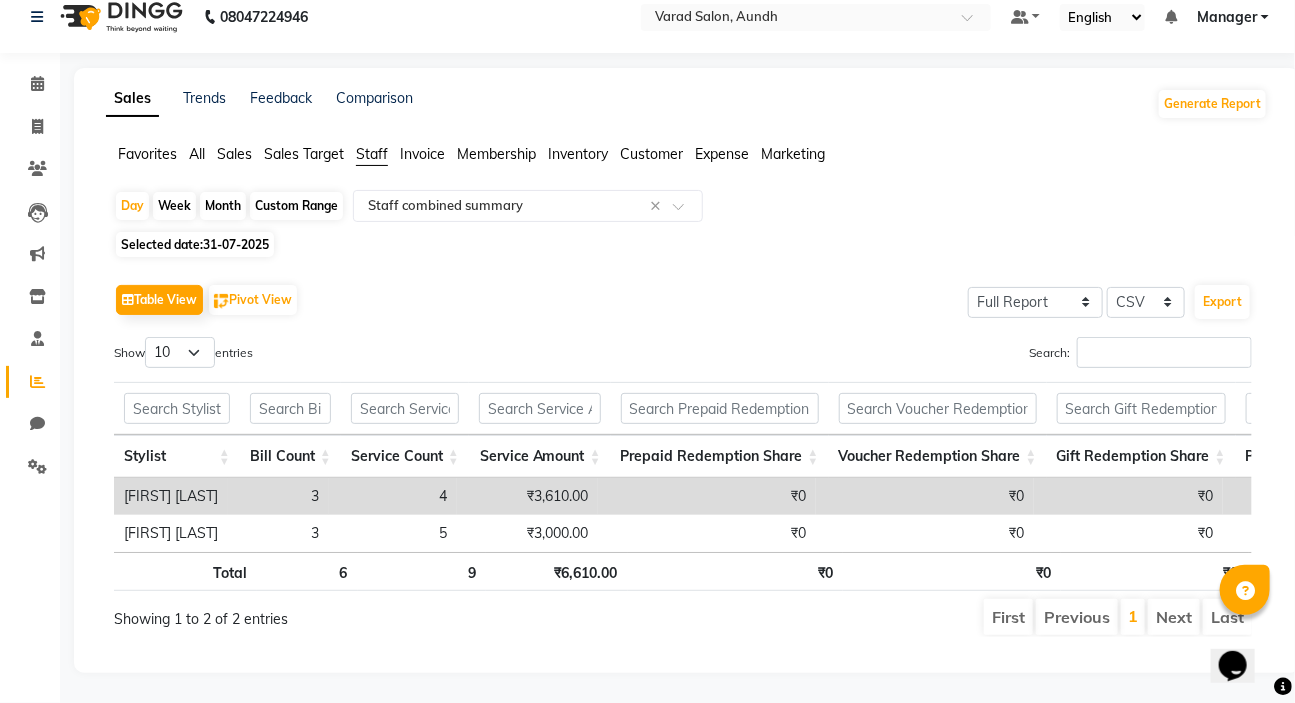 click on "31-07-2025" 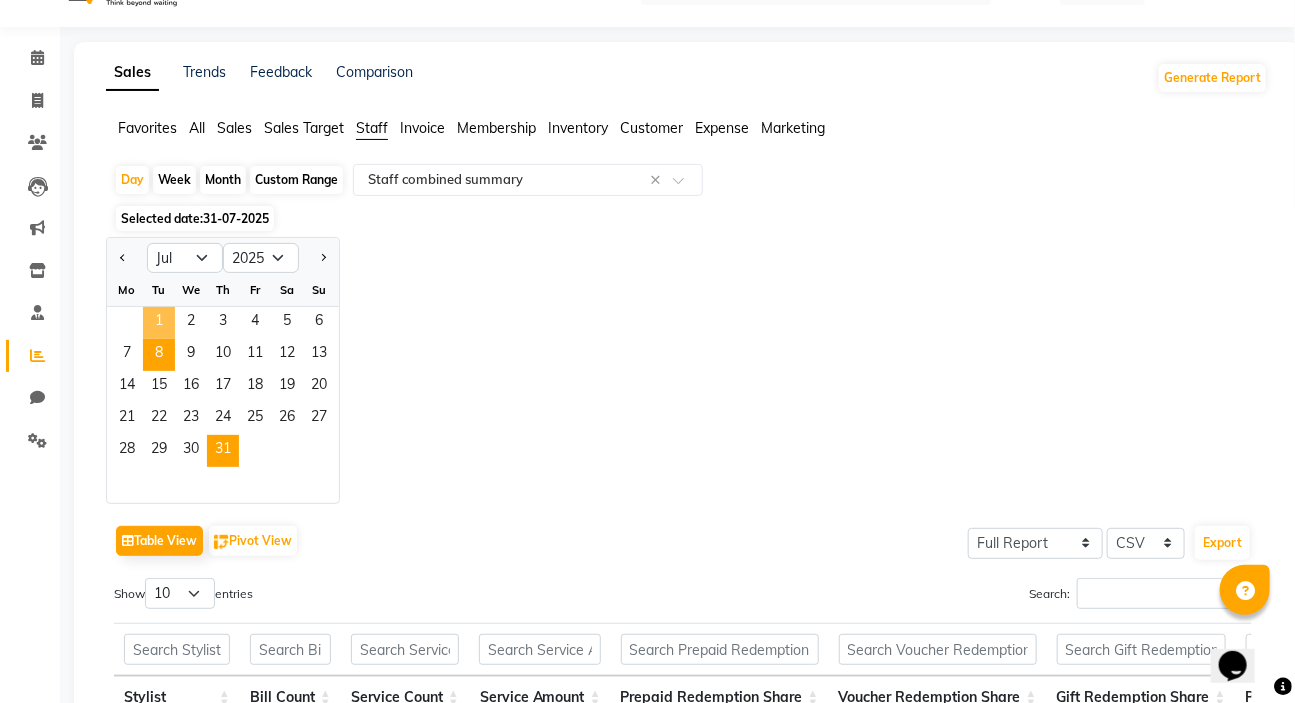 drag, startPoint x: 161, startPoint y: 329, endPoint x: 171, endPoint y: 351, distance: 24.166092 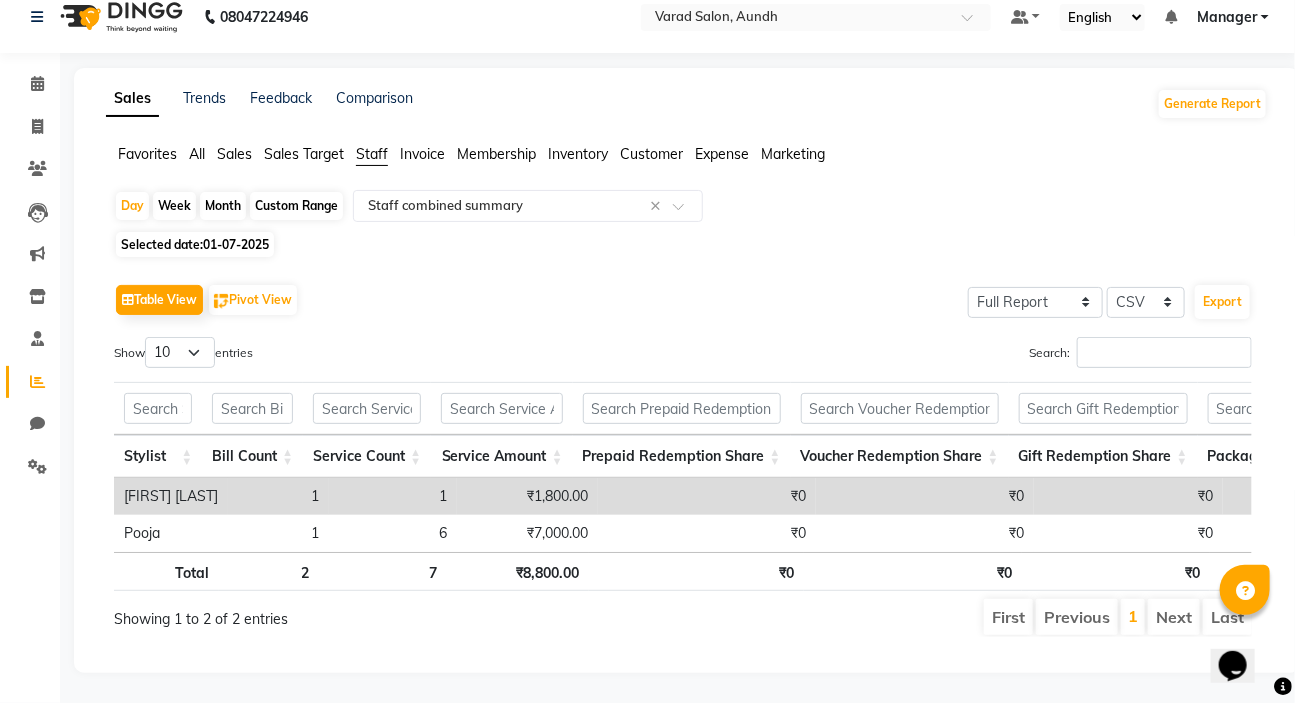scroll, scrollTop: 45, scrollLeft: 0, axis: vertical 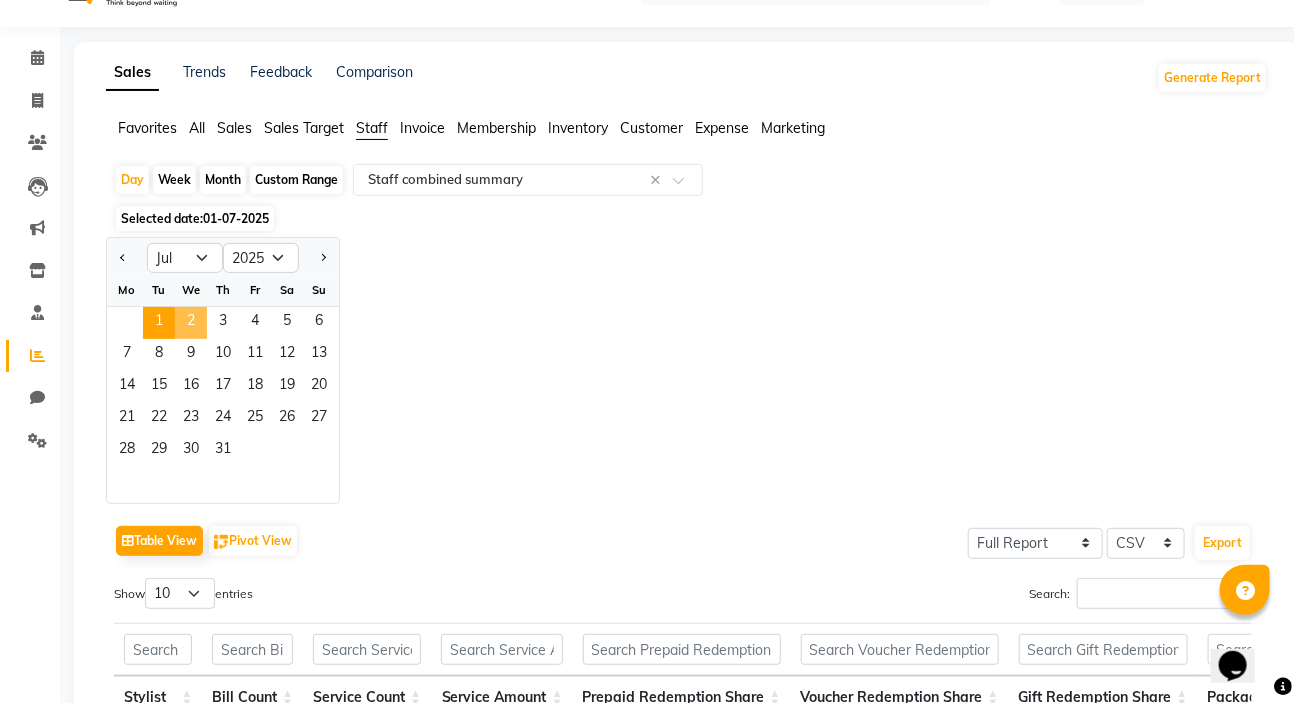 click on "2" 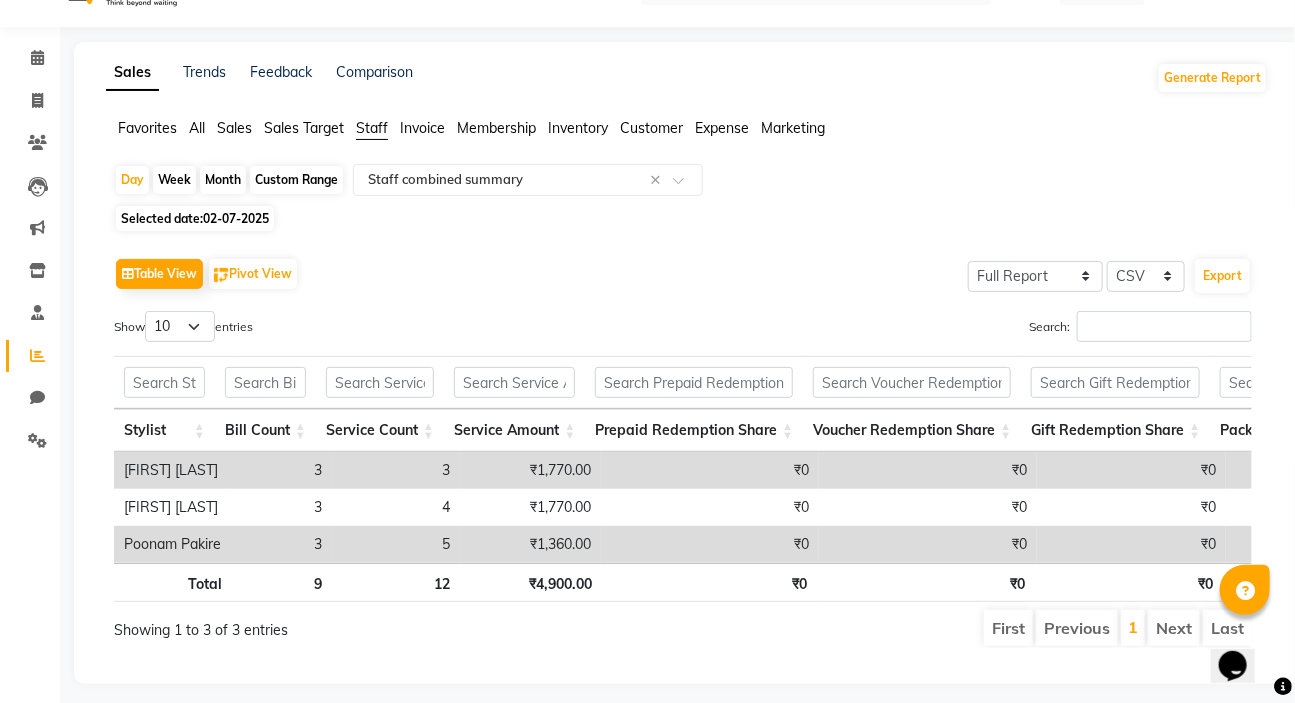 scroll, scrollTop: 0, scrollLeft: 0, axis: both 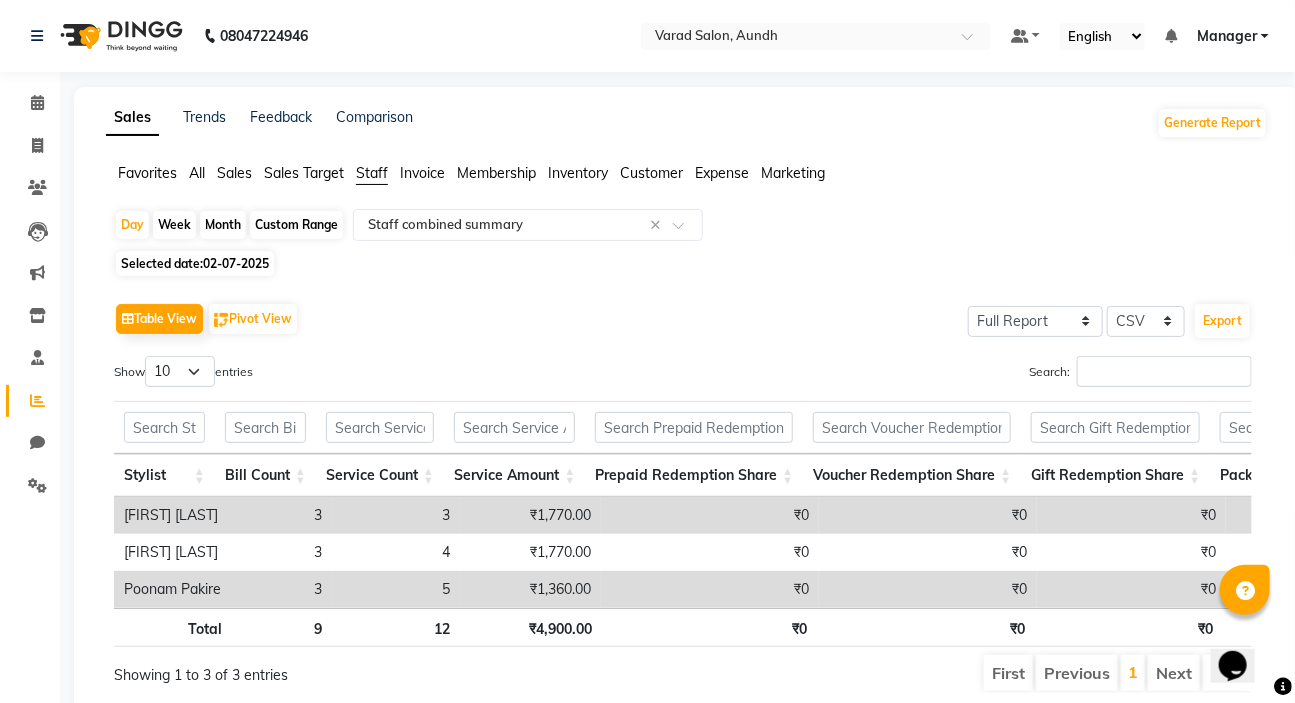 click on "Selected date:  02-07-2025" 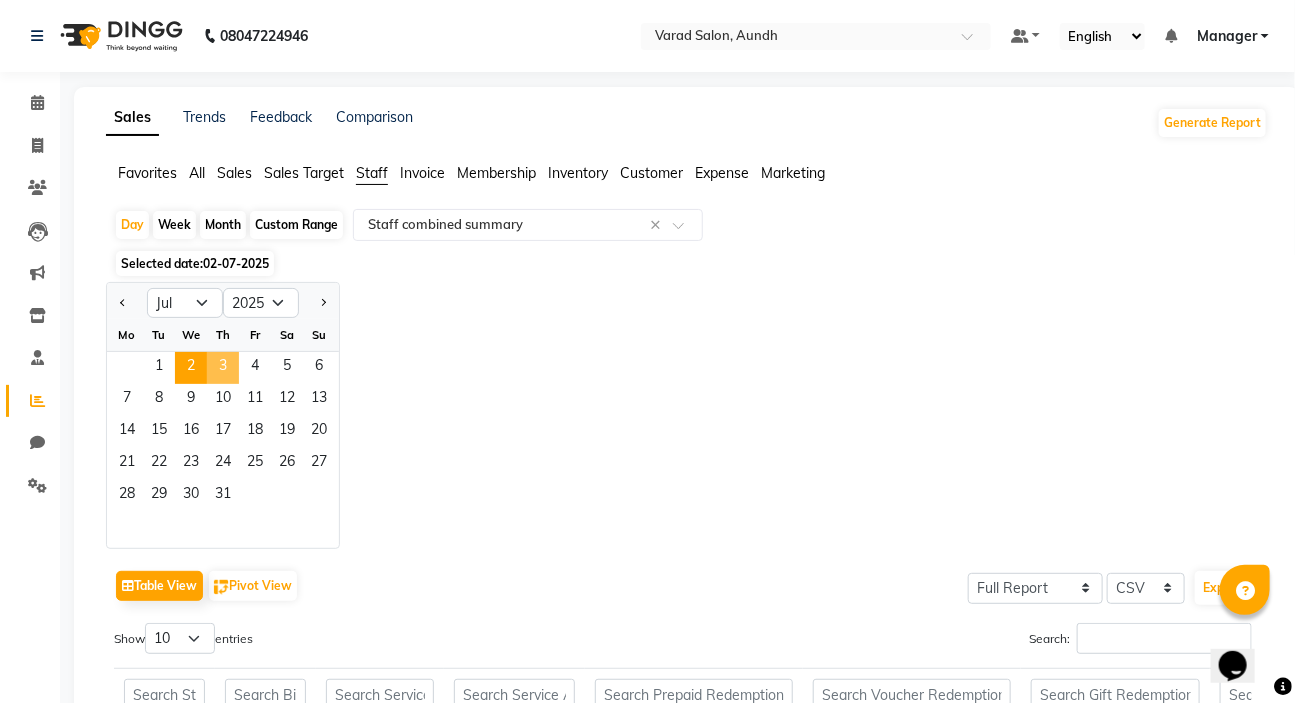 click on "3" 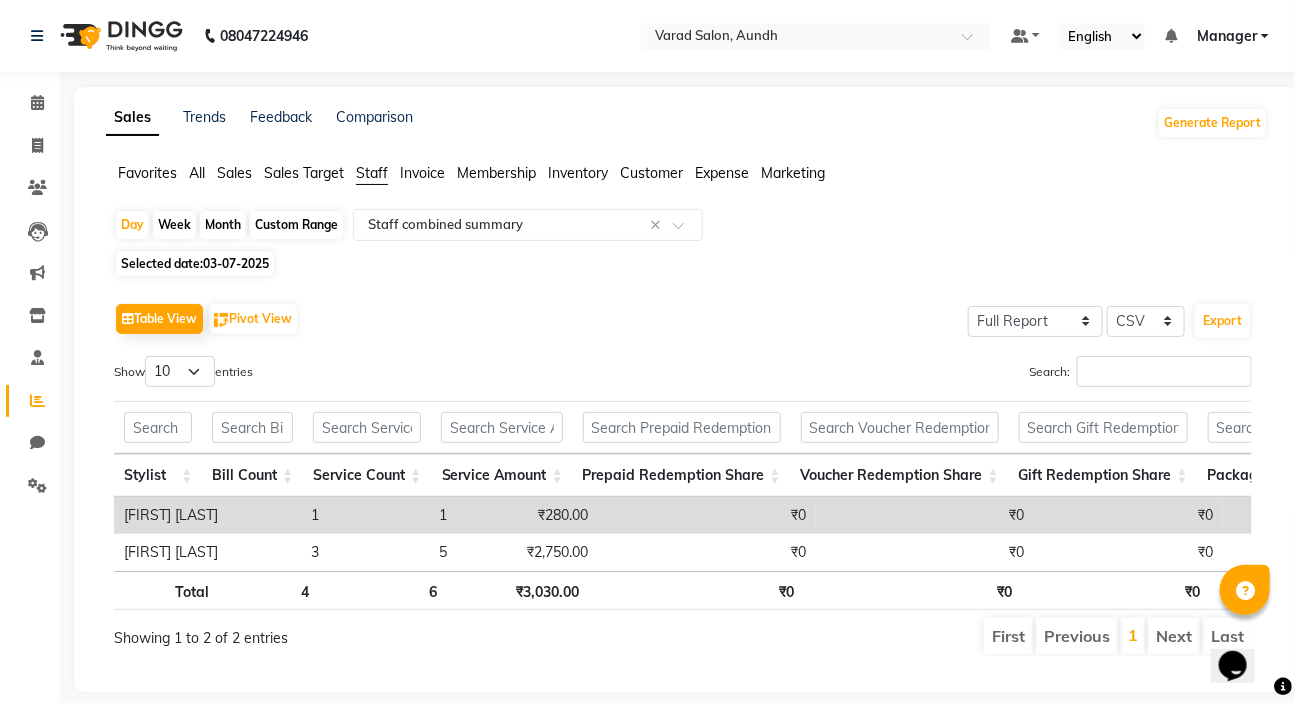 click on "03-07-2025" 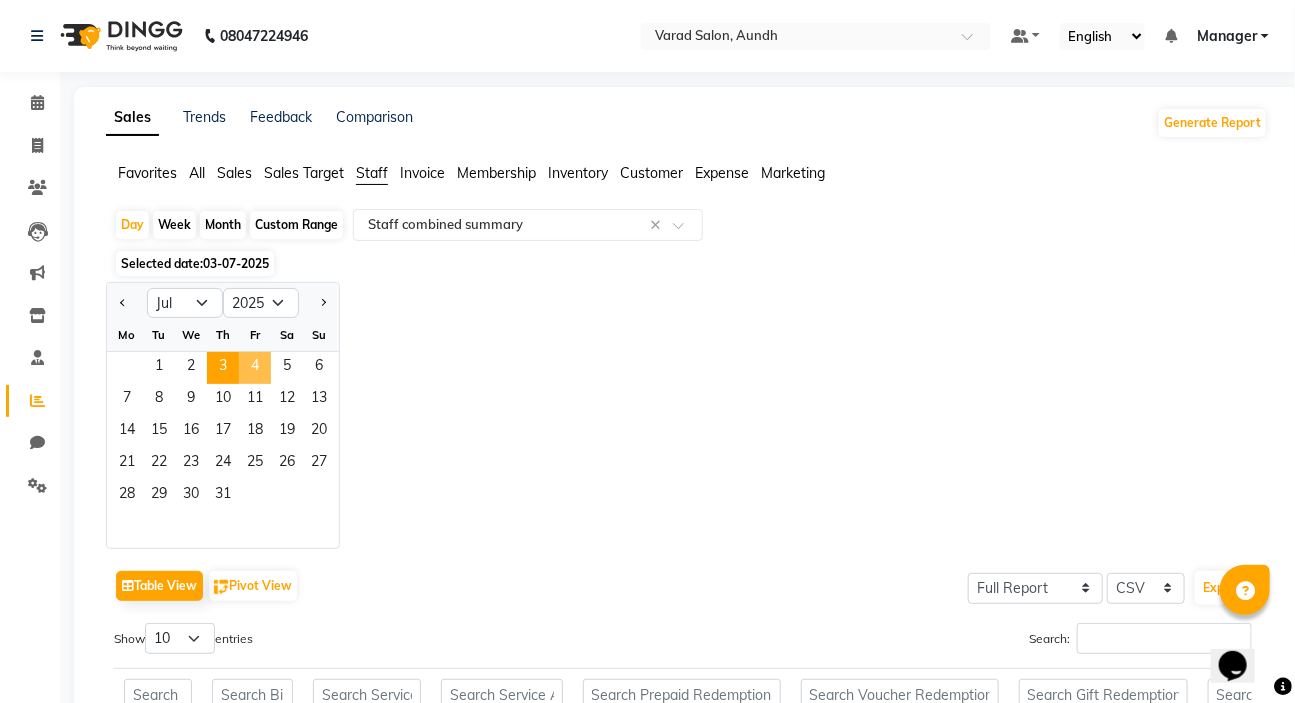 click on "4" 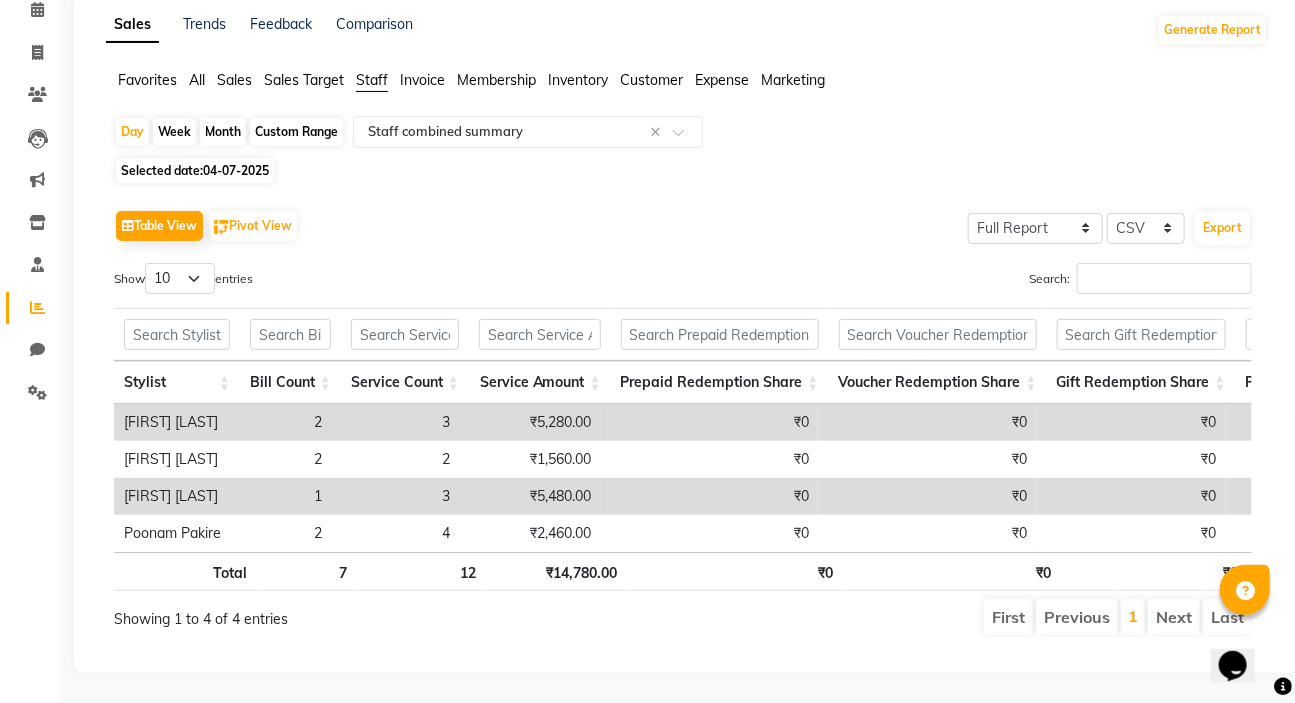 scroll, scrollTop: 119, scrollLeft: 0, axis: vertical 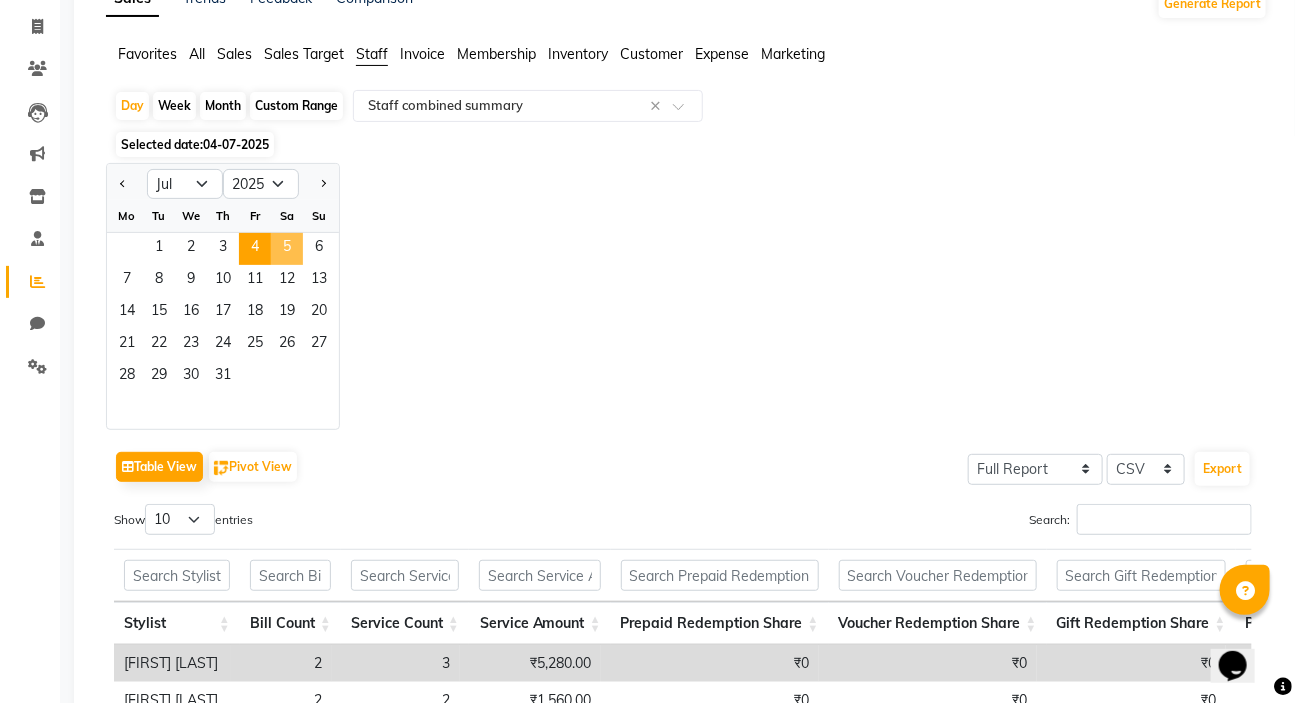 click on "5" 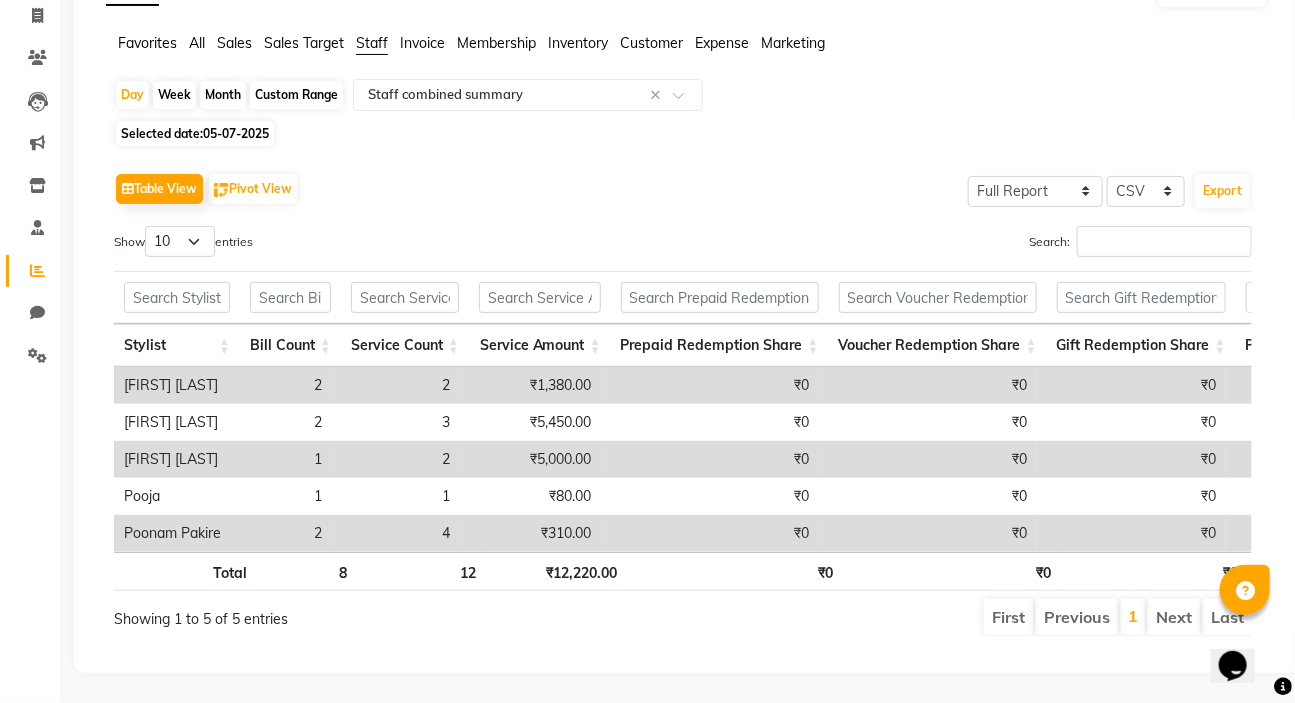 scroll, scrollTop: 156, scrollLeft: 0, axis: vertical 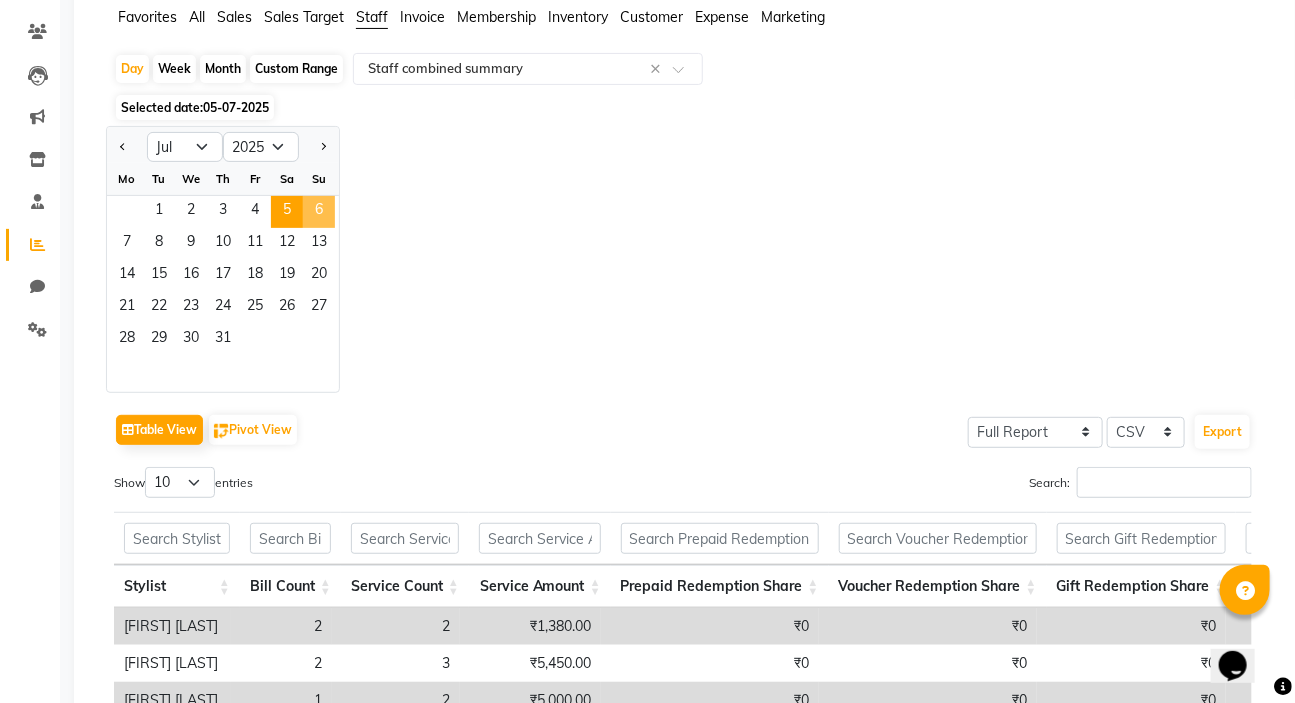 click on "6" 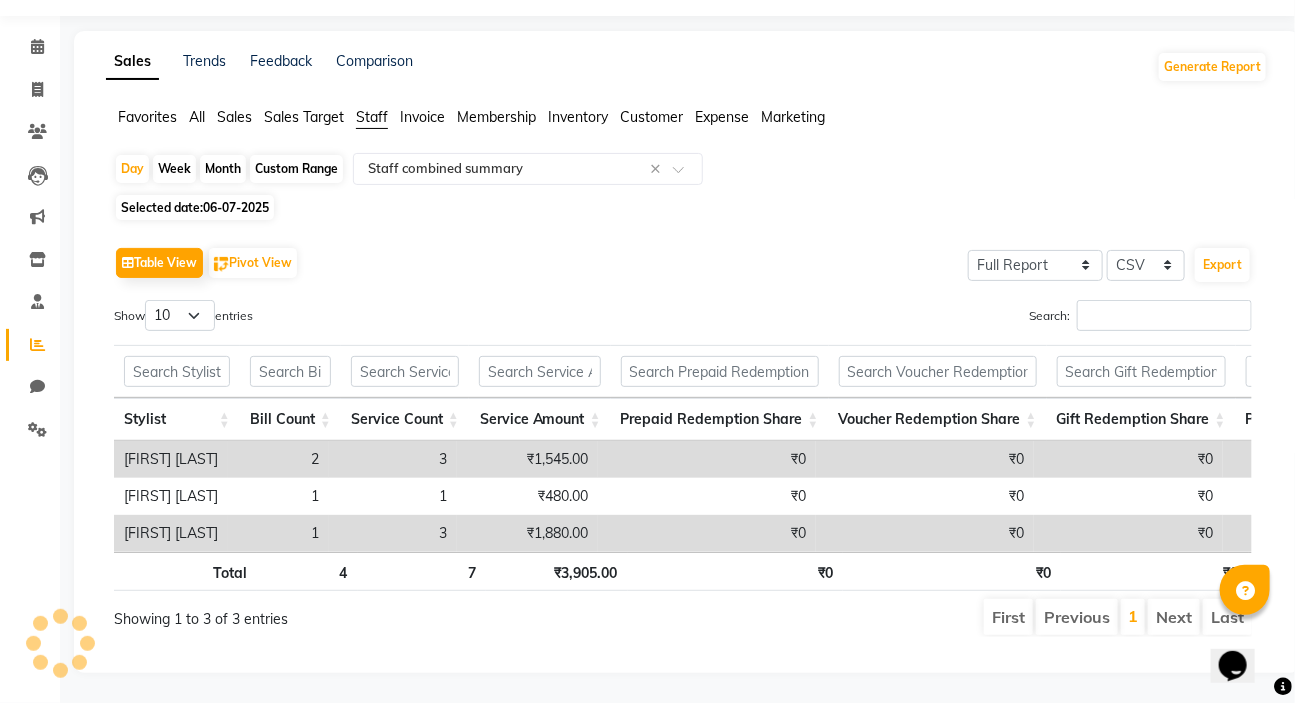 scroll, scrollTop: 0, scrollLeft: 0, axis: both 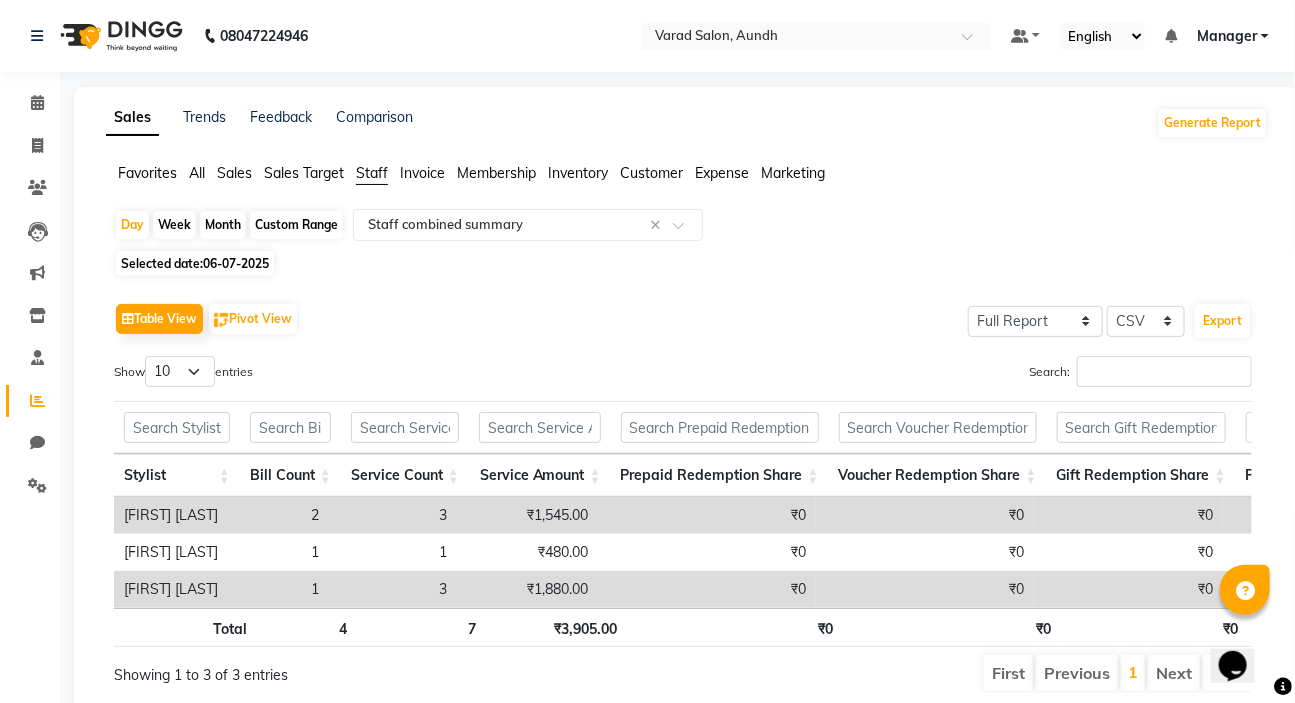 click on "06-07-2025" 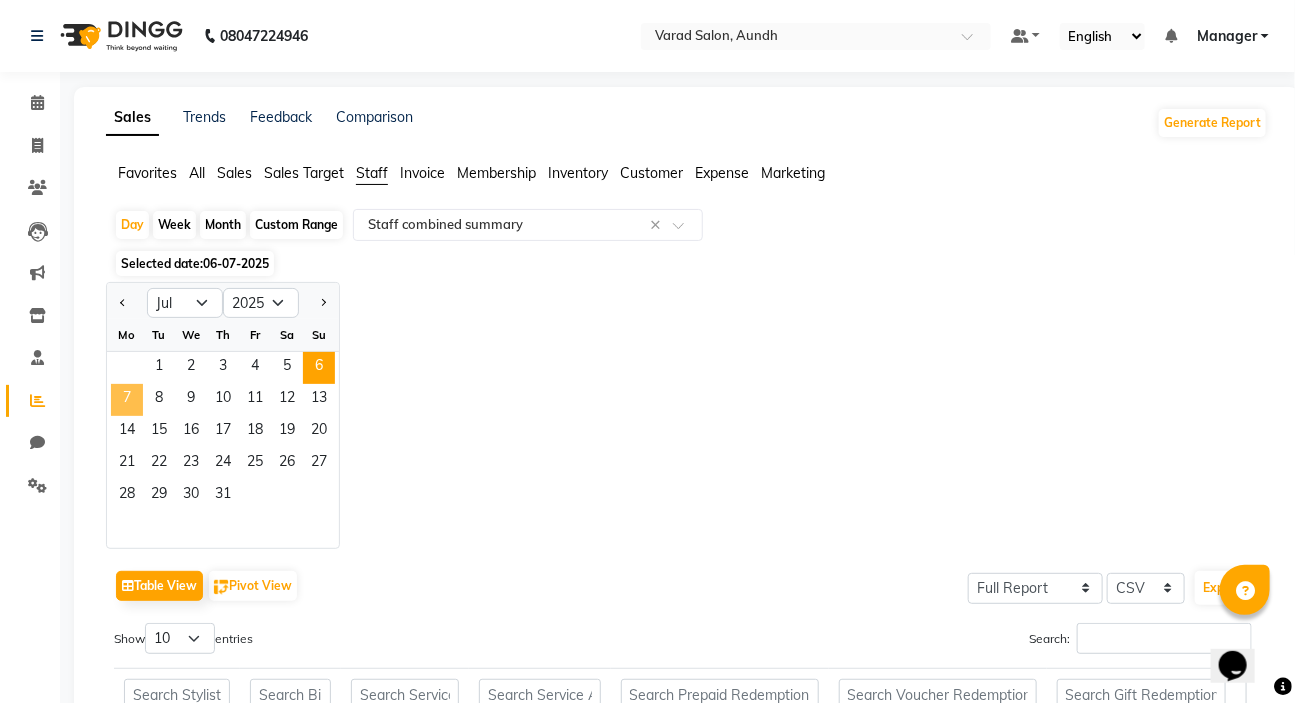 click on "7" 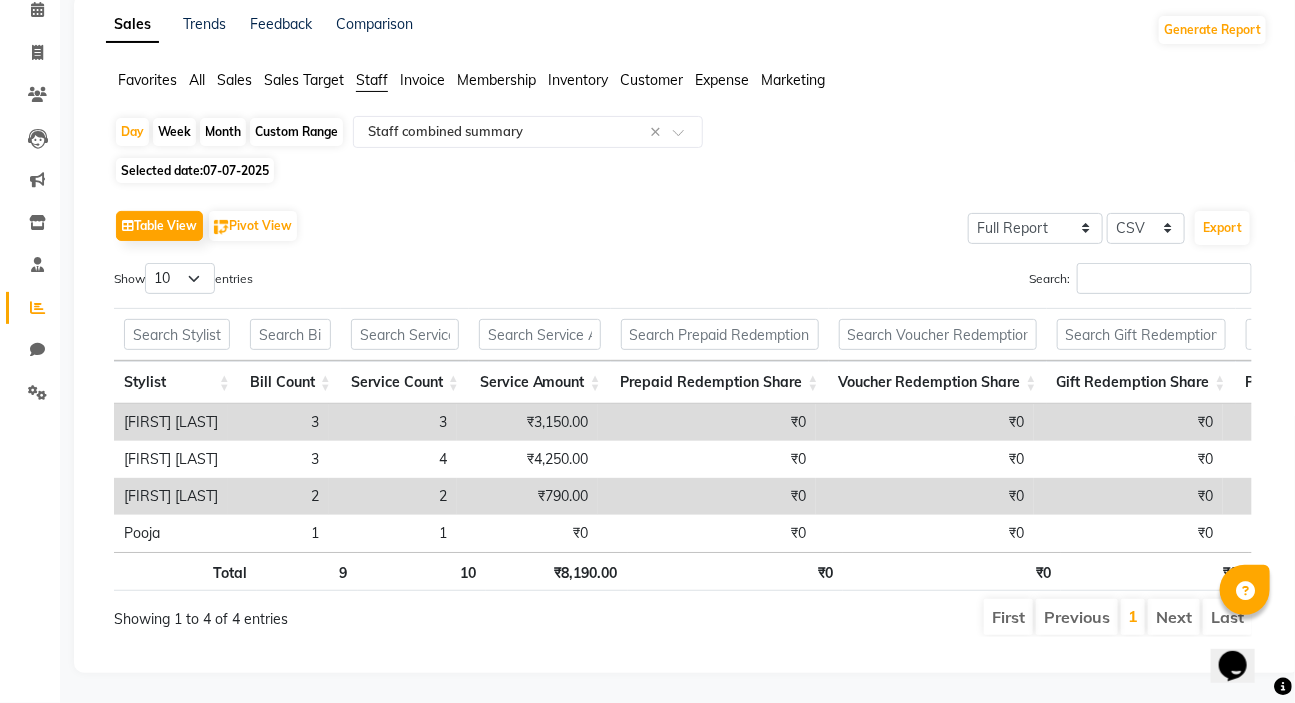 scroll, scrollTop: 119, scrollLeft: 0, axis: vertical 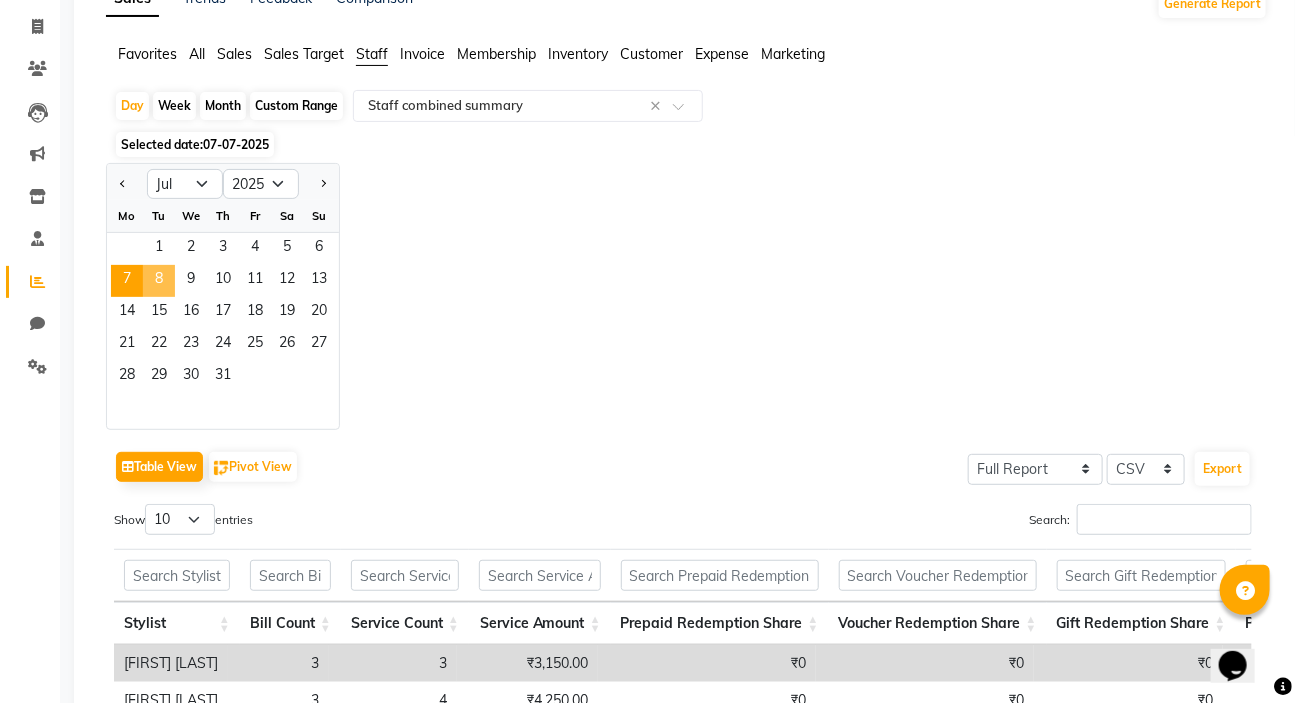 click on "8" 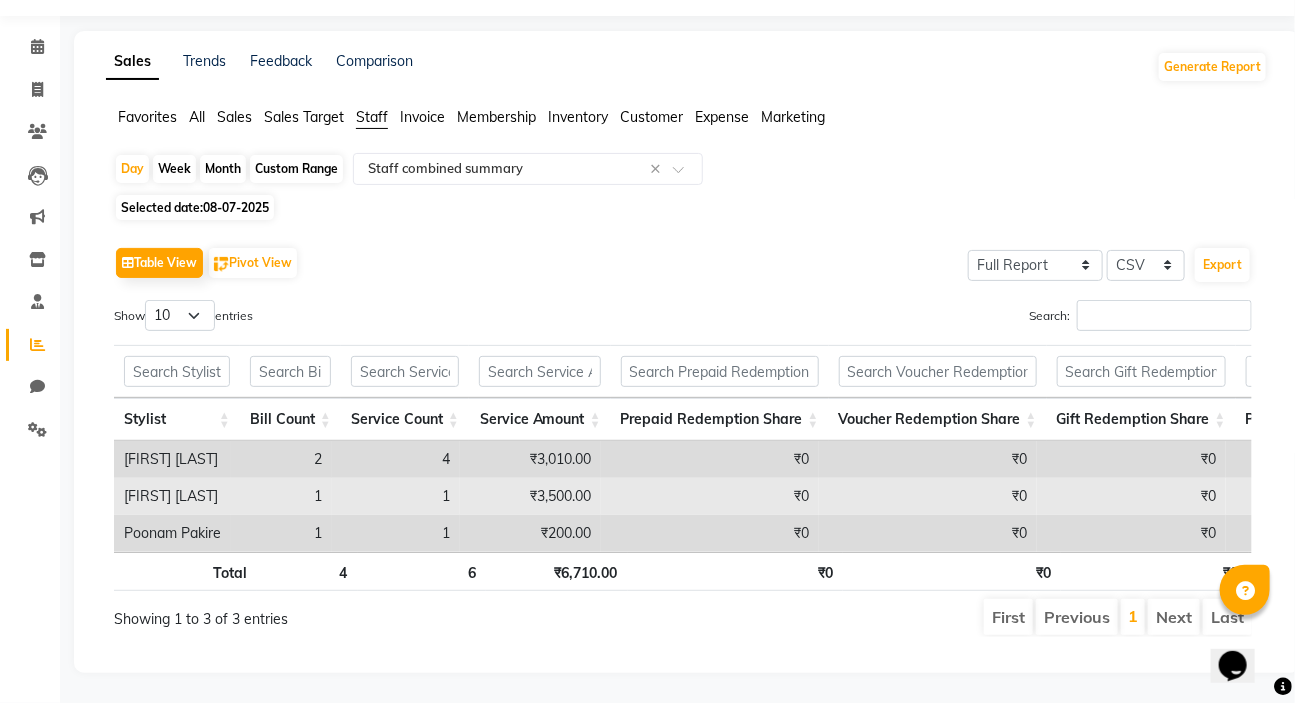 scroll, scrollTop: 82, scrollLeft: 0, axis: vertical 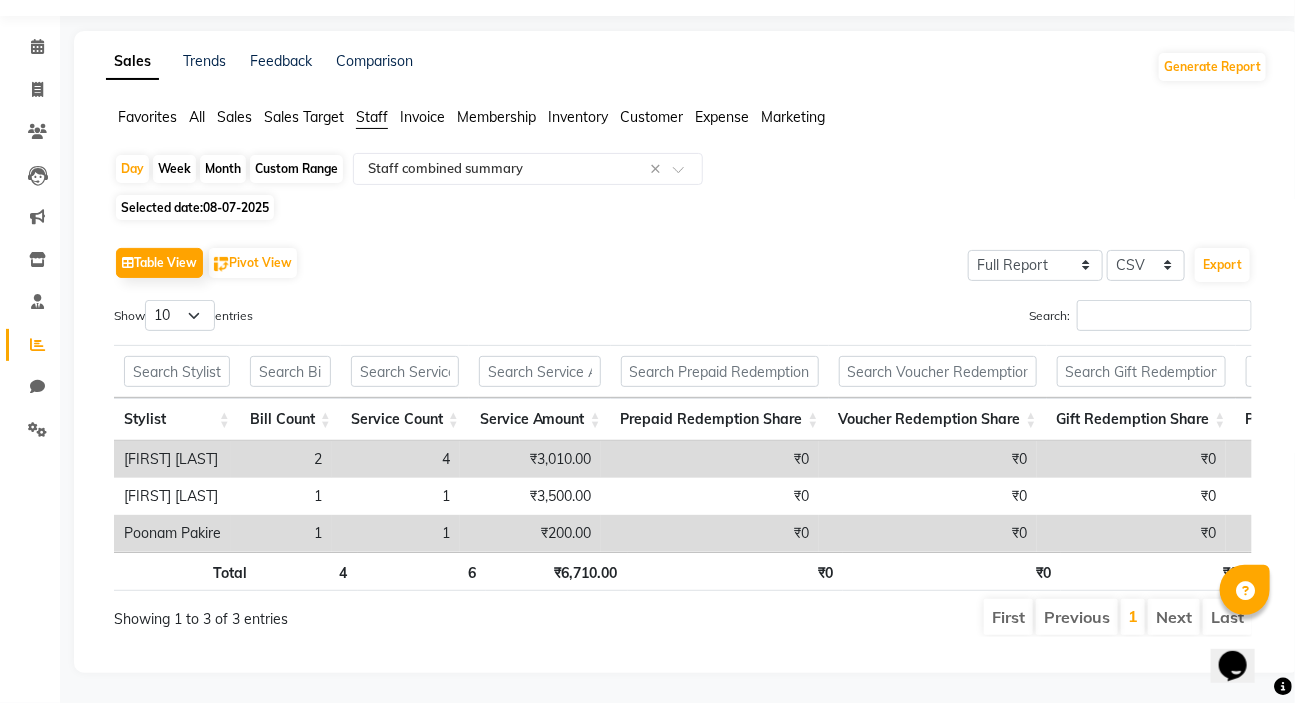 click on "Selected date:  08-07-2025" 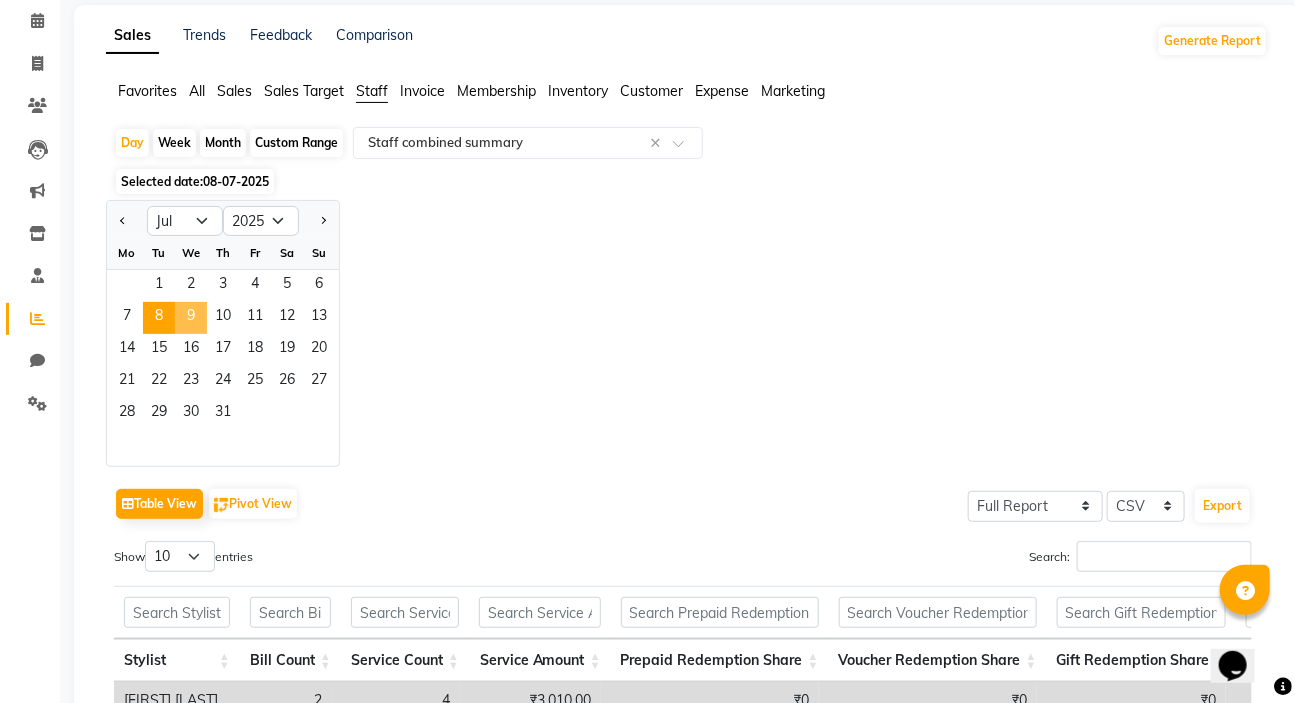 click on "9" 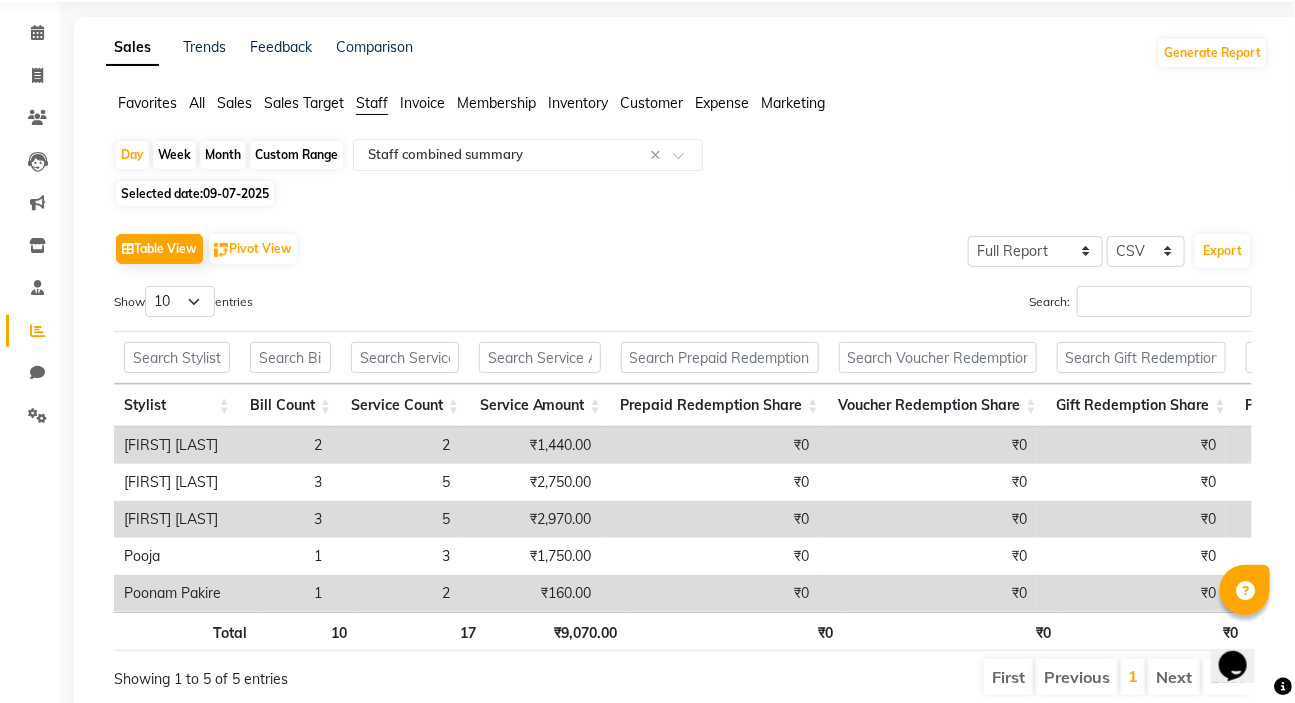 scroll, scrollTop: 90, scrollLeft: 0, axis: vertical 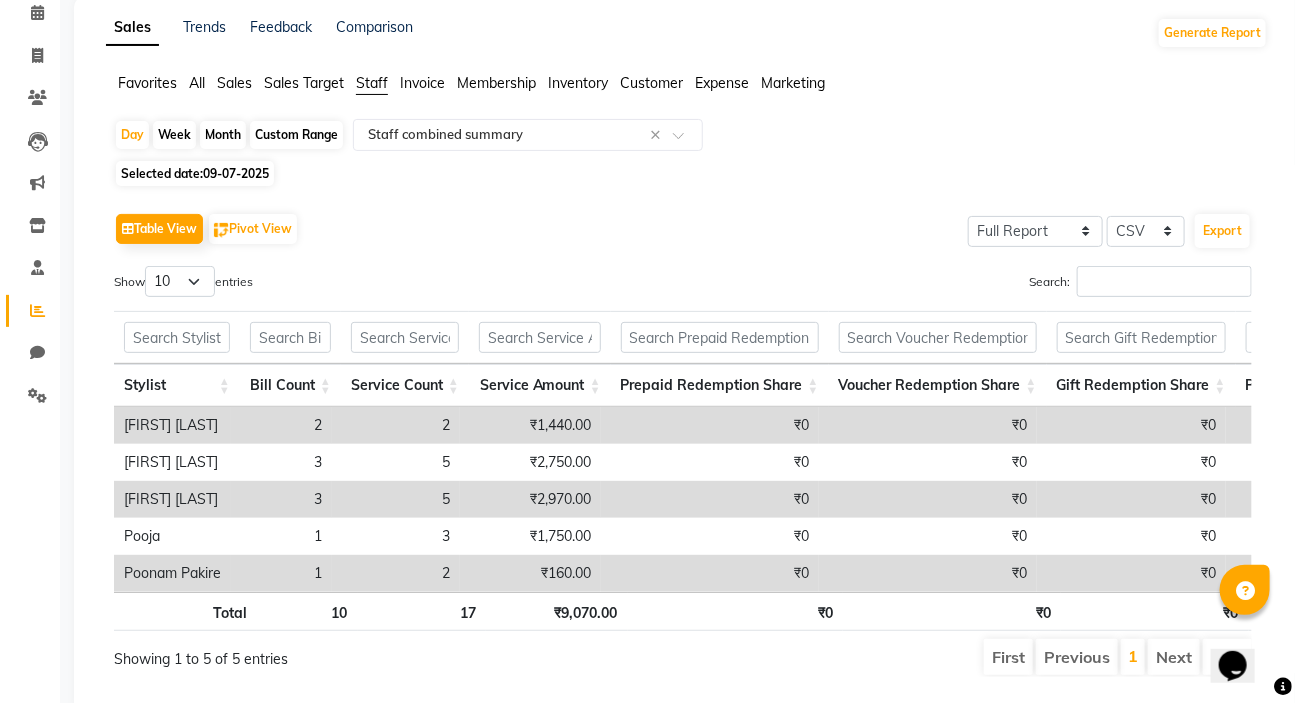 click on "09-07-2025" 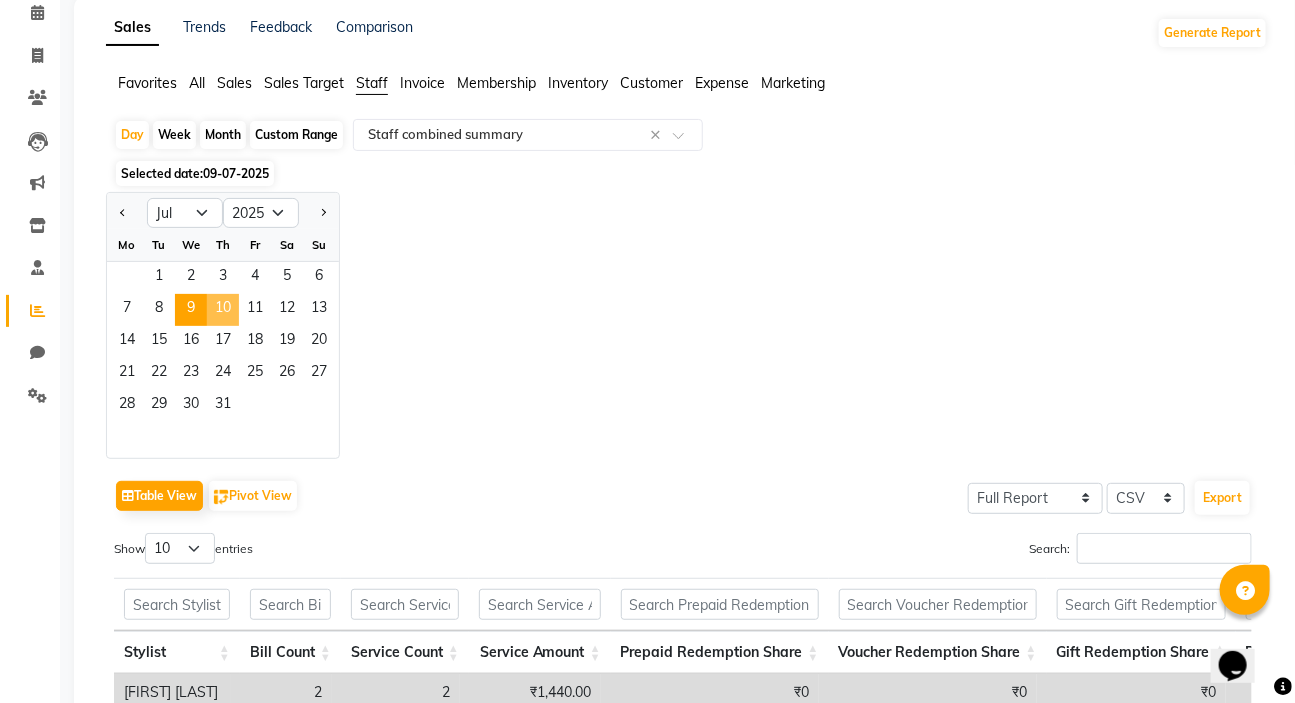 click on "10" 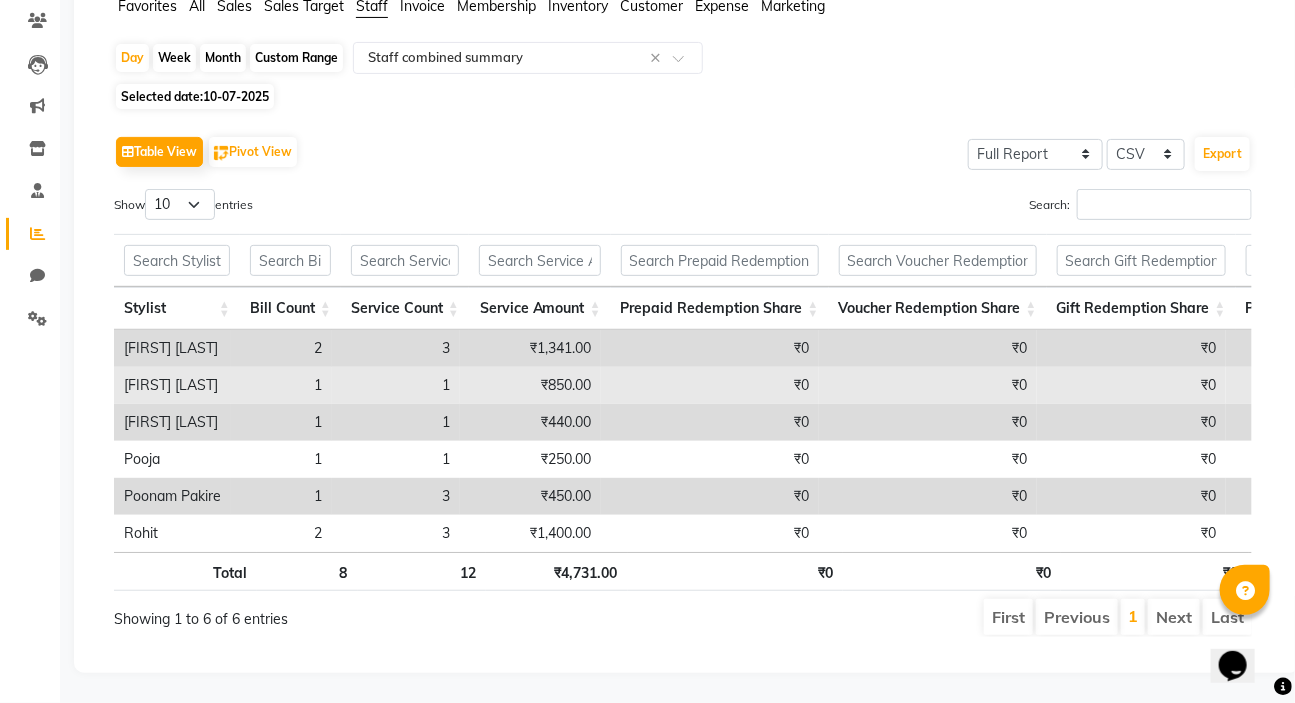 scroll, scrollTop: 193, scrollLeft: 0, axis: vertical 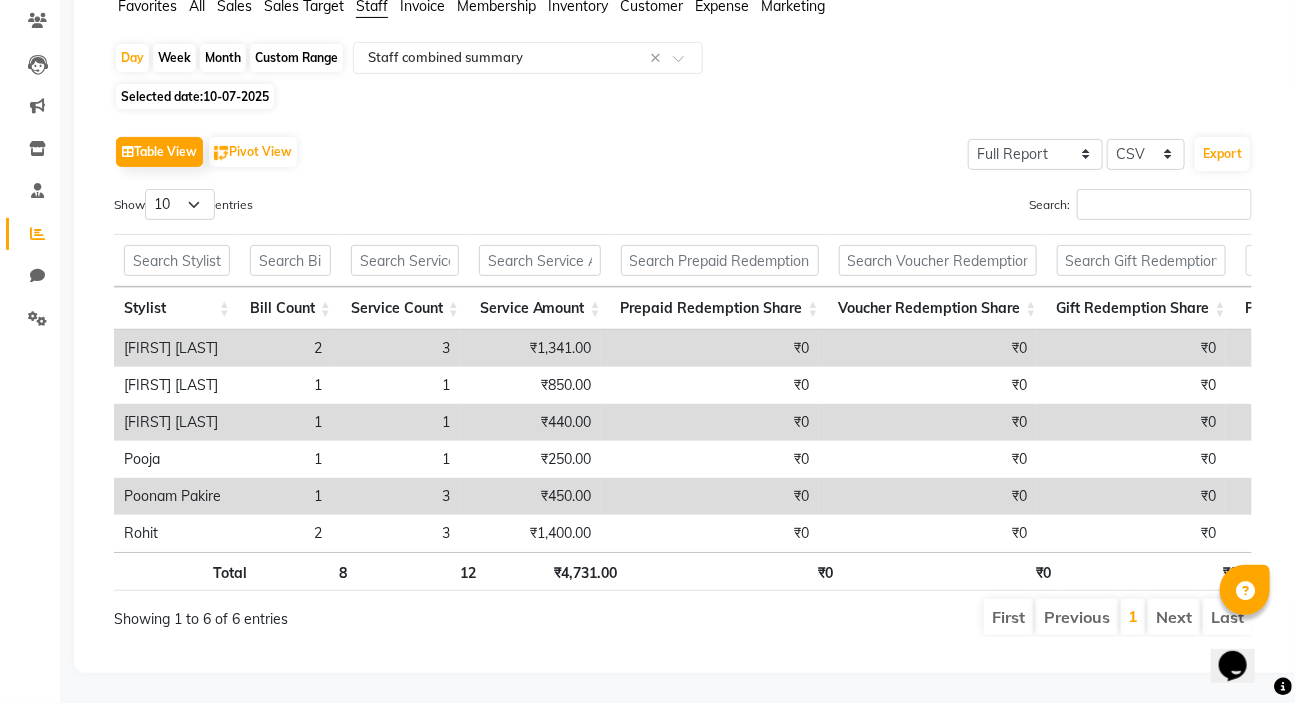 click on "10-07-2025" 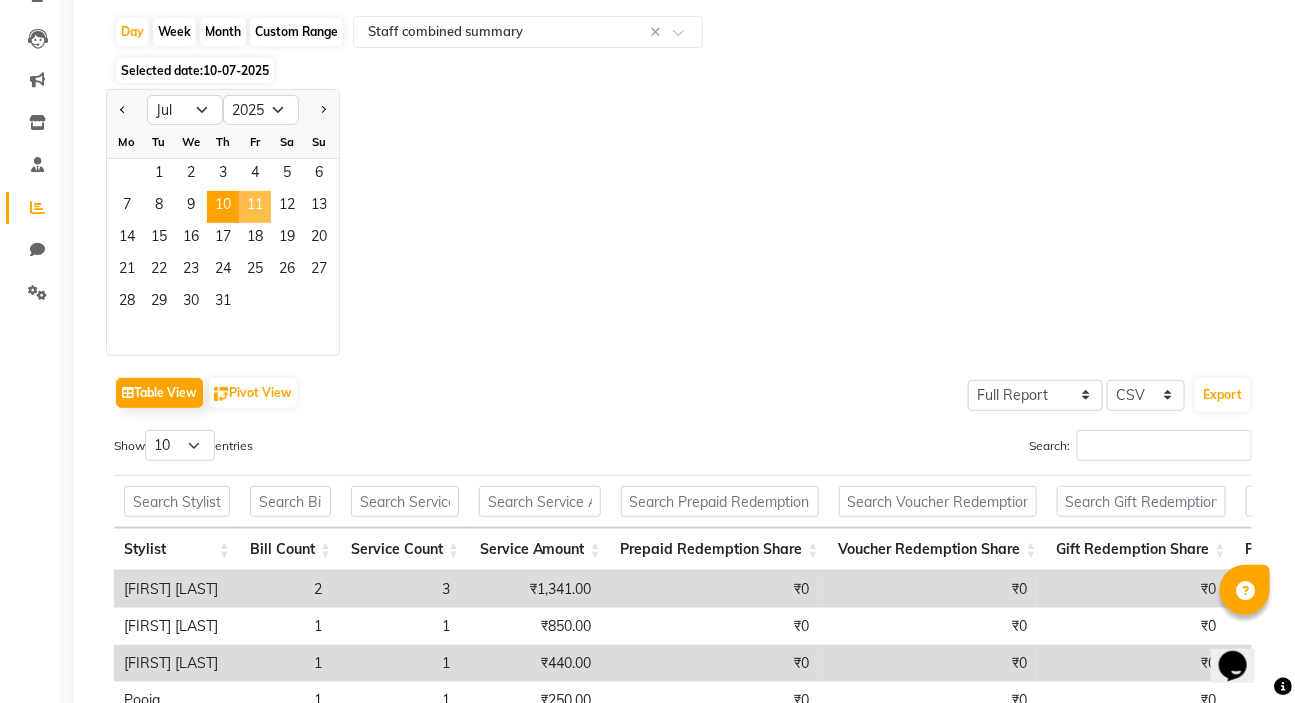 click on "11" 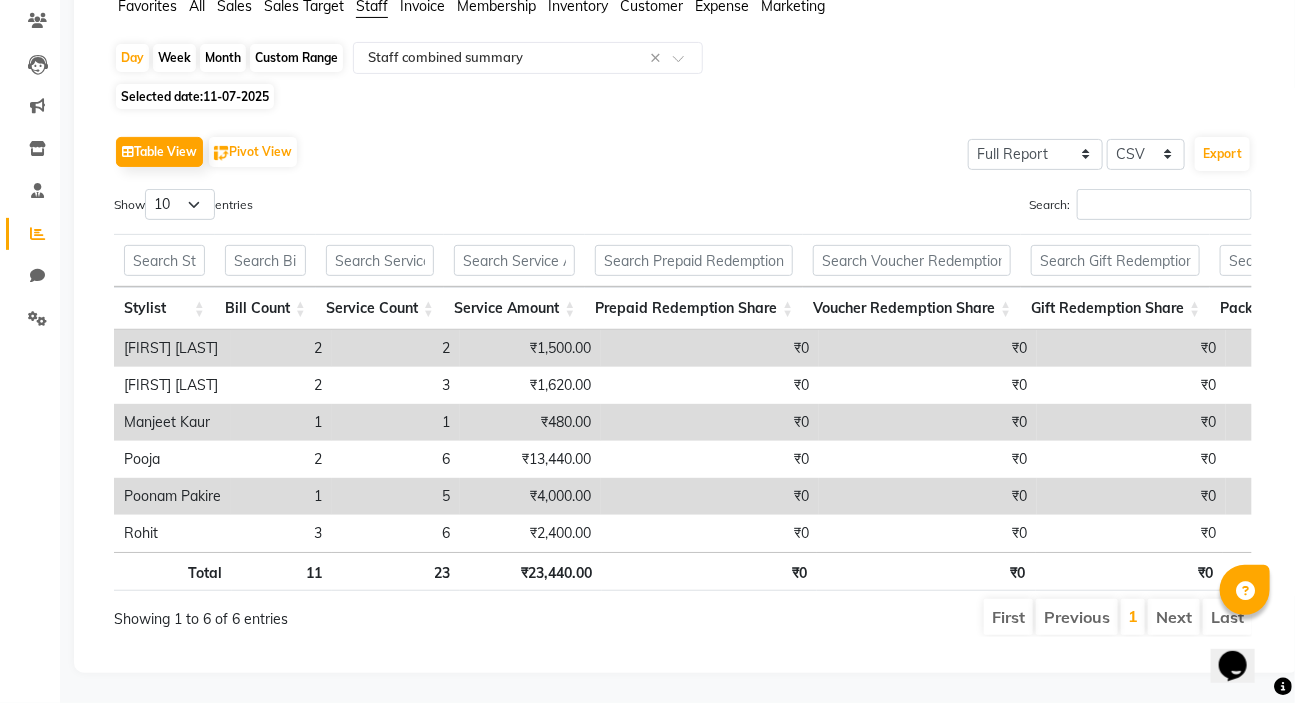scroll, scrollTop: 193, scrollLeft: 0, axis: vertical 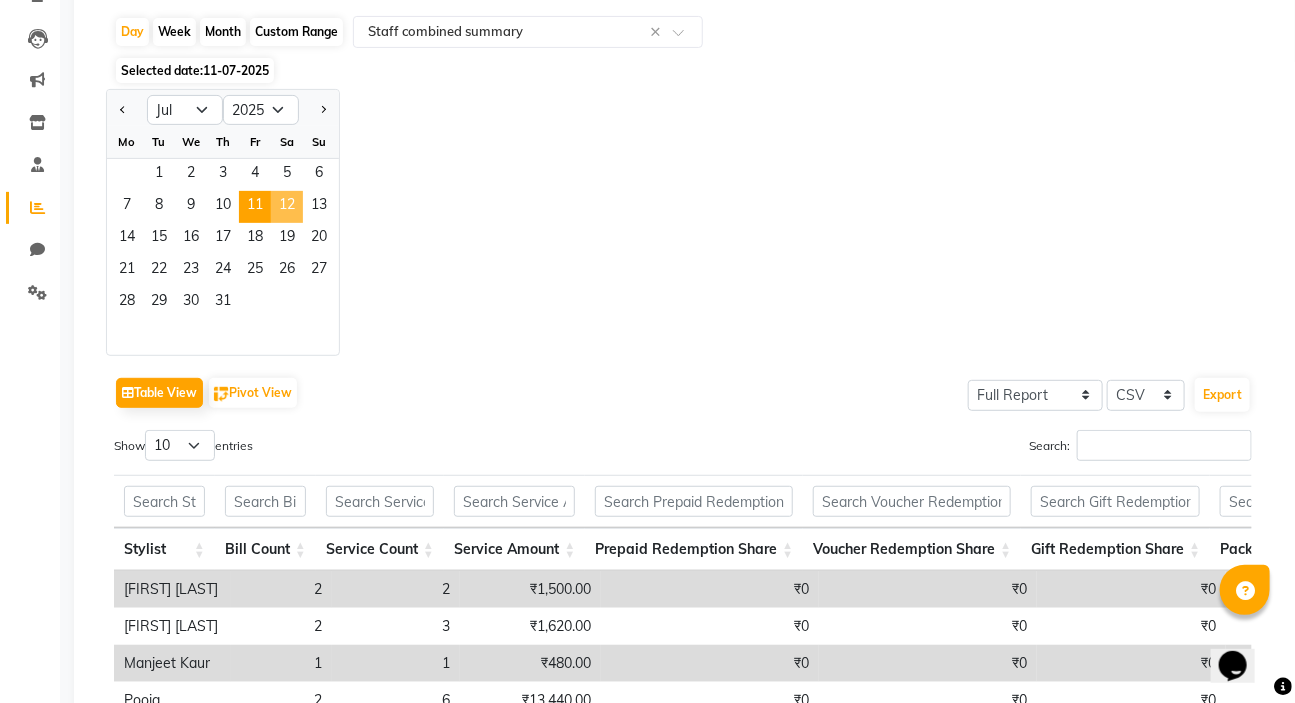 click on "12" 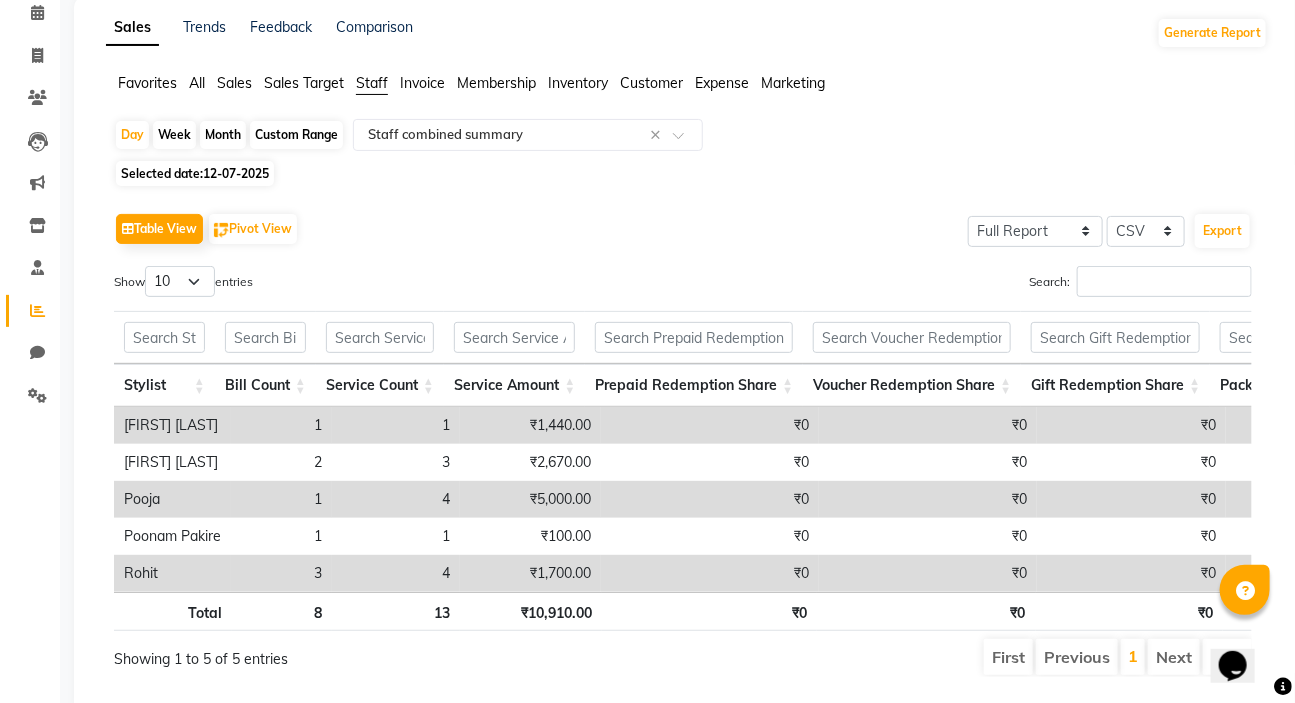 scroll, scrollTop: 156, scrollLeft: 0, axis: vertical 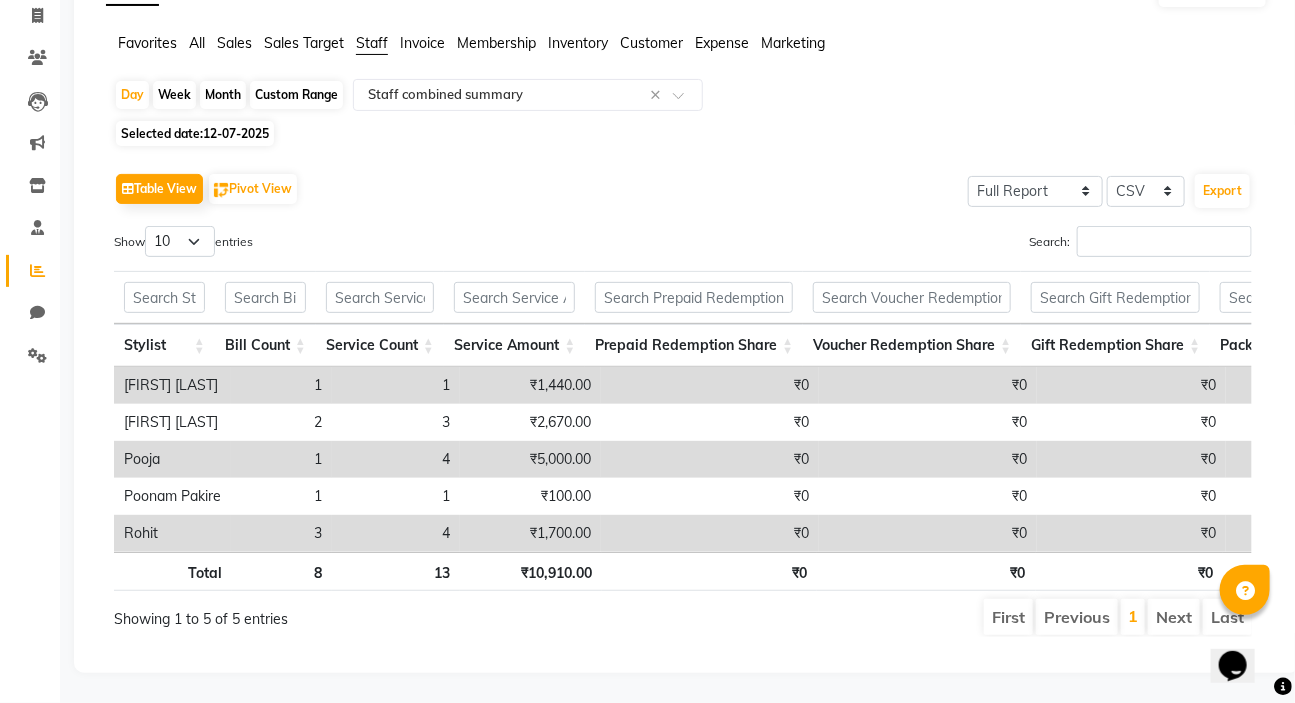 click on "12-07-2025" 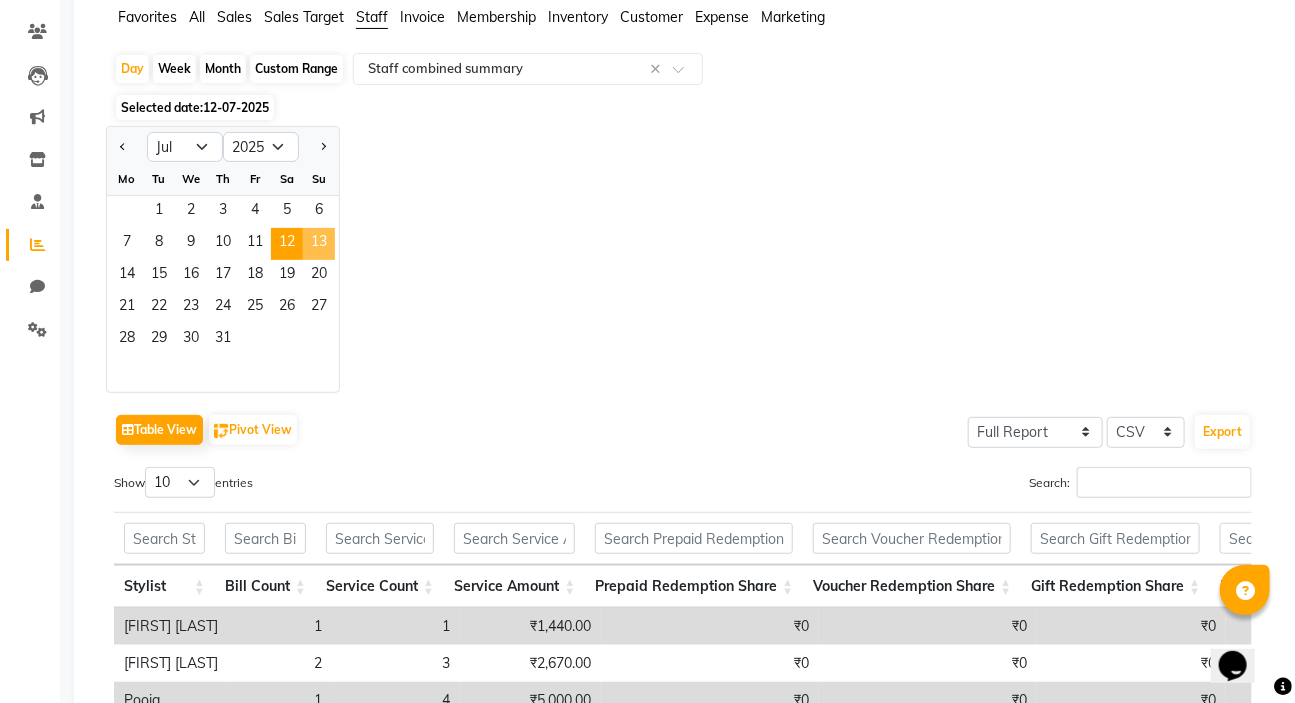 click on "13" 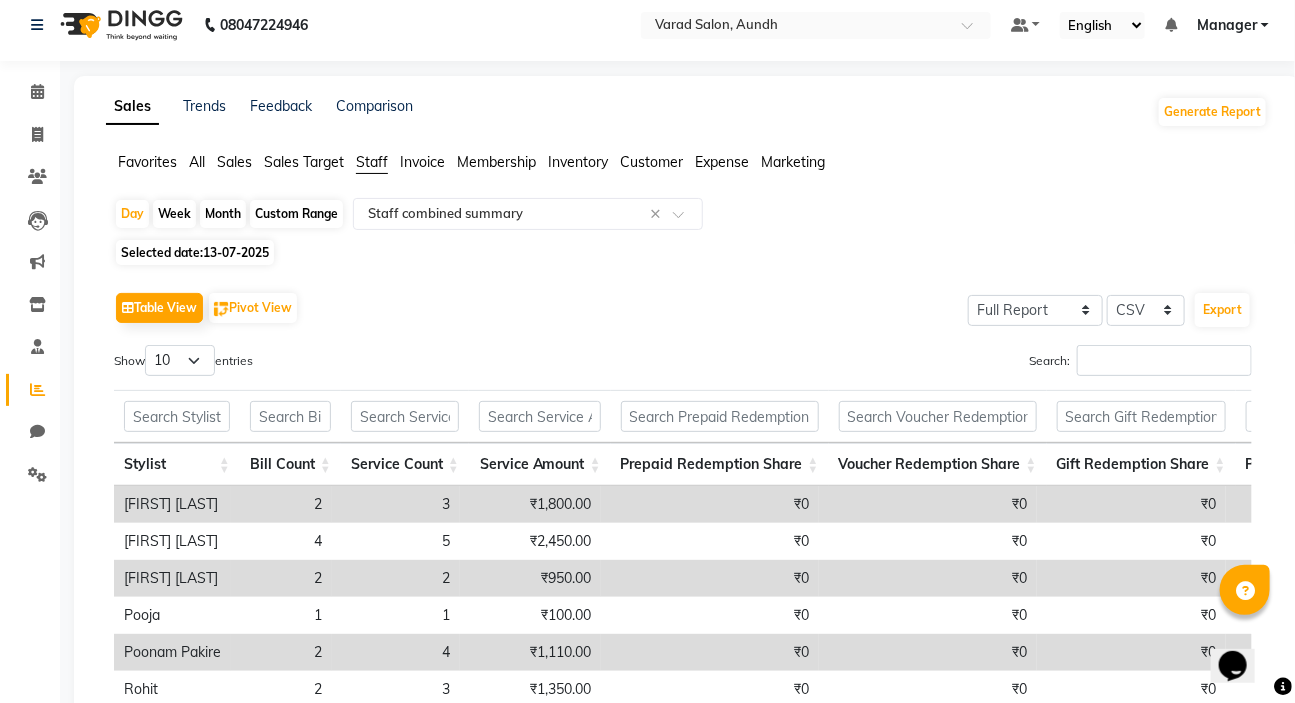 scroll, scrollTop: 193, scrollLeft: 0, axis: vertical 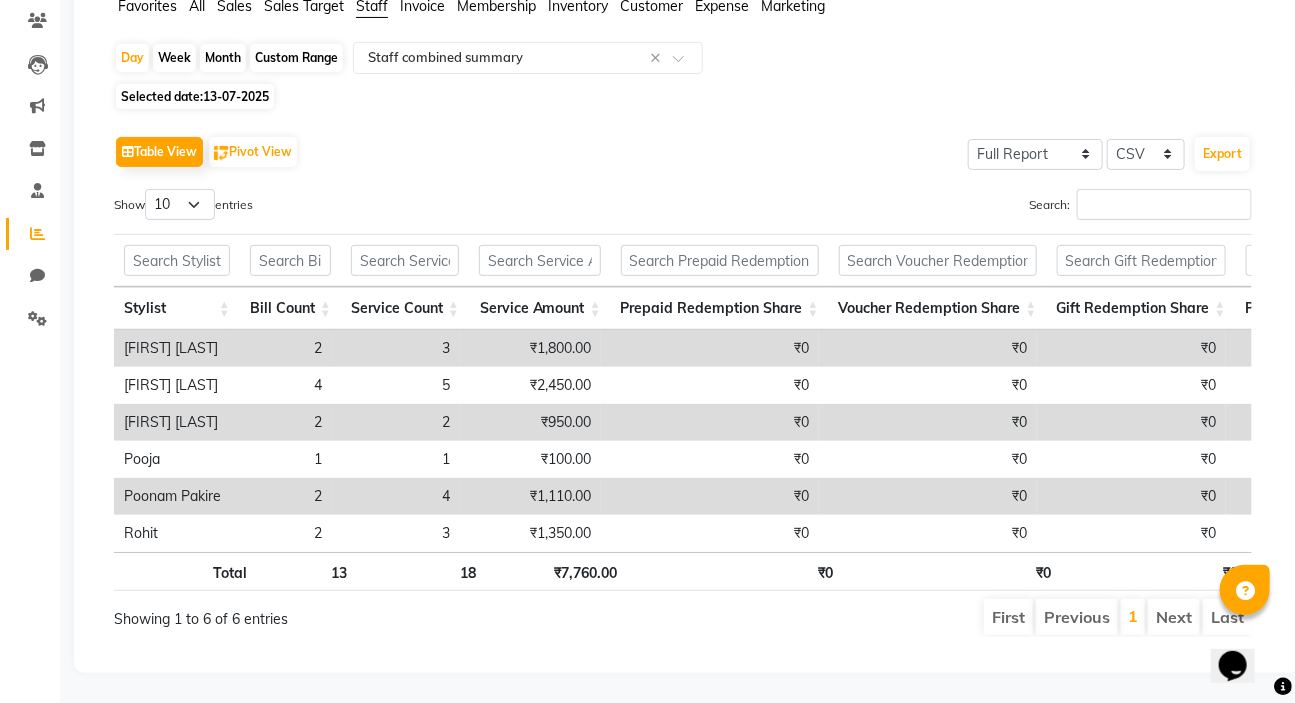 click on "13-07-2025" 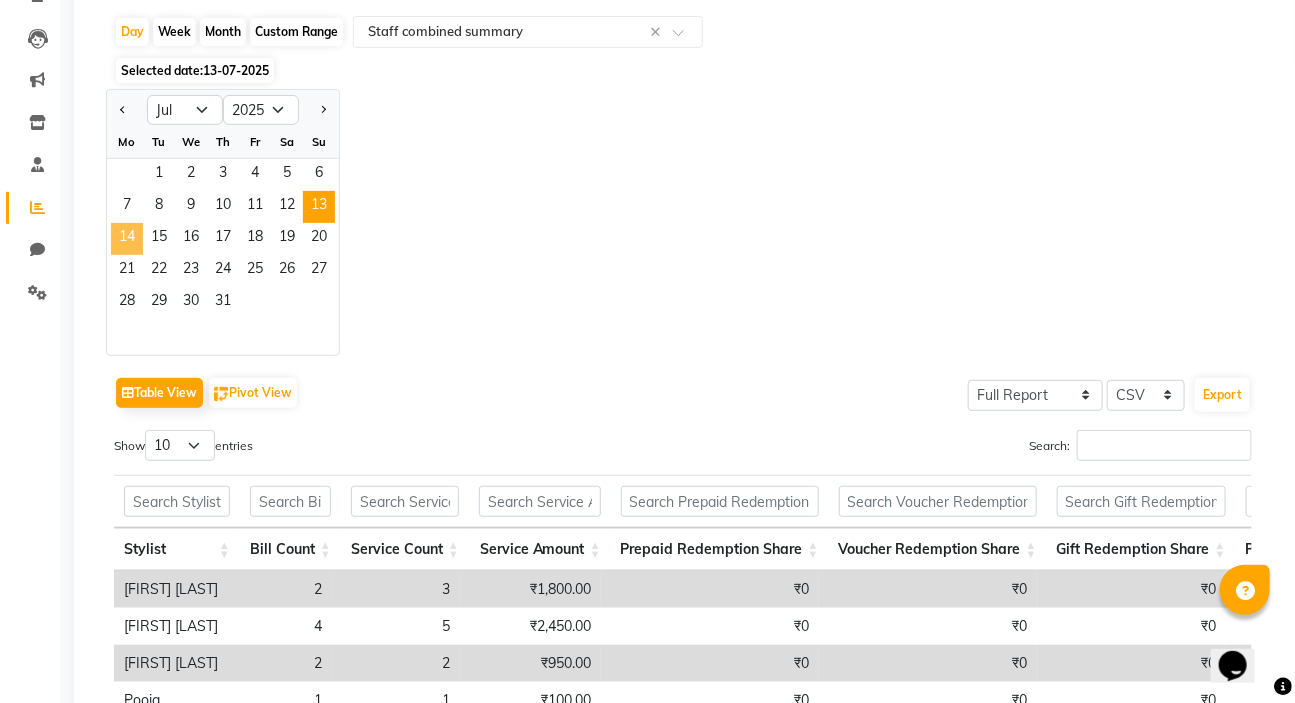 click on "14" 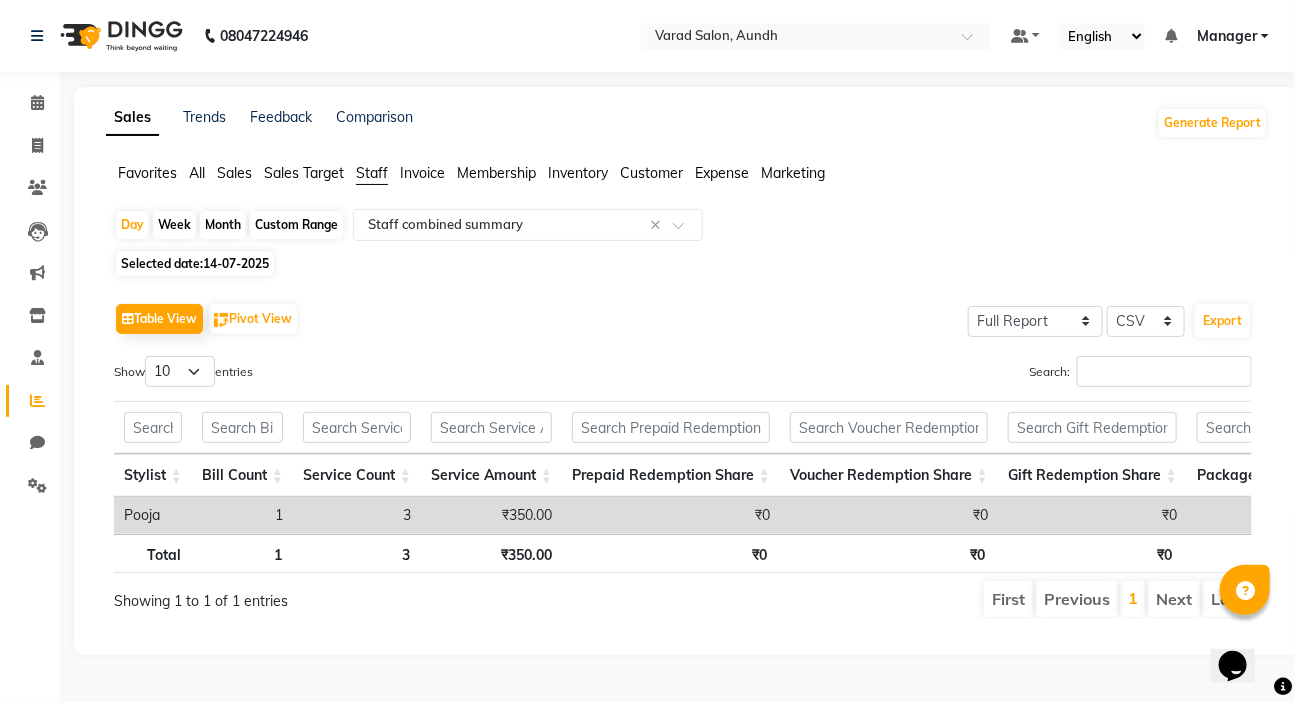 scroll, scrollTop: 8, scrollLeft: 0, axis: vertical 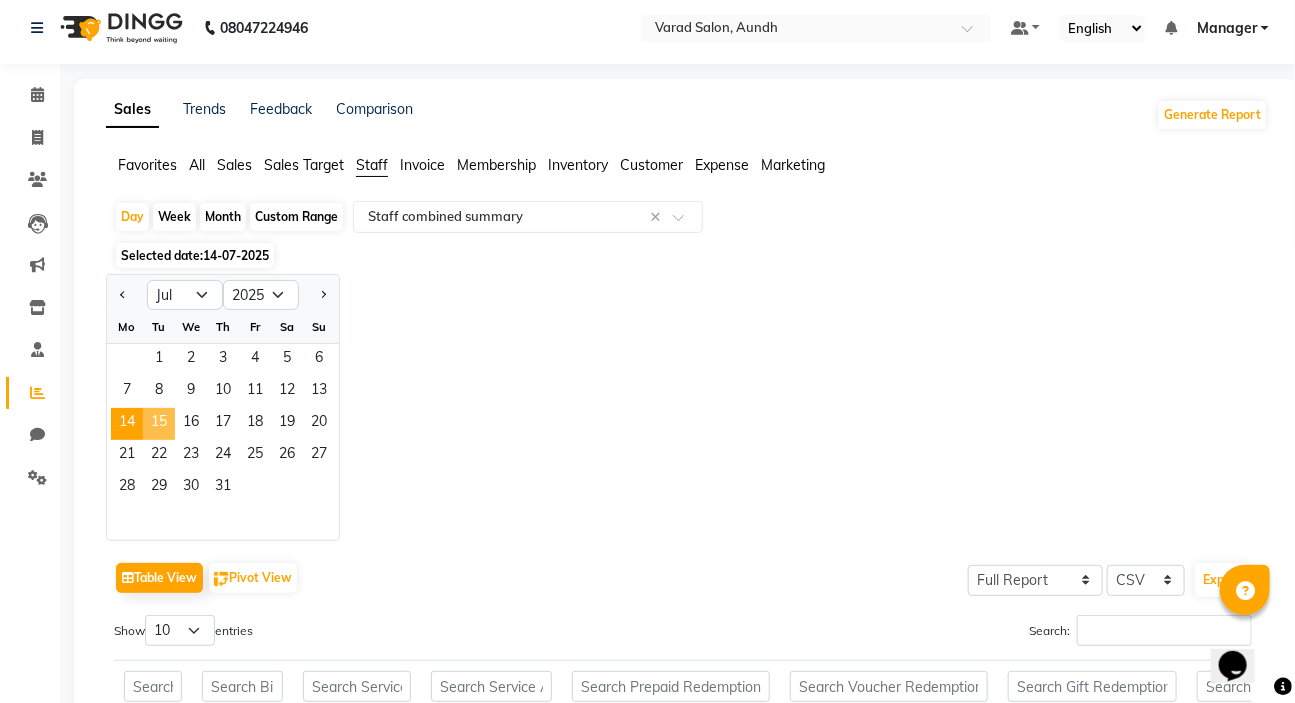 click on "15" 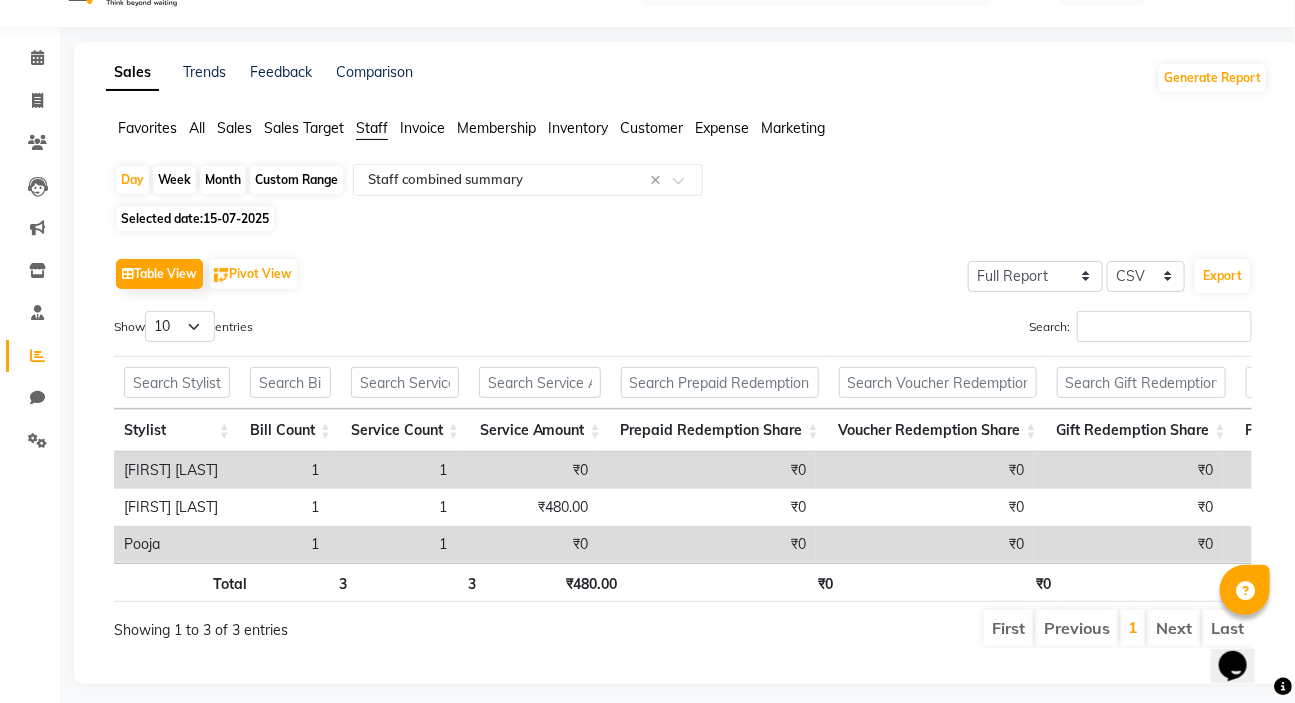 scroll, scrollTop: 82, scrollLeft: 0, axis: vertical 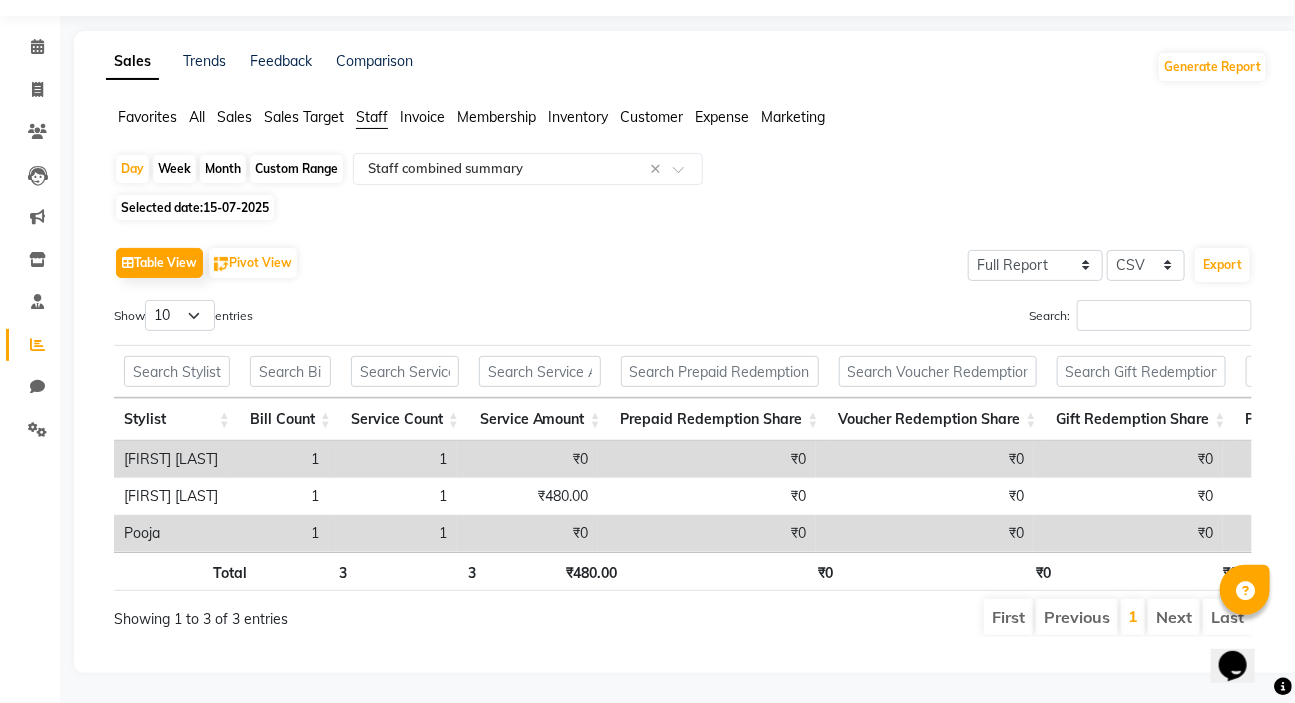 click on "15-07-2025" 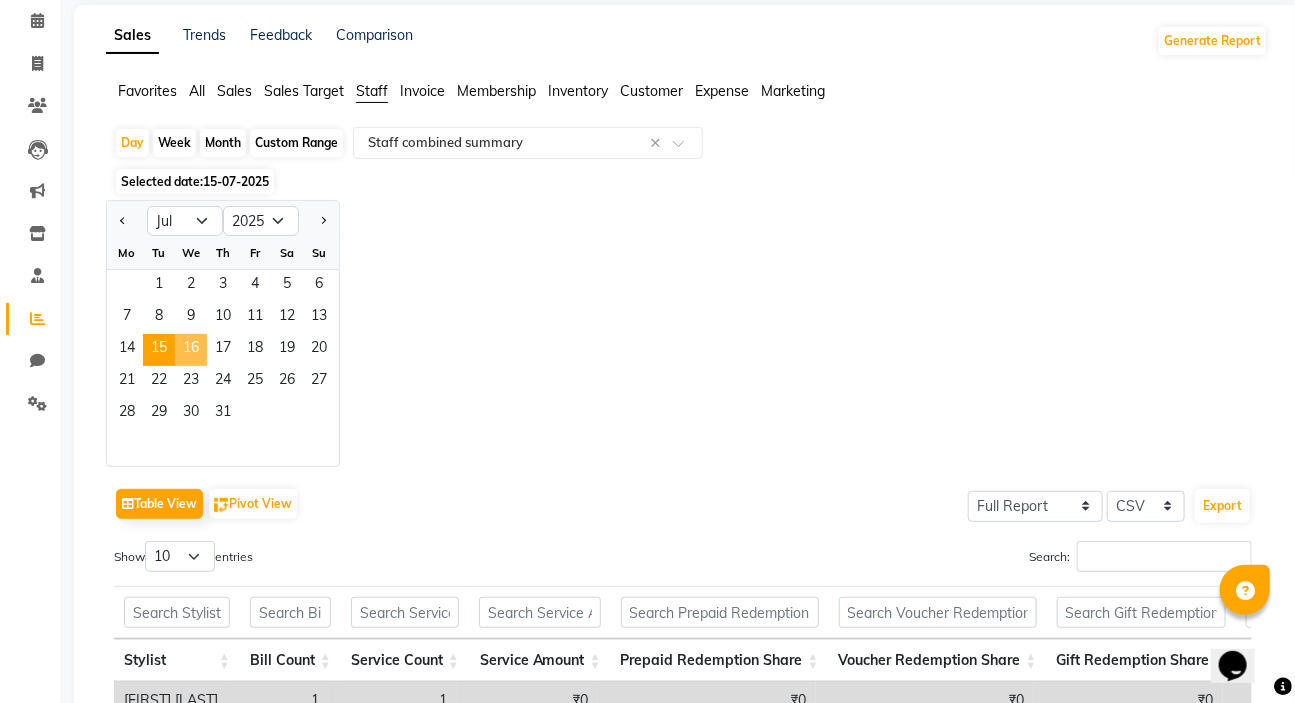 click on "16" 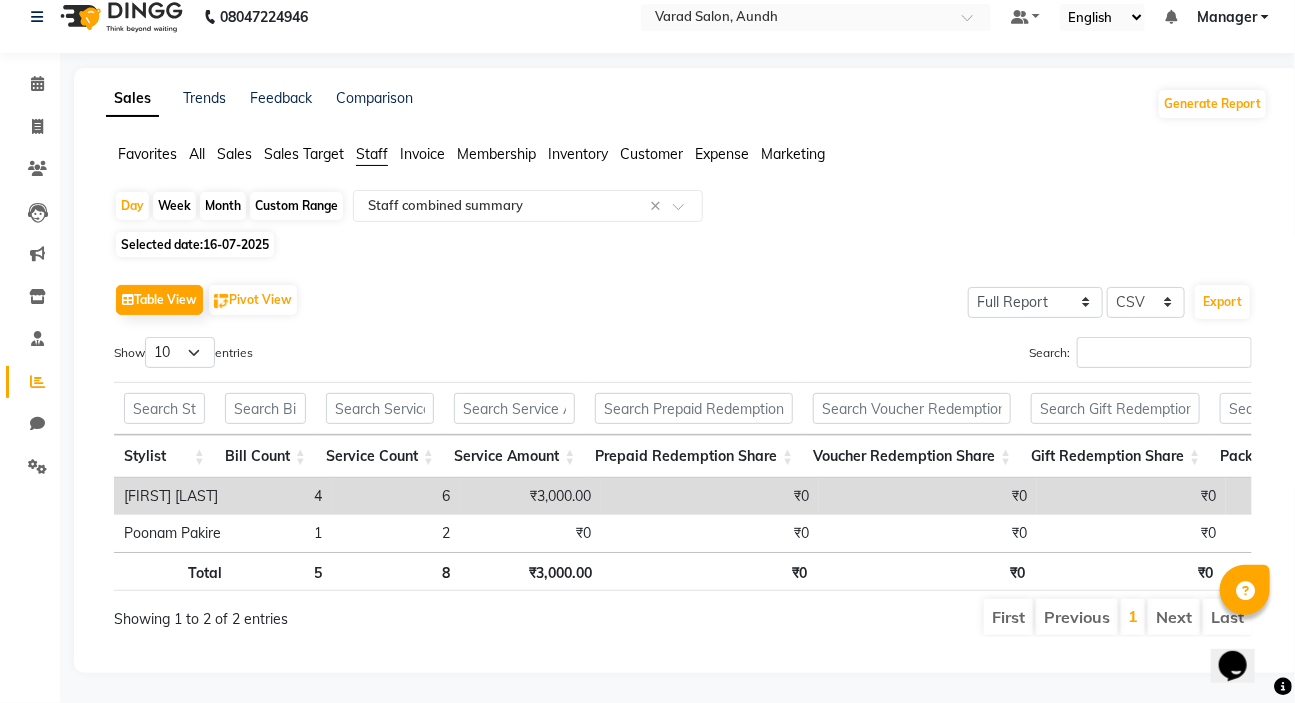 scroll, scrollTop: 45, scrollLeft: 0, axis: vertical 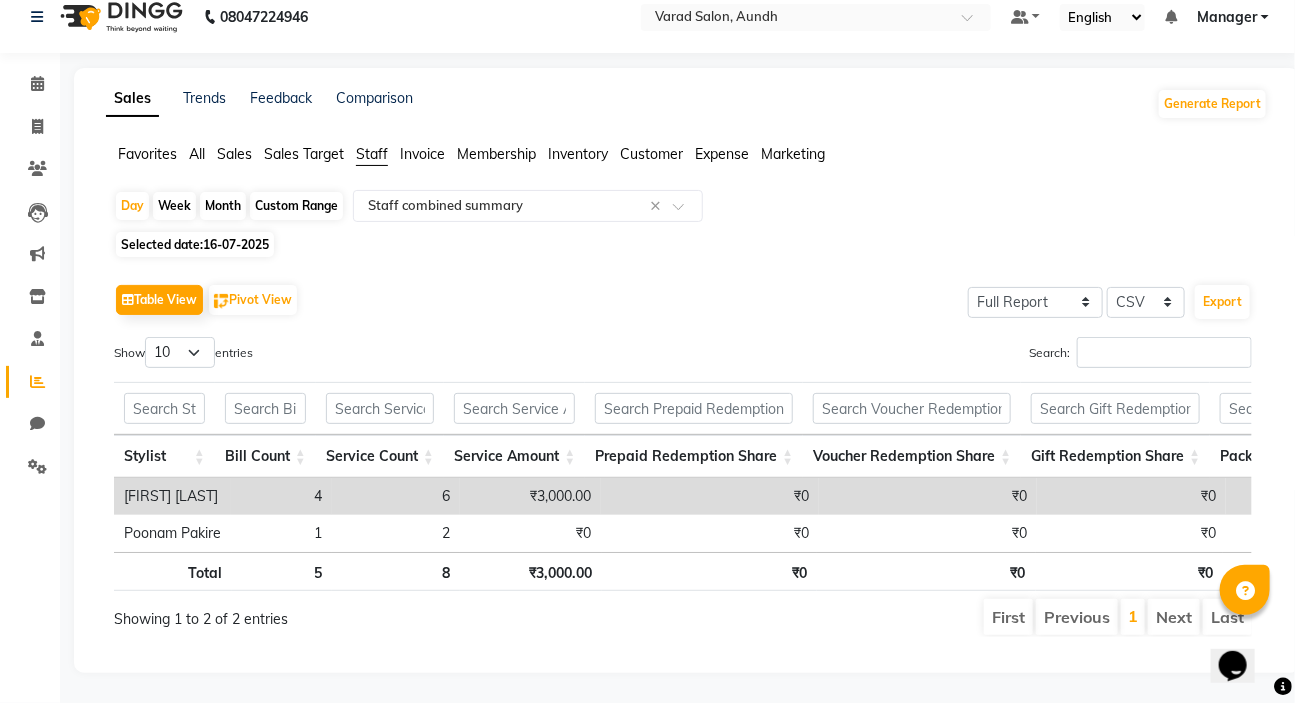 drag, startPoint x: 227, startPoint y: 212, endPoint x: 253, endPoint y: 229, distance: 31.06445 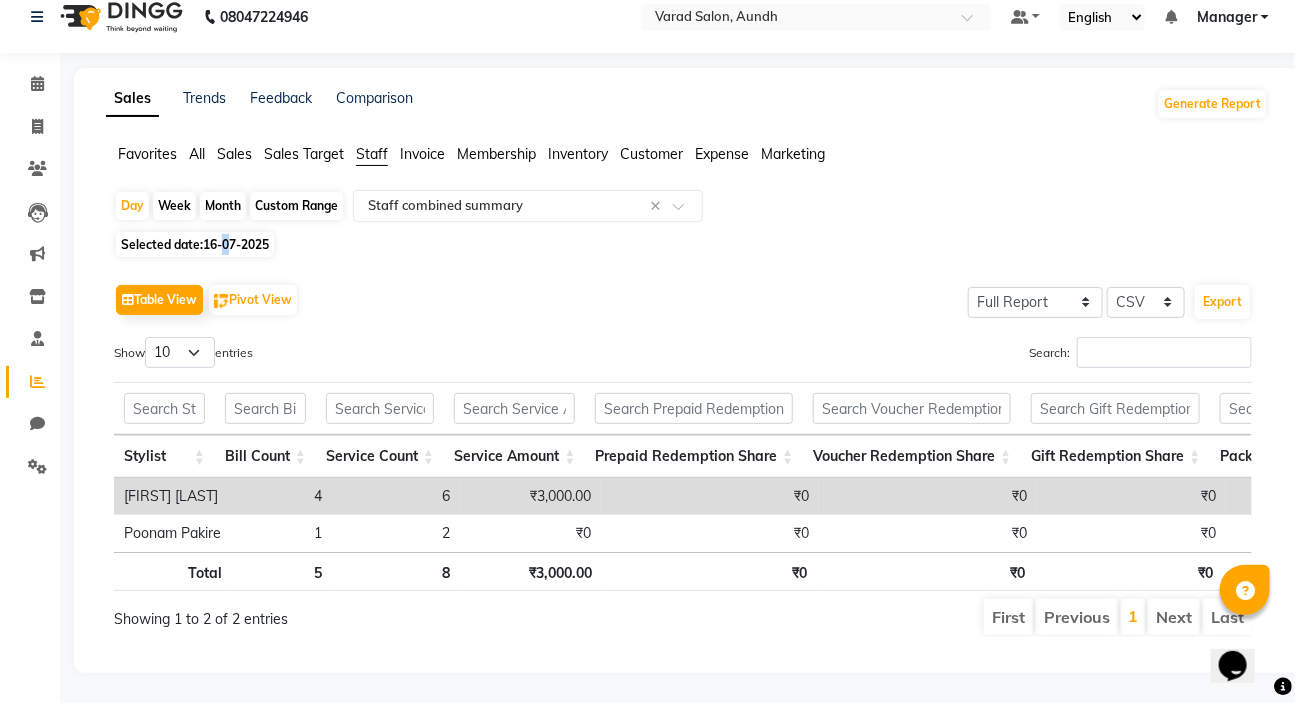 select on "7" 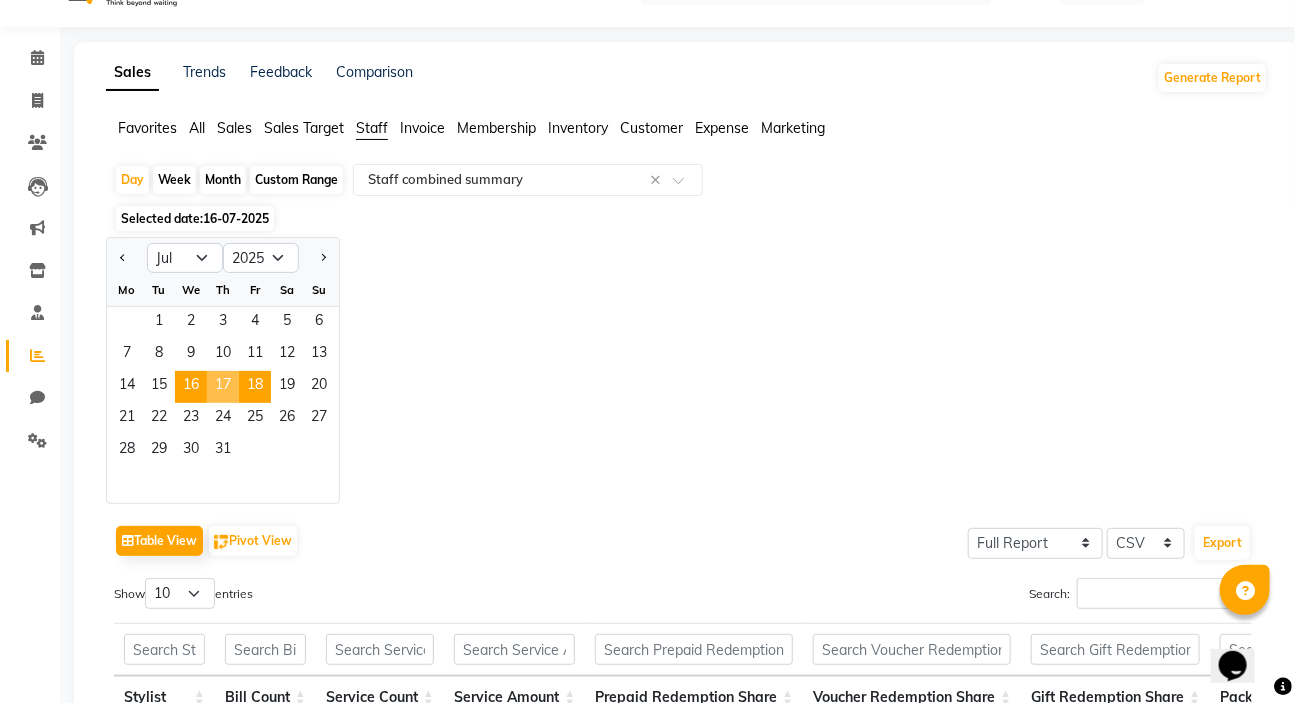 drag, startPoint x: 222, startPoint y: 388, endPoint x: 257, endPoint y: 395, distance: 35.69314 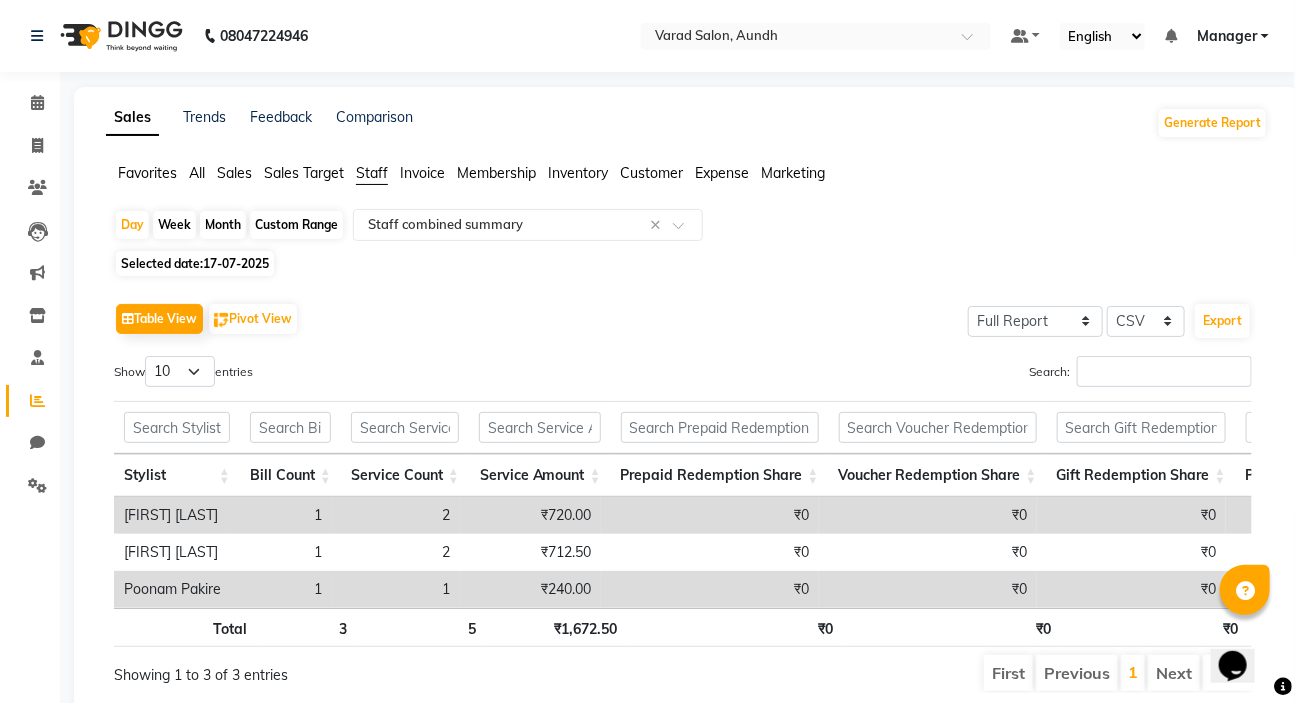 scroll, scrollTop: 82, scrollLeft: 0, axis: vertical 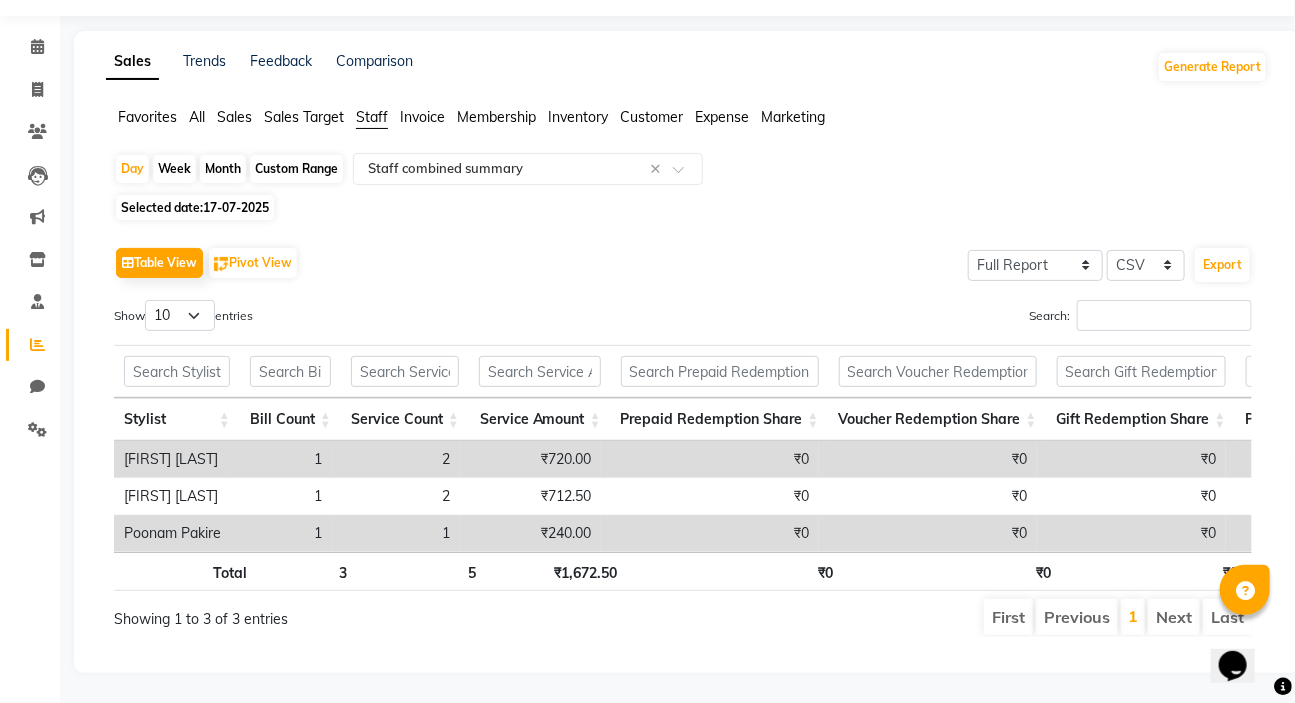 click on "Selected date:  01-07-2025" 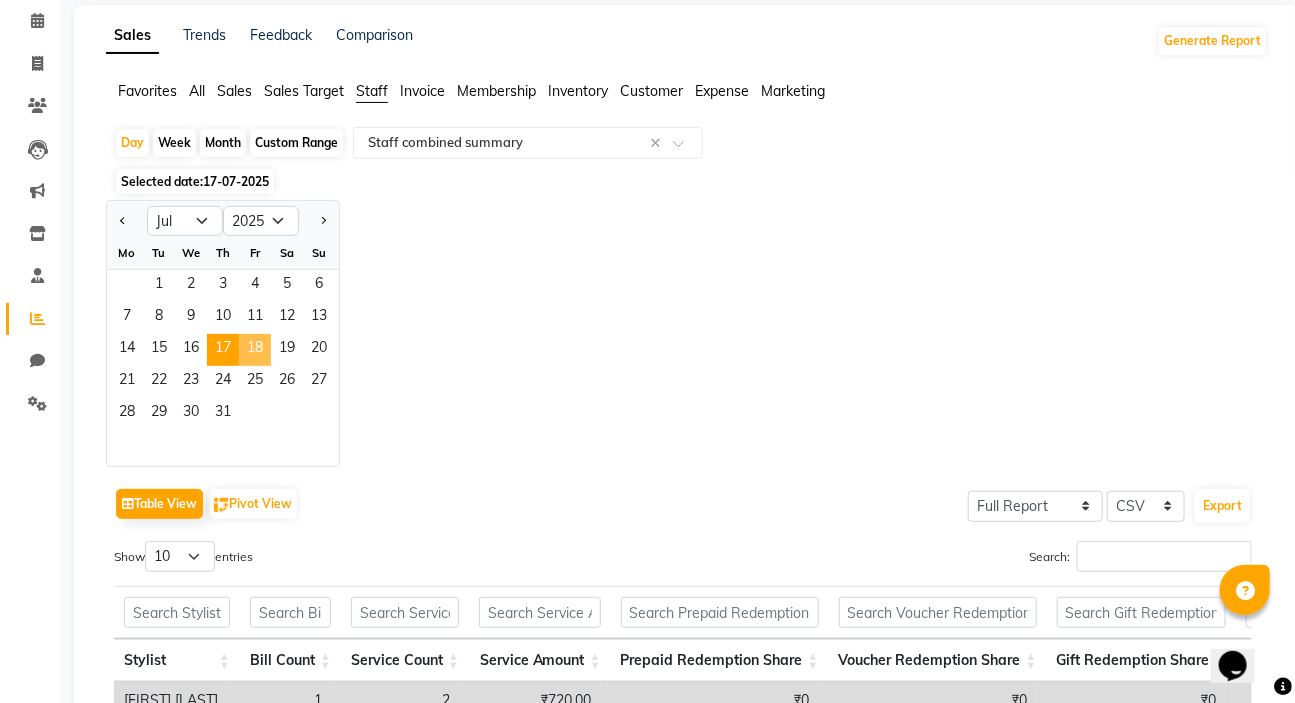 click on "18" 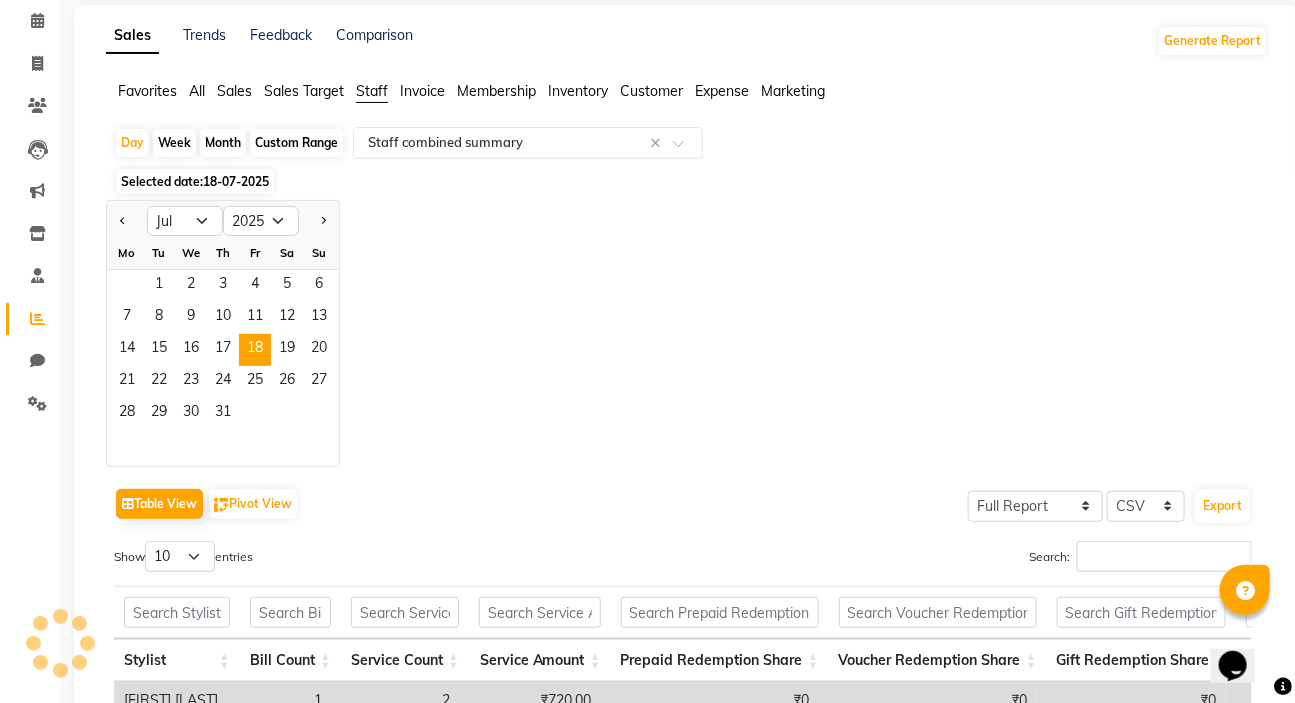 scroll, scrollTop: 0, scrollLeft: 0, axis: both 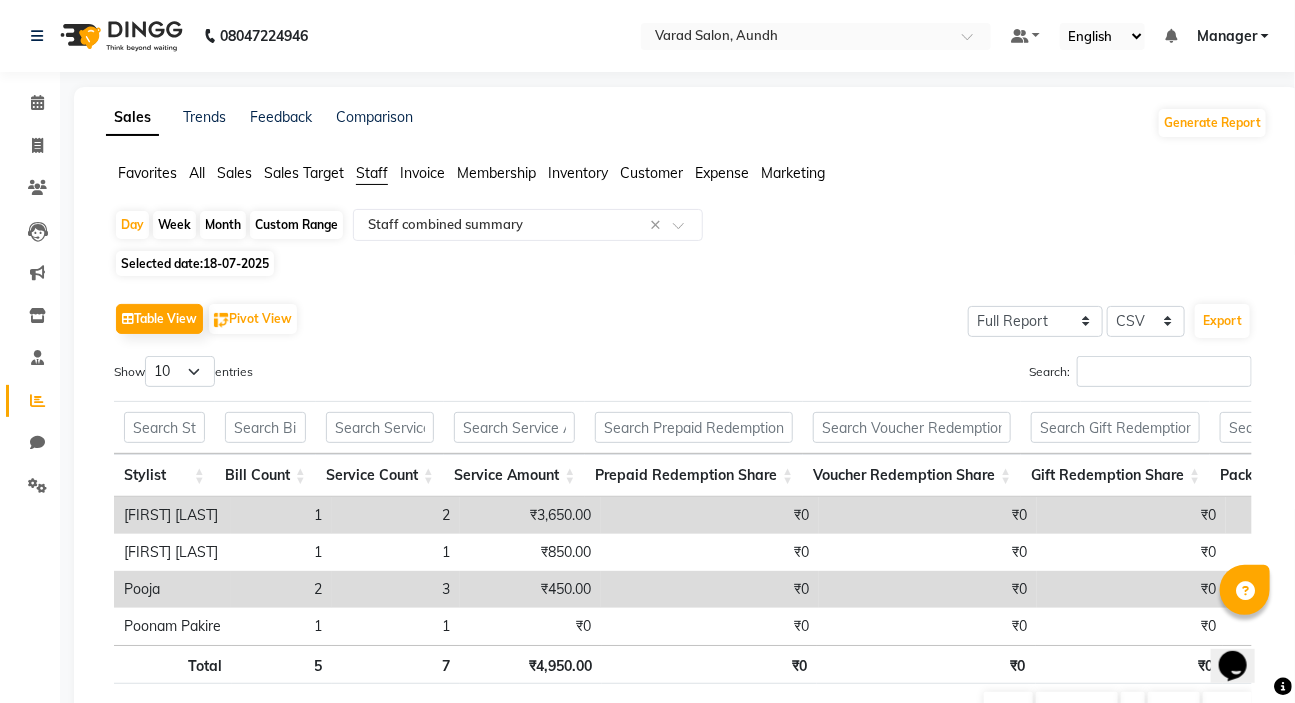 click on "18-07-2025" 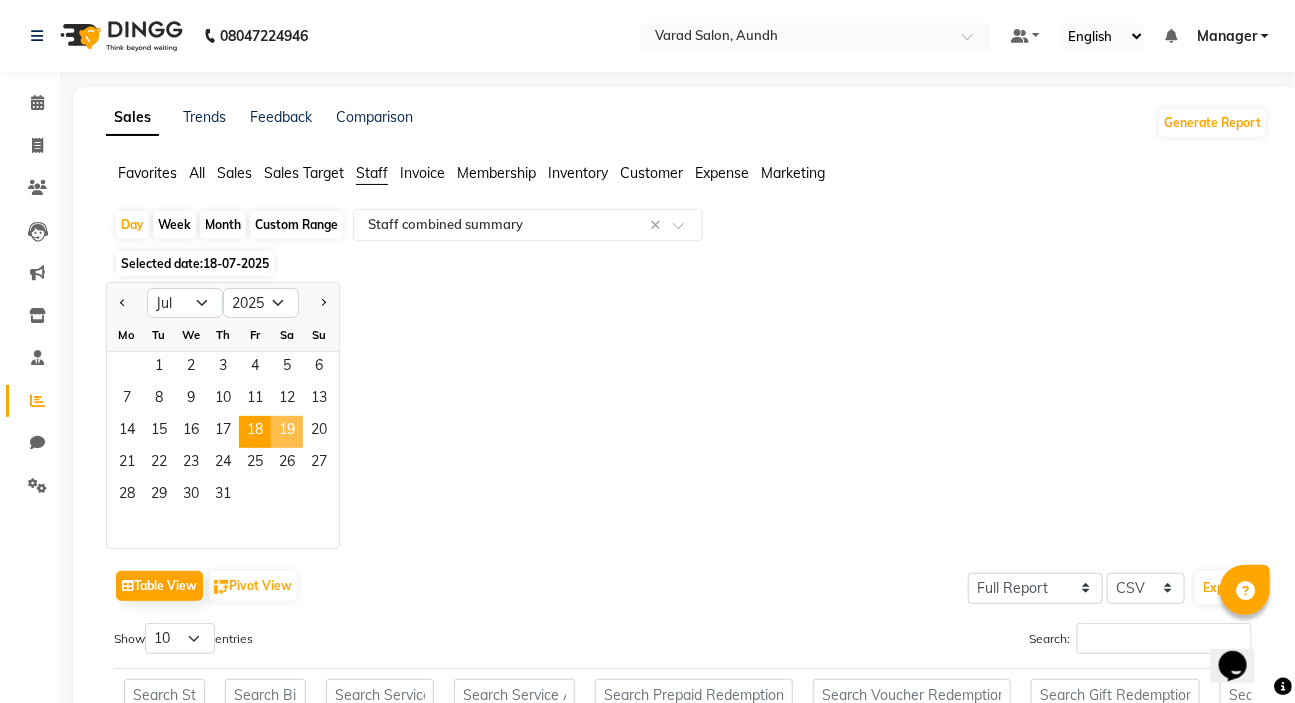 click on "19" 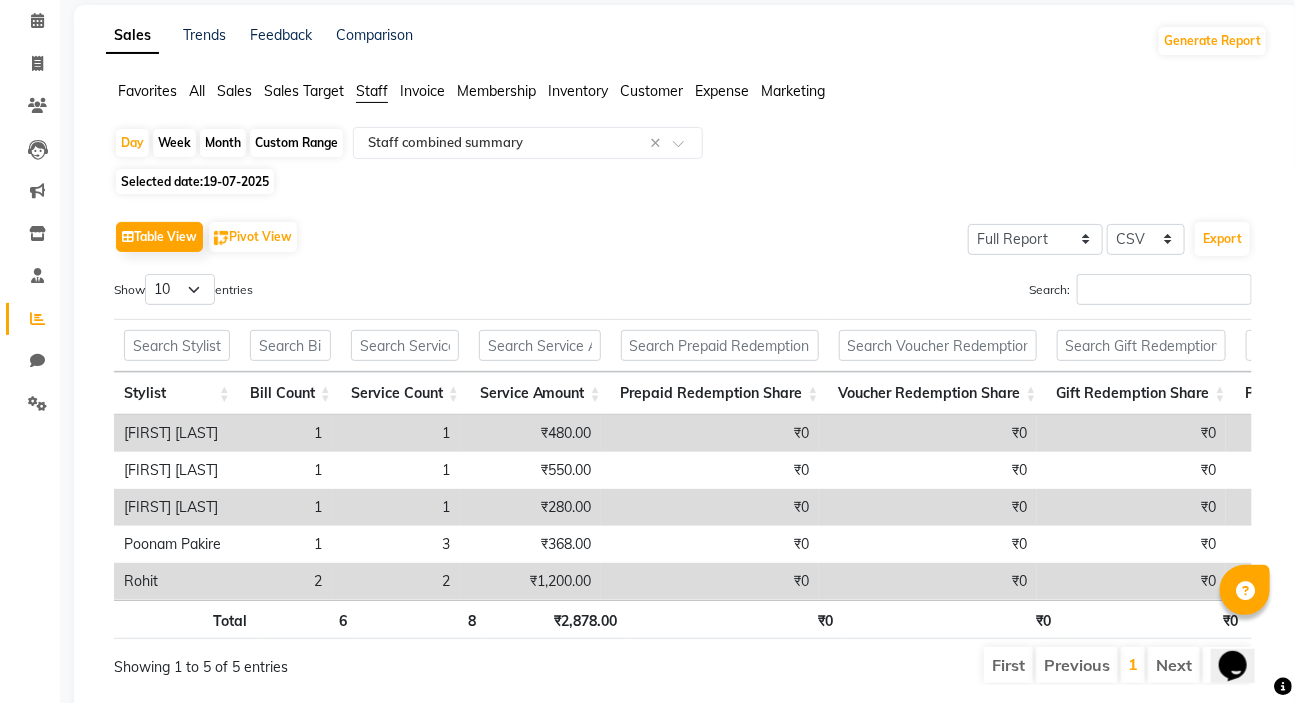 scroll, scrollTop: 156, scrollLeft: 0, axis: vertical 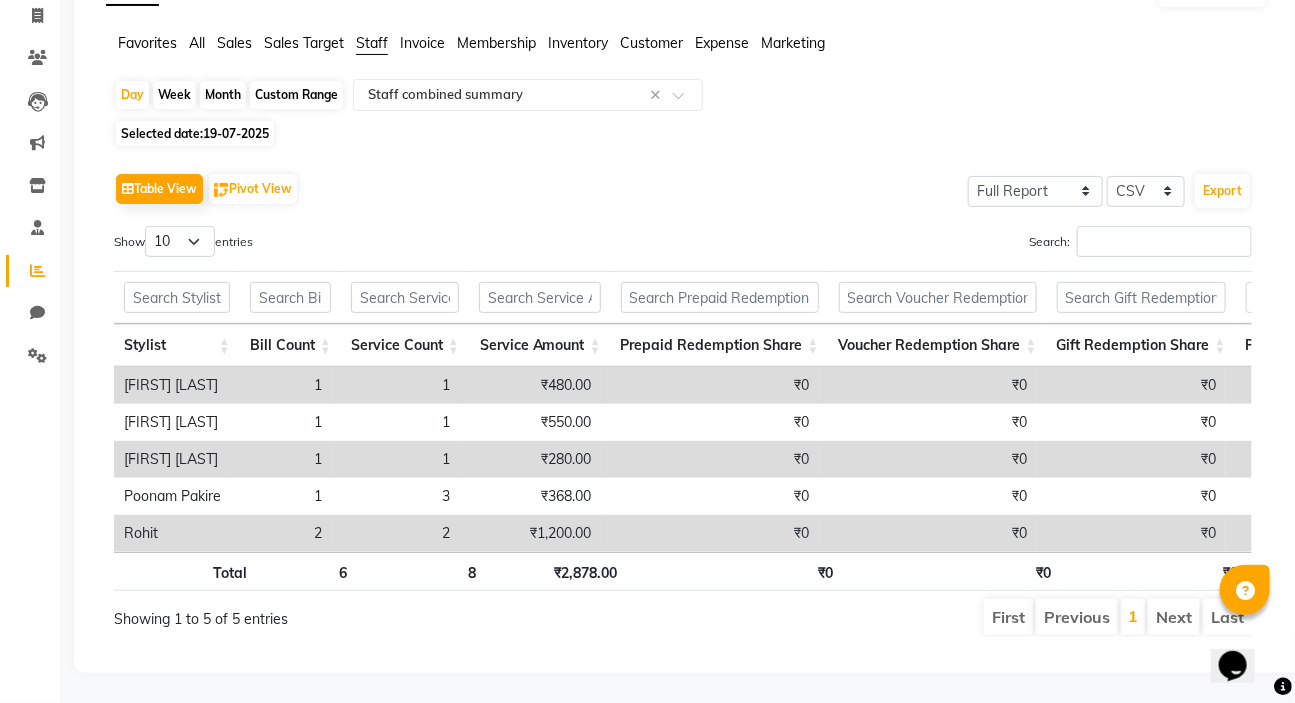 click on "Selected date:  19-07-2025" 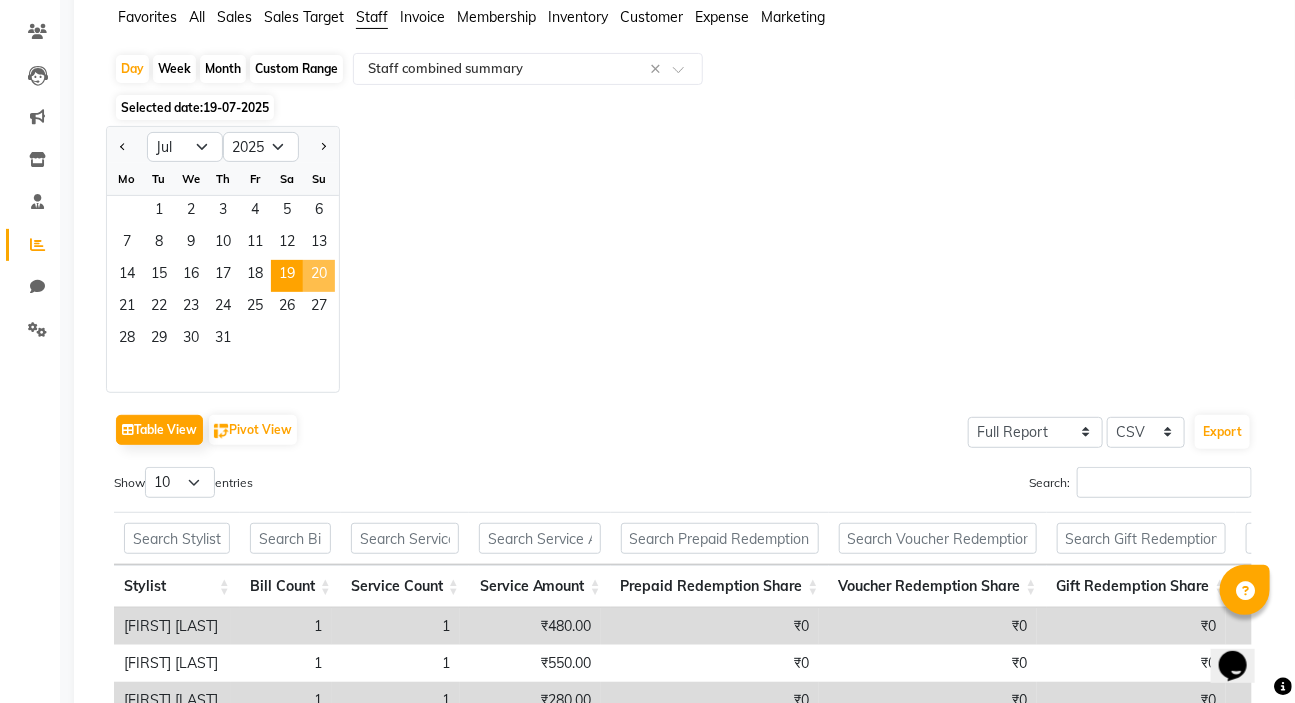 click on "20" 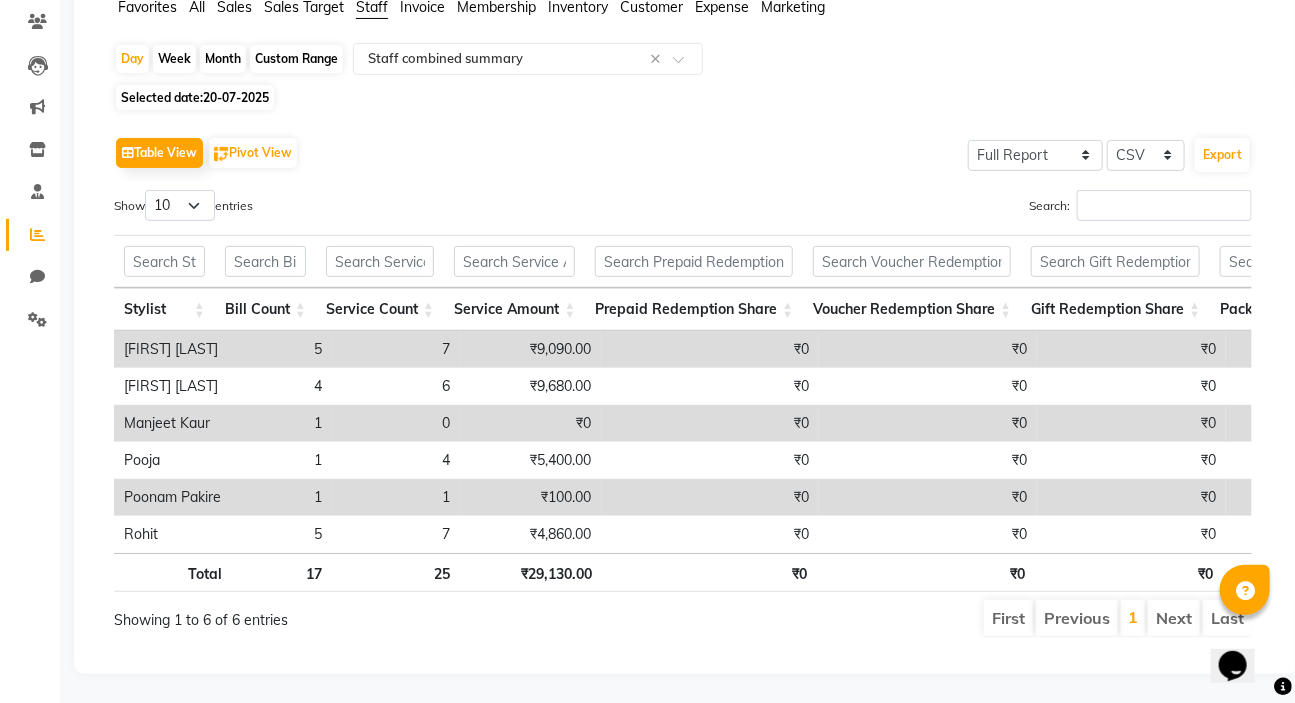 scroll, scrollTop: 193, scrollLeft: 0, axis: vertical 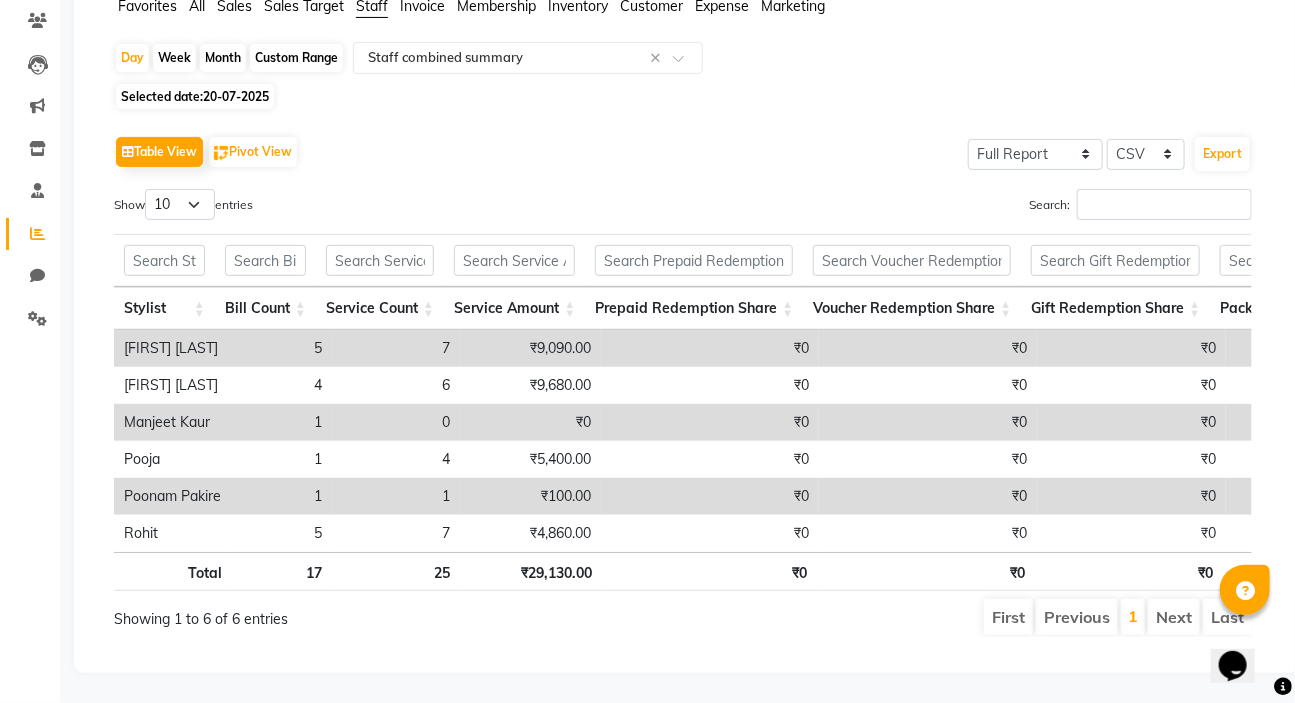 click on "20-07-2025" 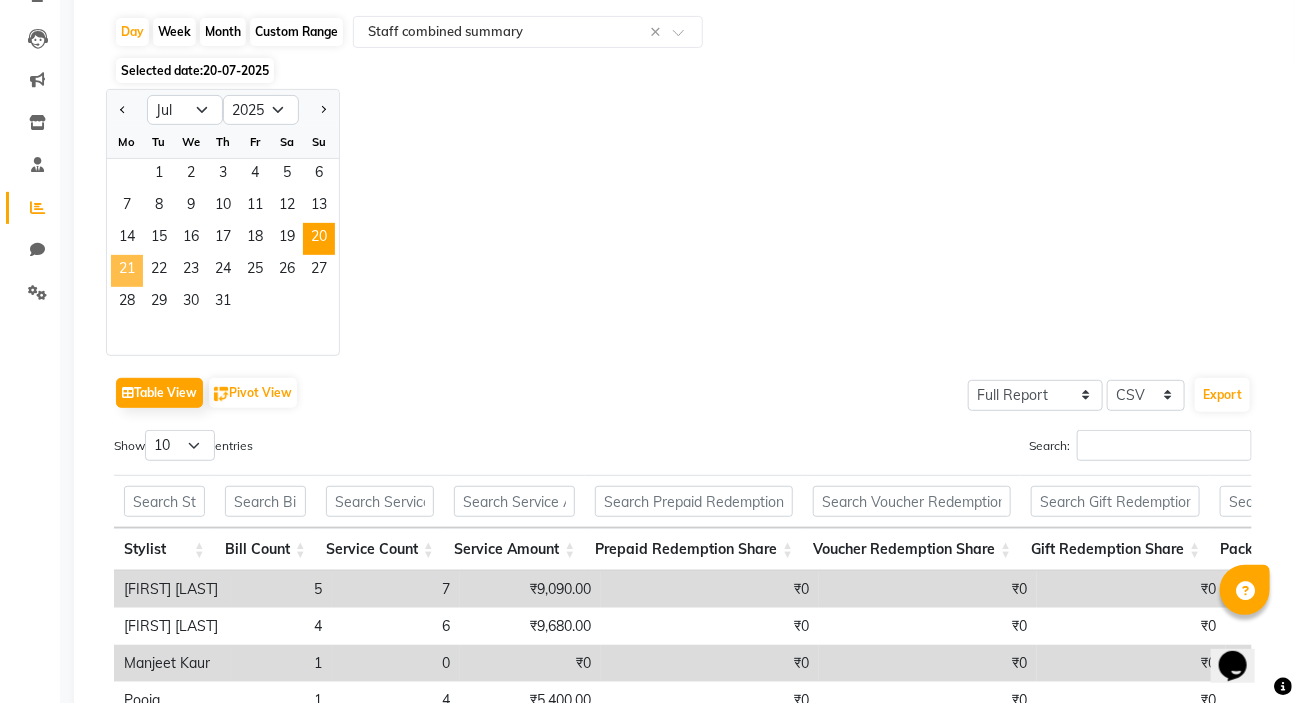 click on "21" 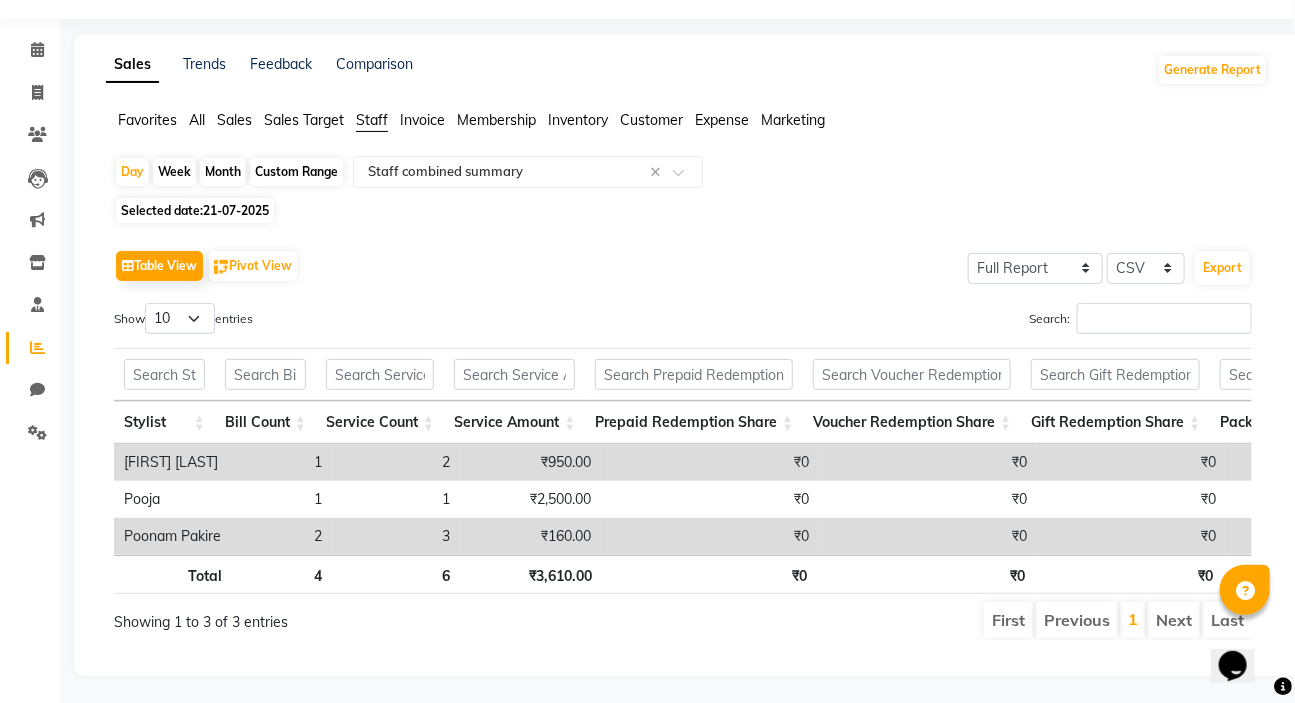 scroll, scrollTop: 82, scrollLeft: 0, axis: vertical 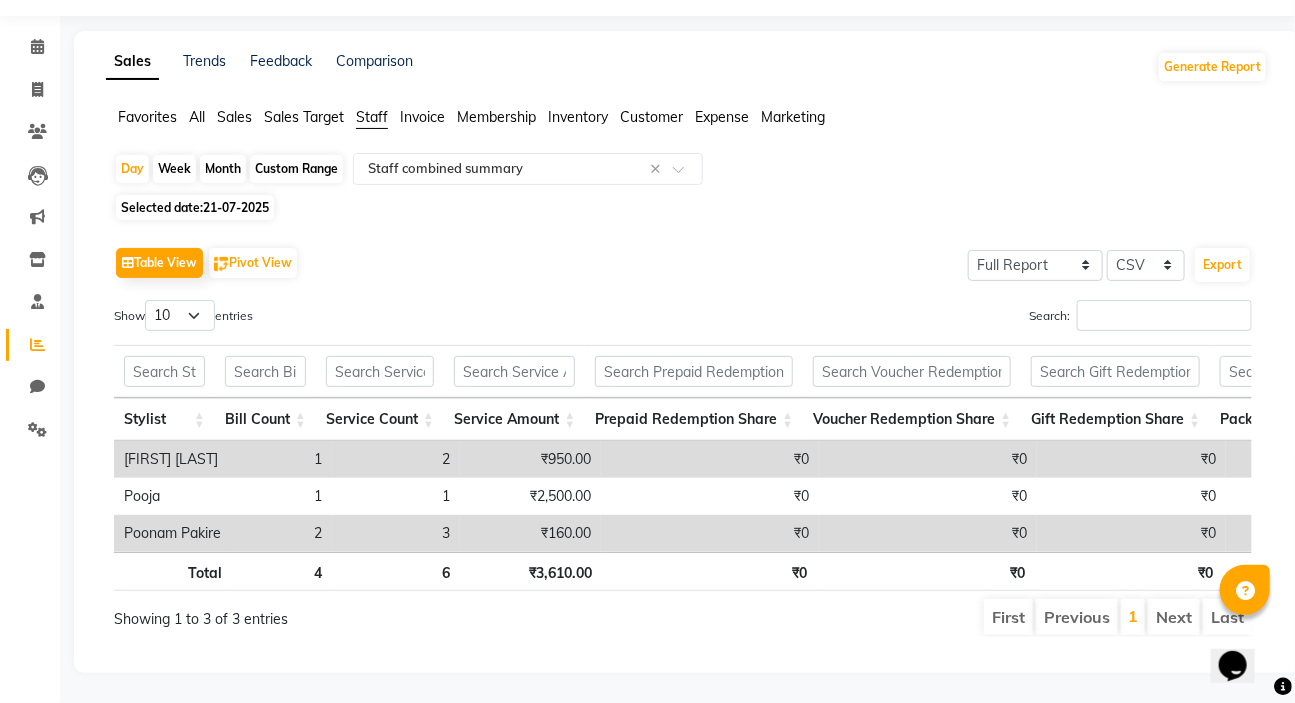 click on "Selected date:  21-07-2025" 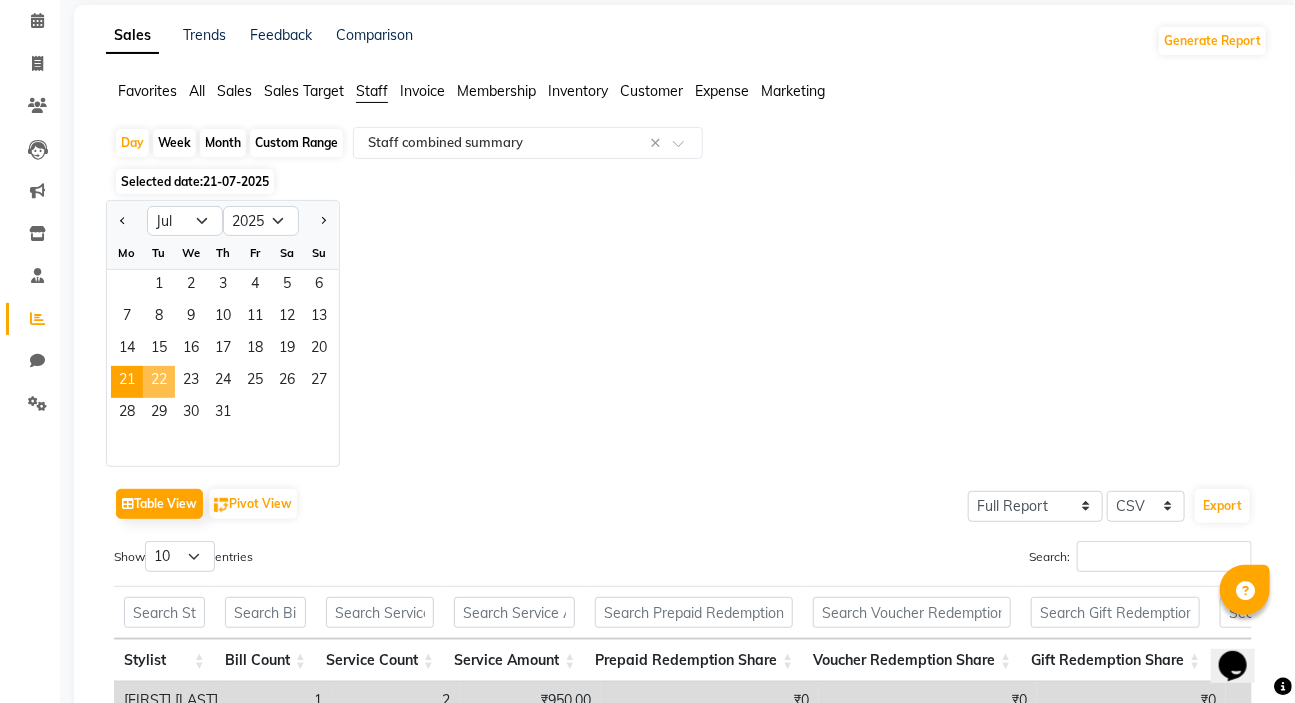 click on "22" 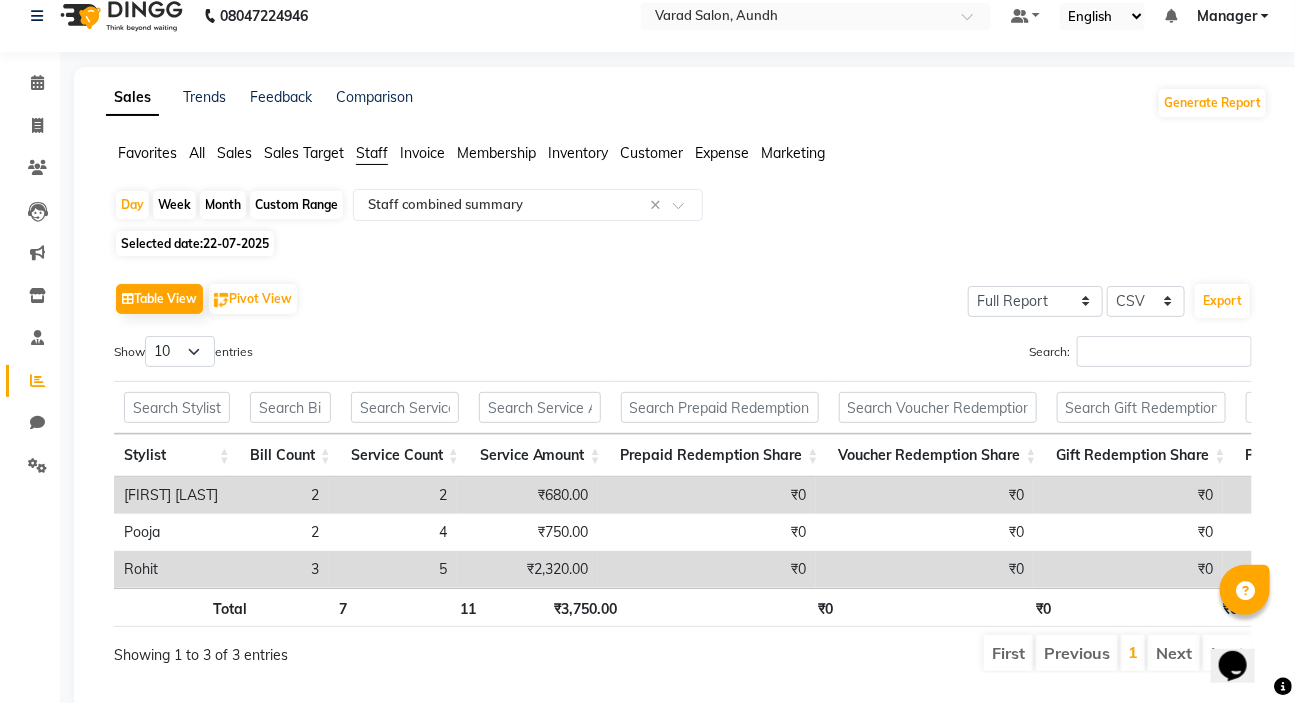 scroll, scrollTop: 82, scrollLeft: 0, axis: vertical 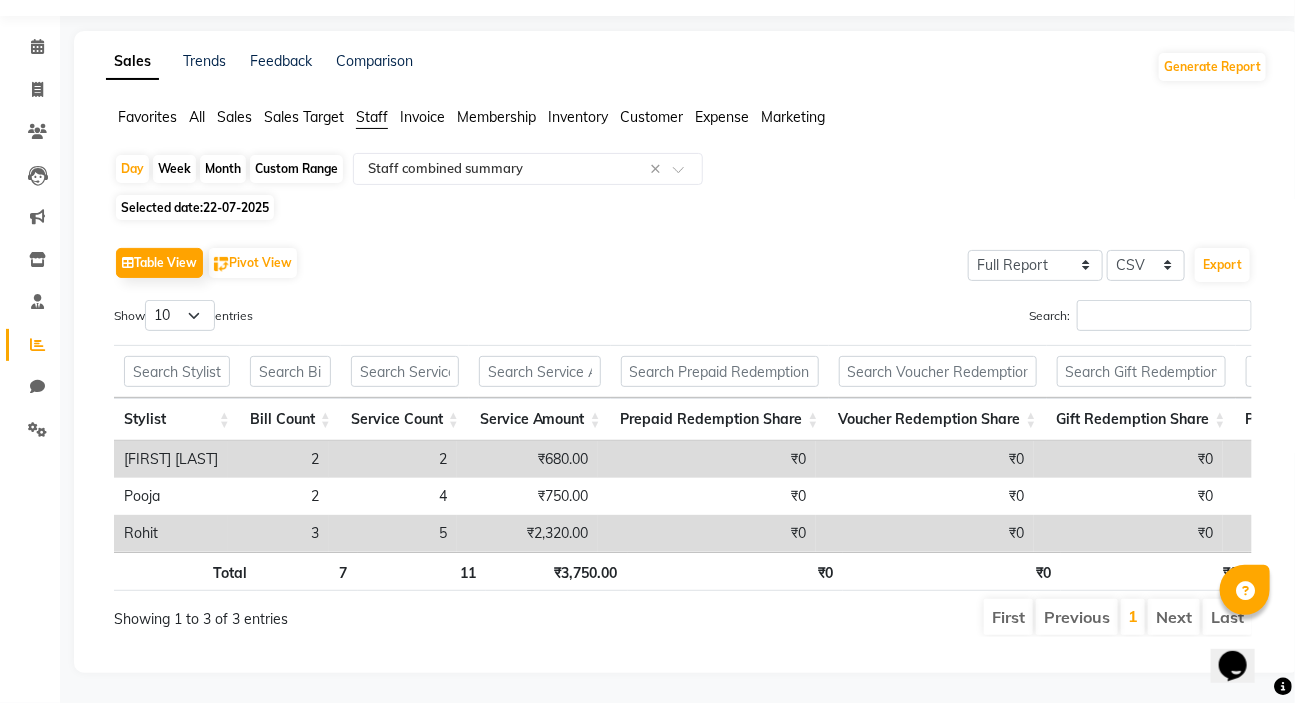 click on "22-07-2025" 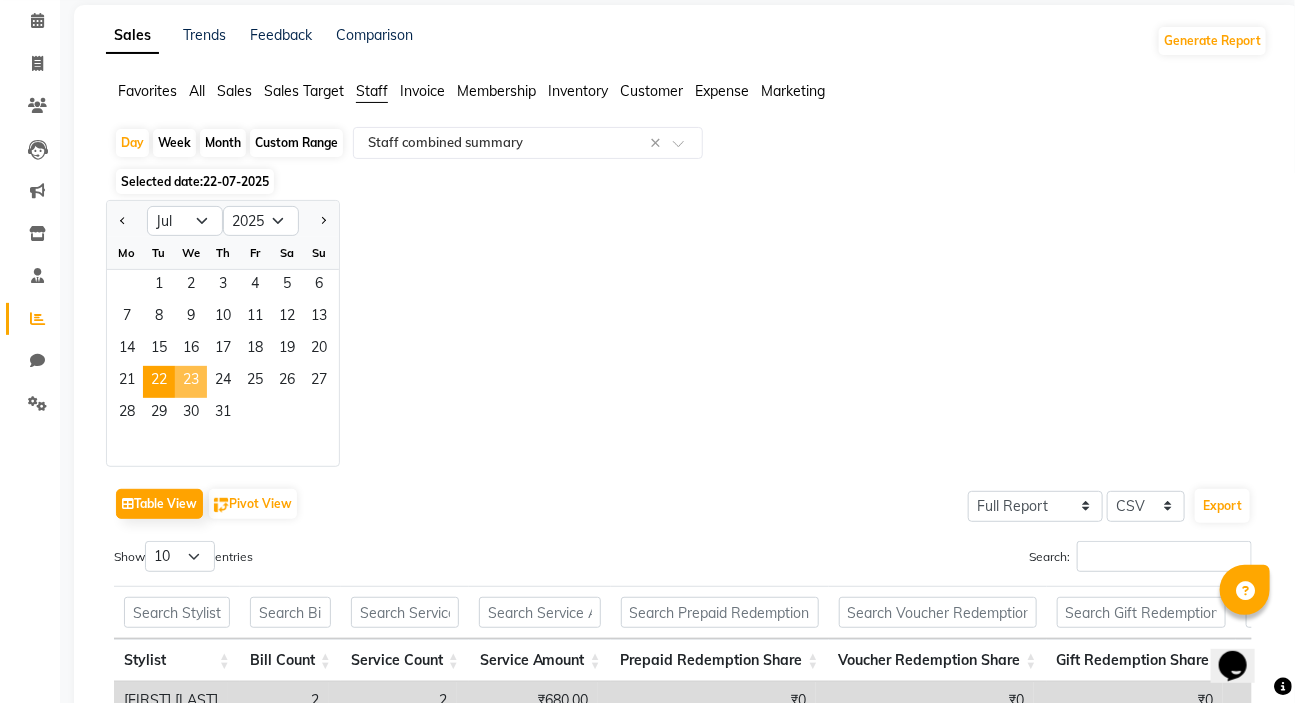 click on "23" 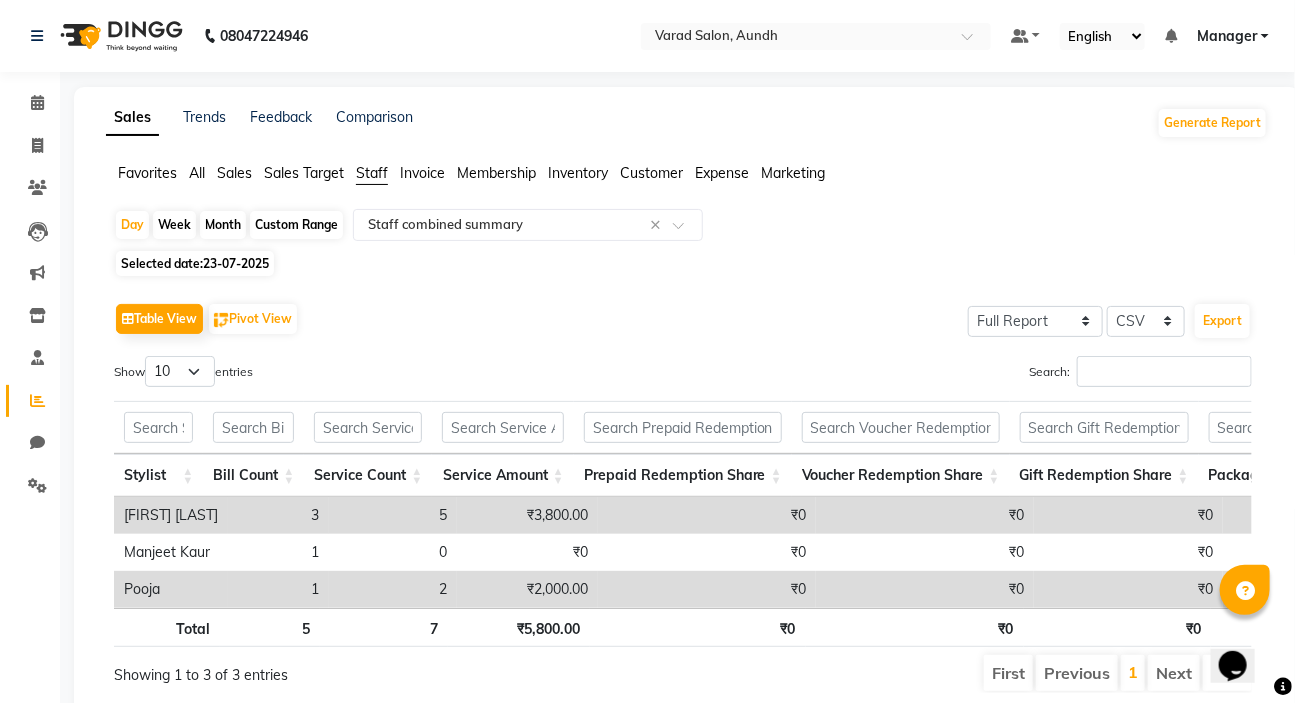 scroll, scrollTop: 82, scrollLeft: 0, axis: vertical 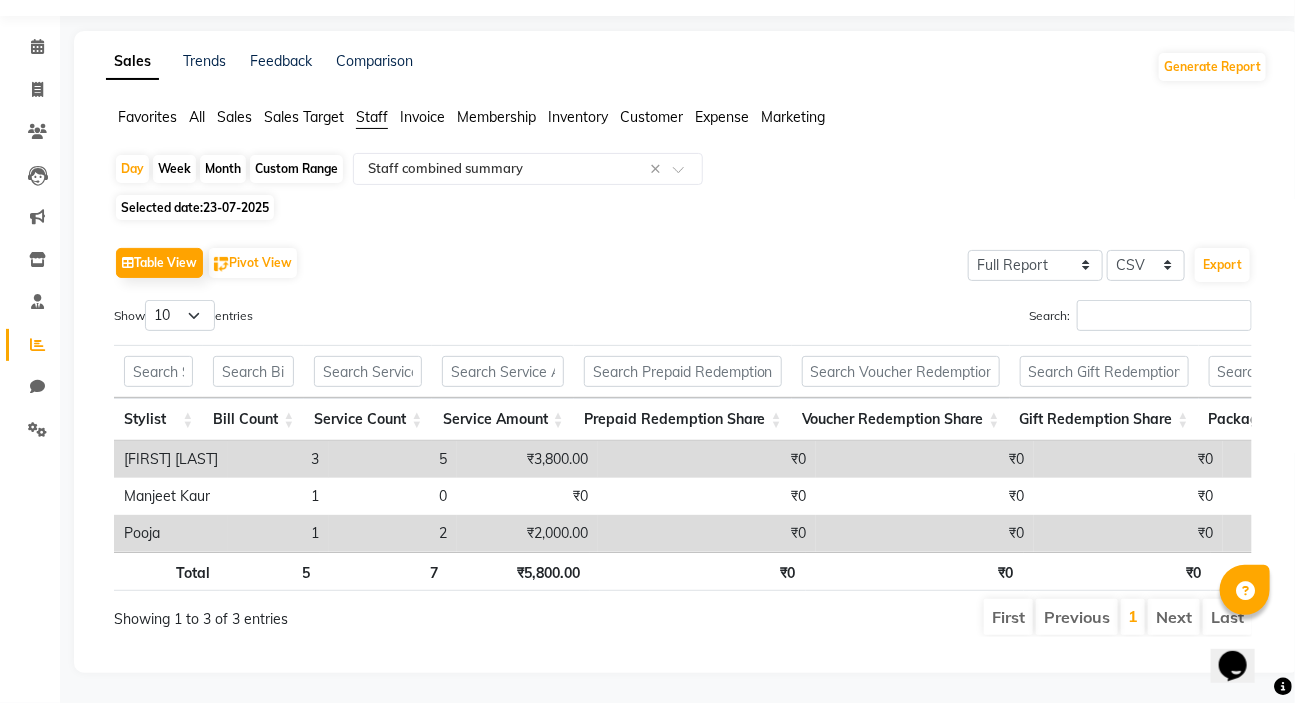 click on "23-07-2025" 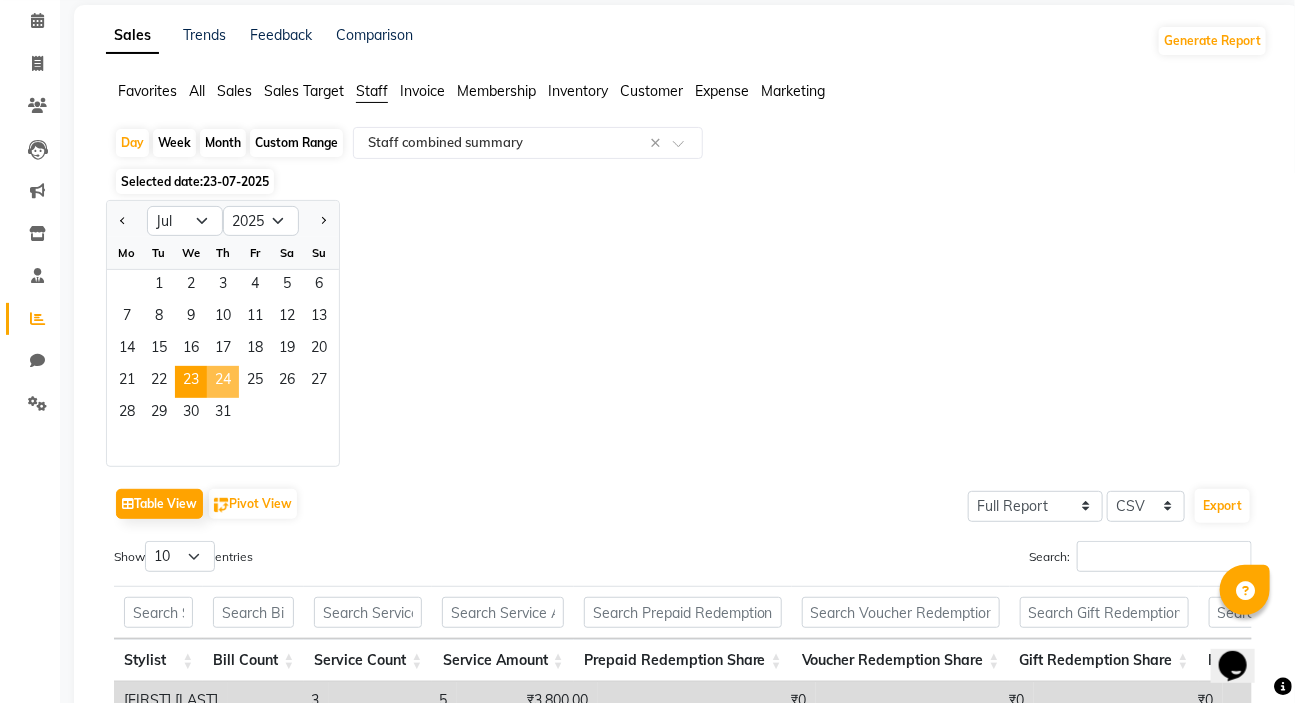 click on "24" 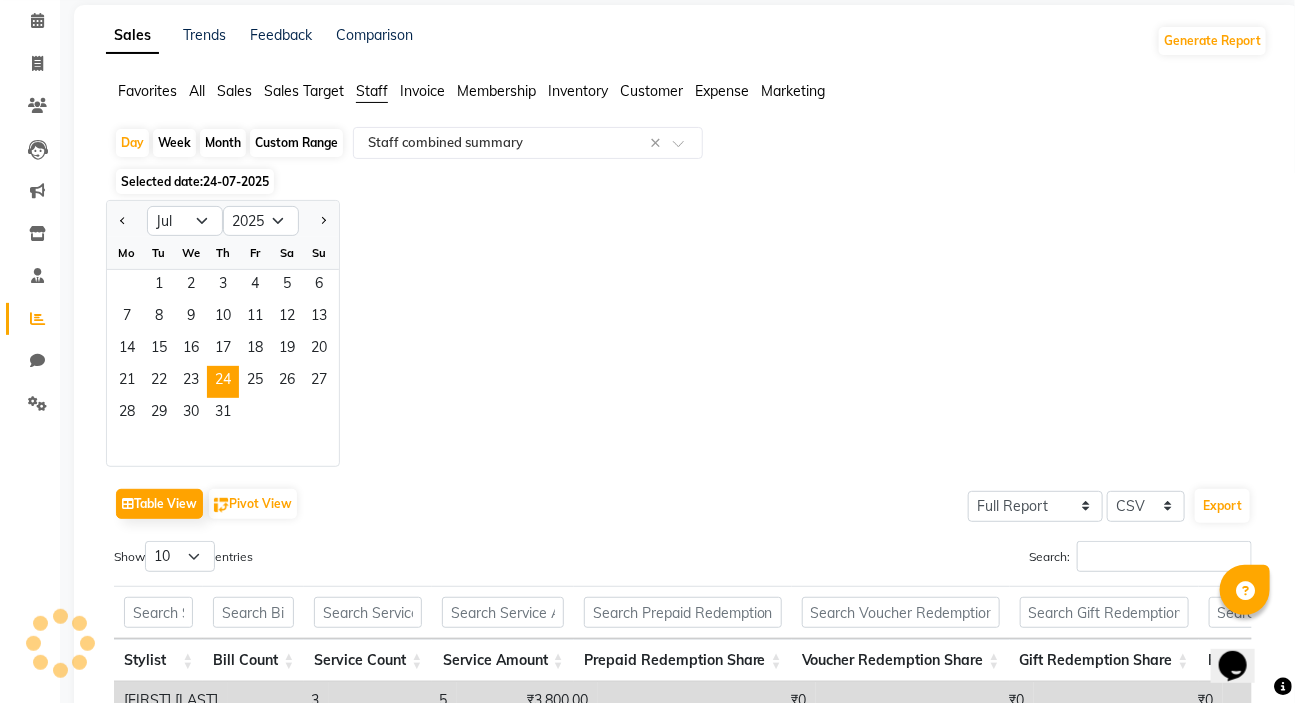 scroll, scrollTop: 0, scrollLeft: 0, axis: both 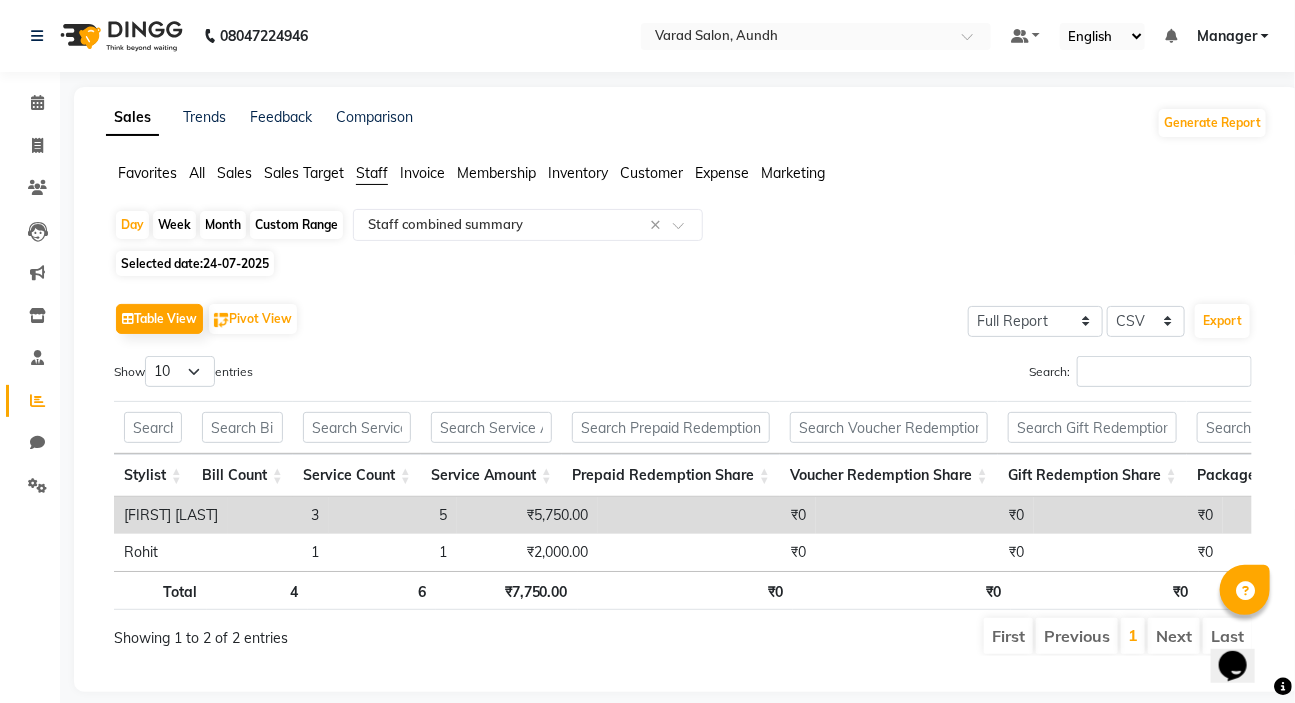 click on "Selected date:  24-07-2025" 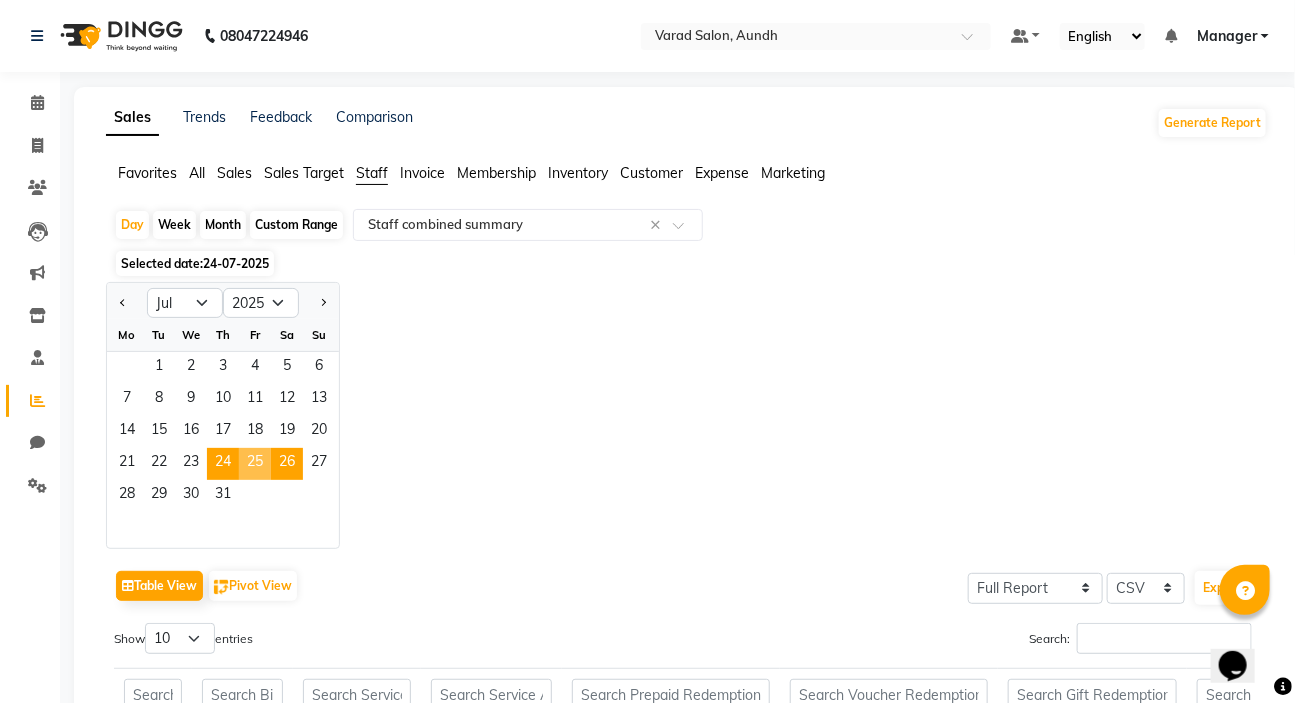 click on "25" 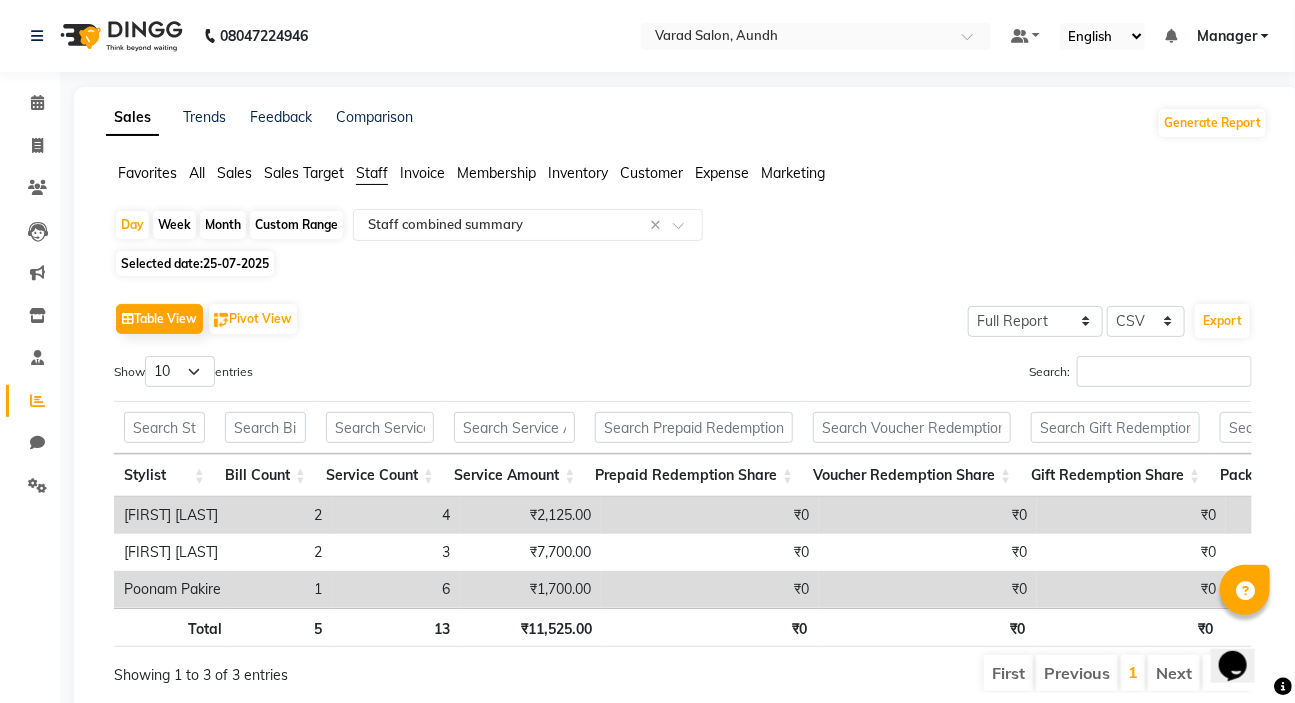 scroll, scrollTop: 82, scrollLeft: 0, axis: vertical 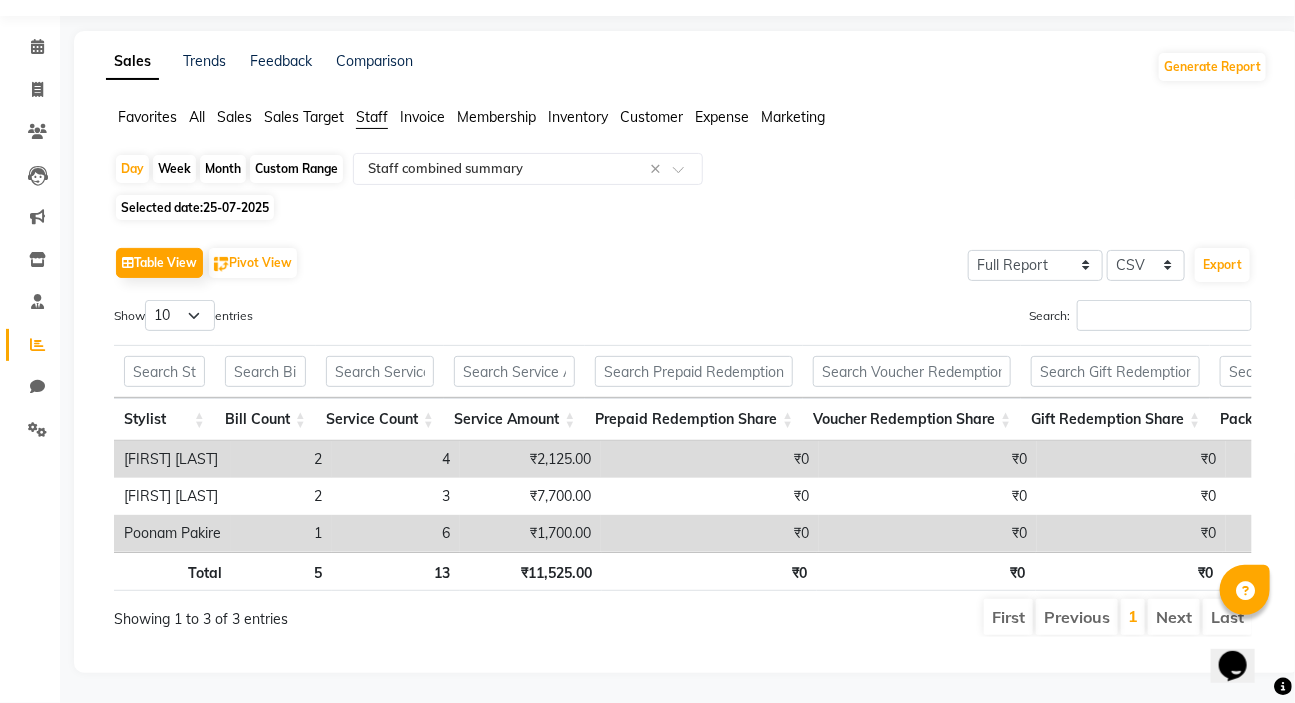 click on "25-07-2025" 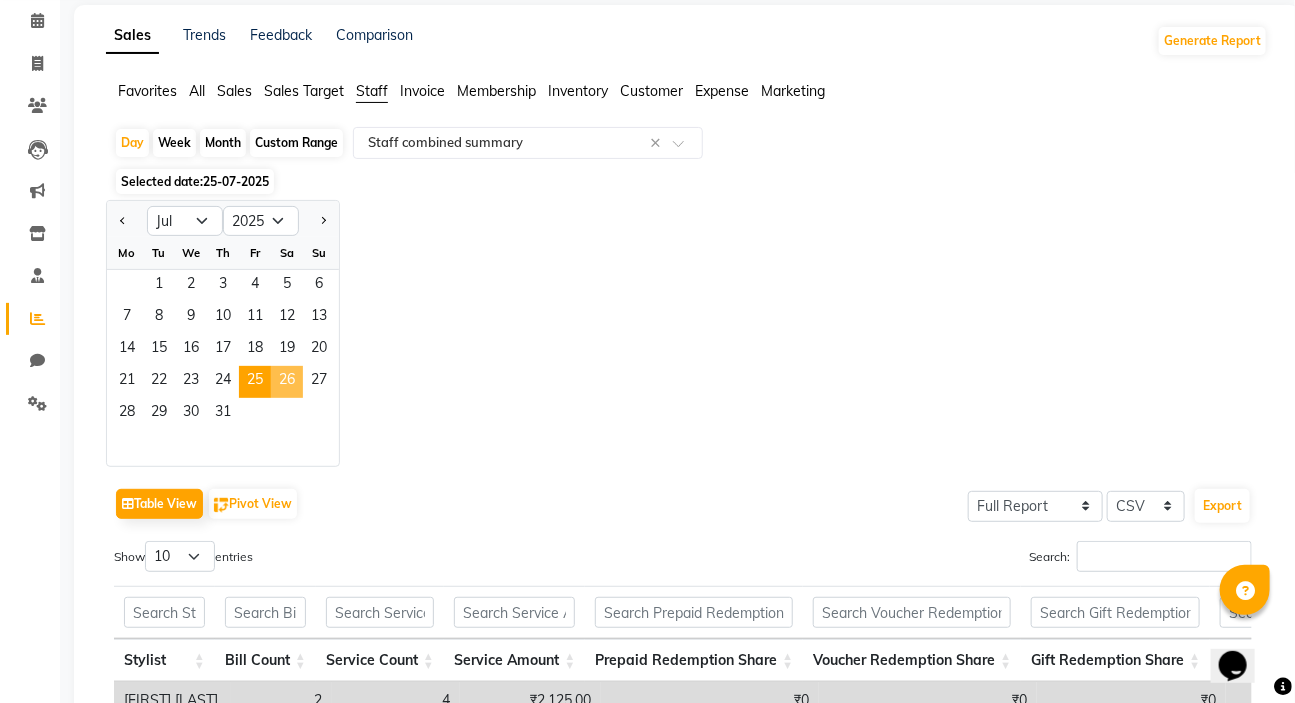 click on "26" 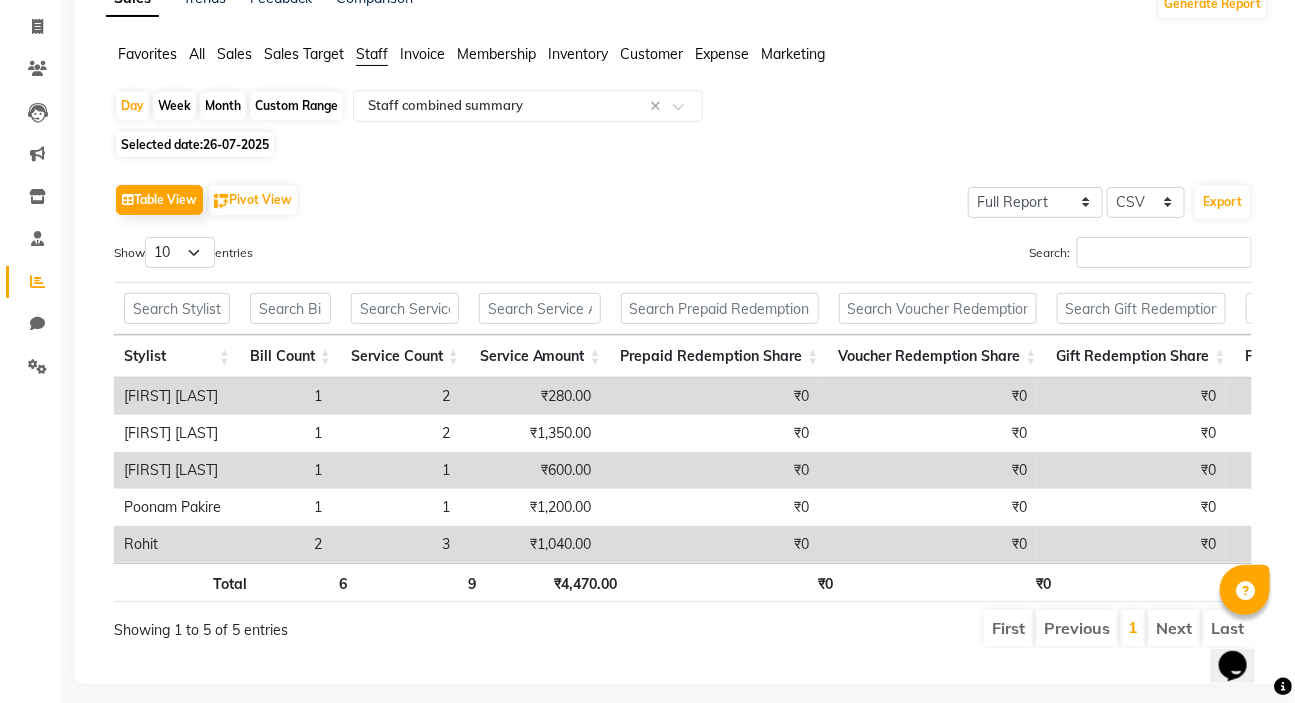 scroll, scrollTop: 156, scrollLeft: 0, axis: vertical 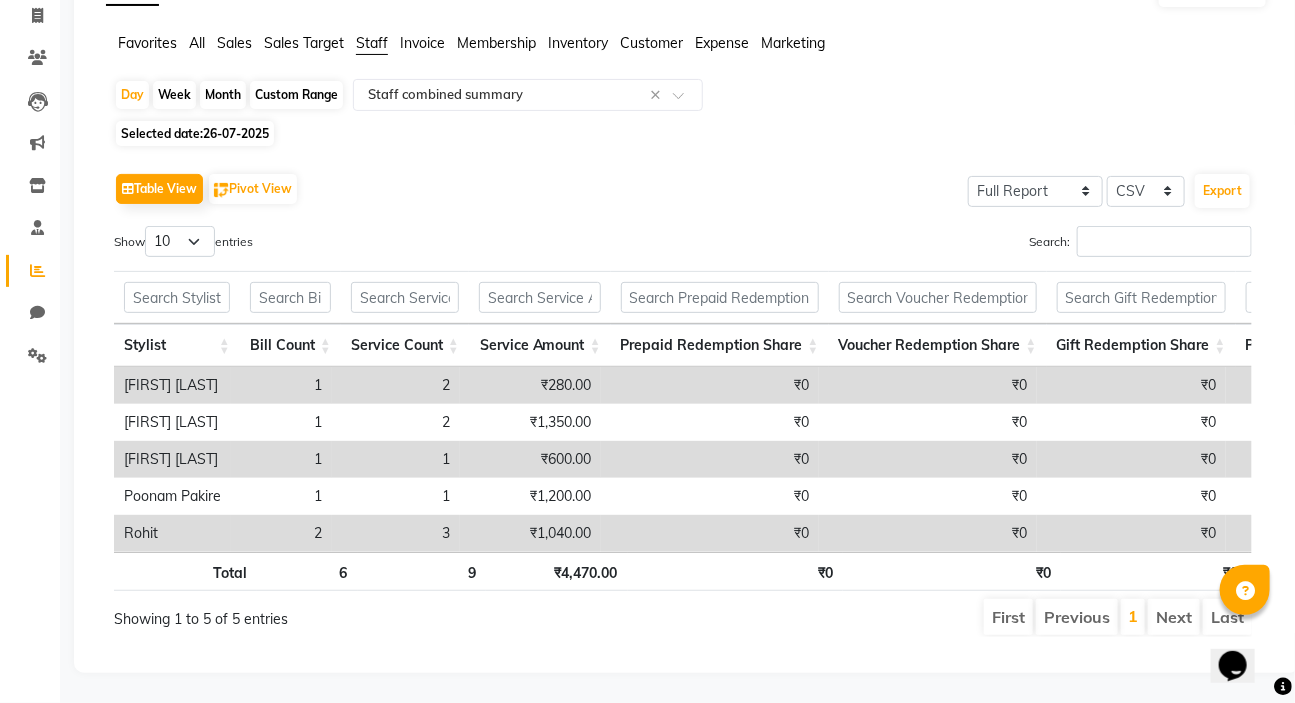 click on "26-07-2025" 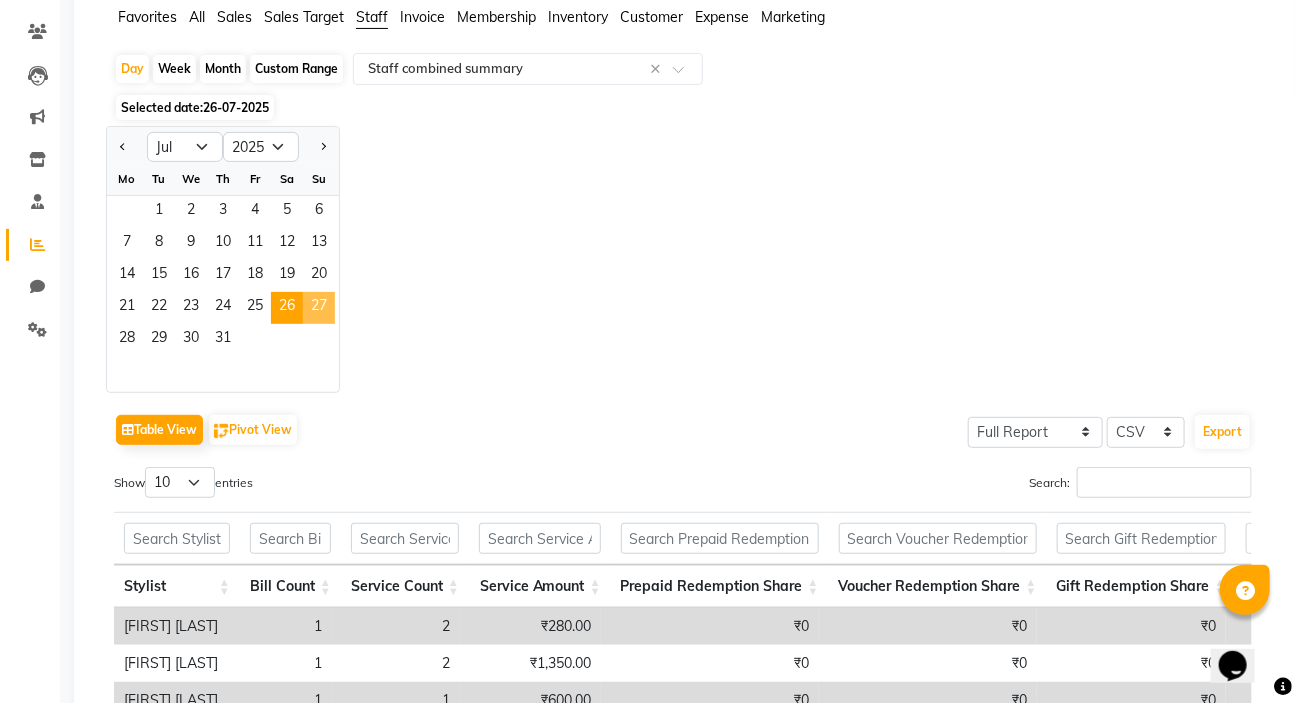 click on "27" 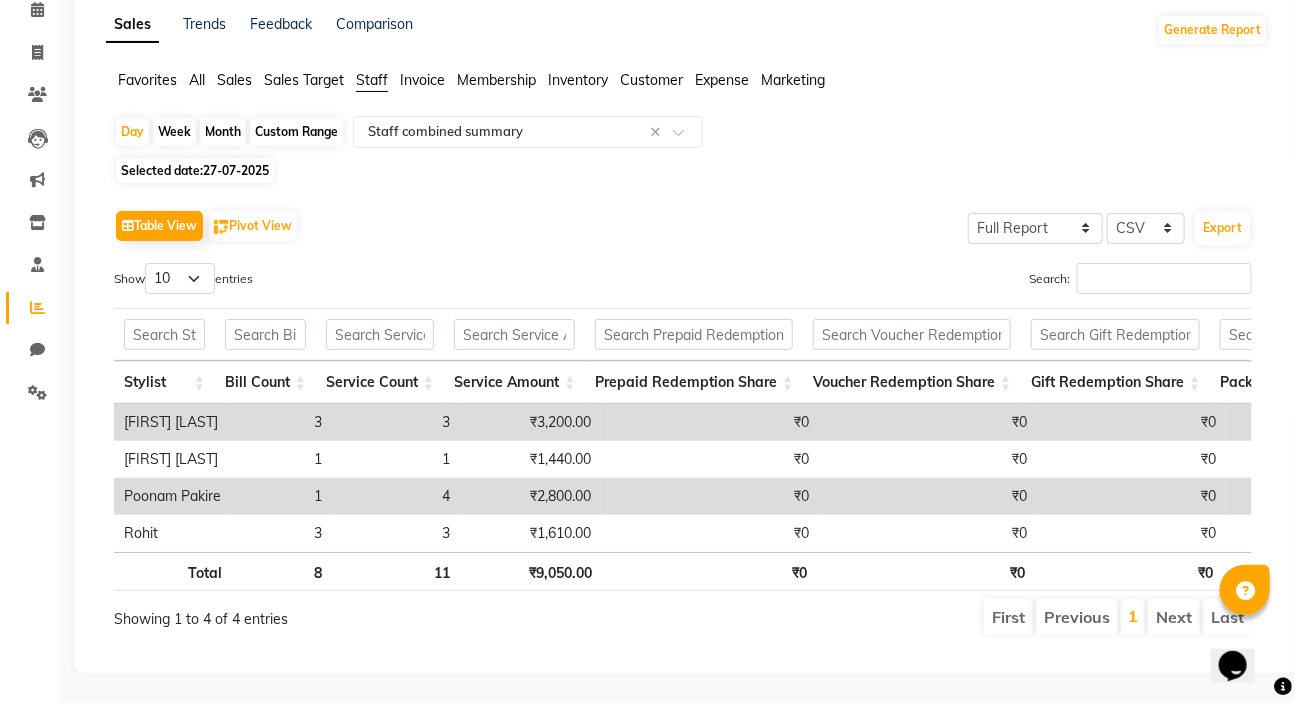 scroll, scrollTop: 119, scrollLeft: 0, axis: vertical 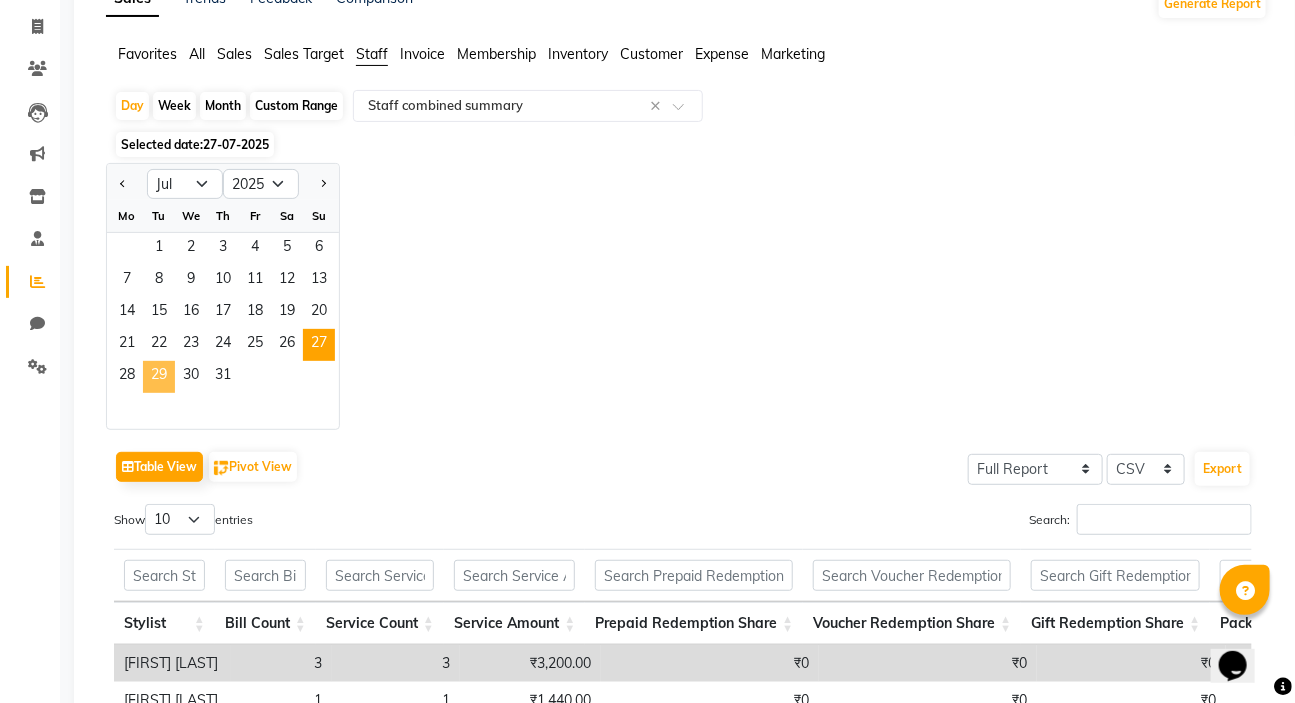 click on "29" 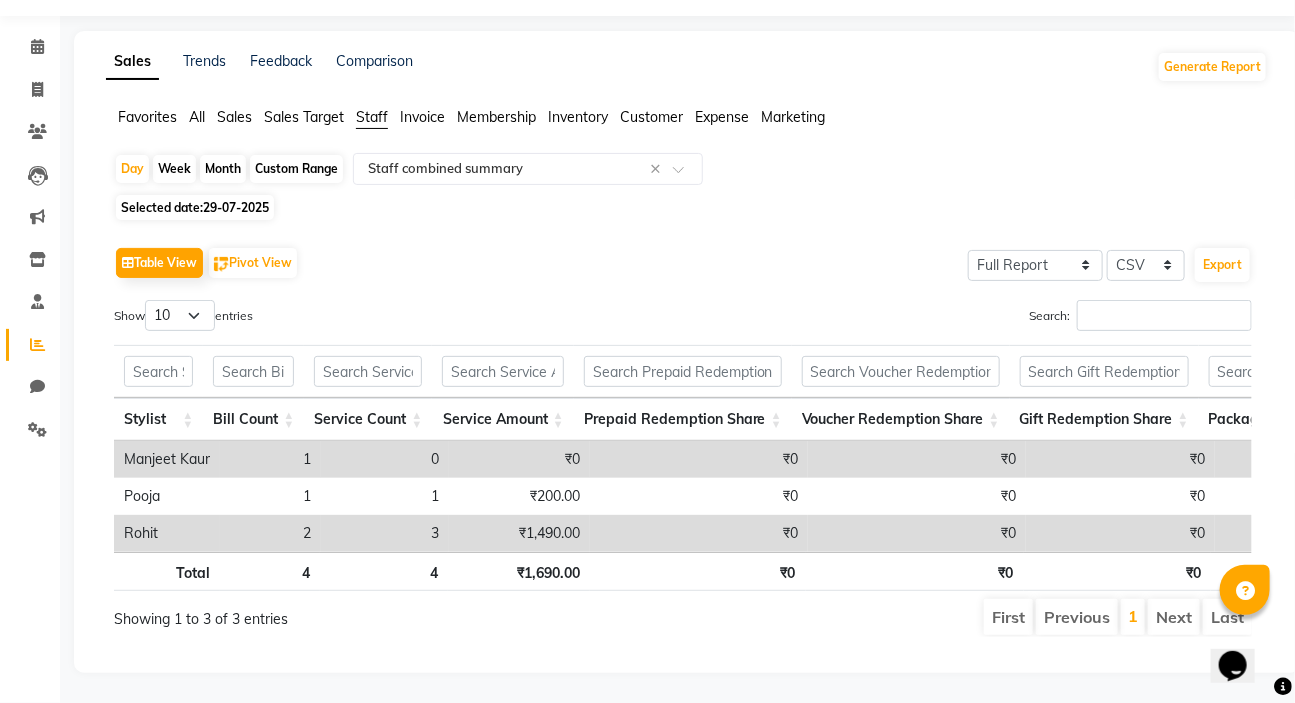 scroll, scrollTop: 0, scrollLeft: 0, axis: both 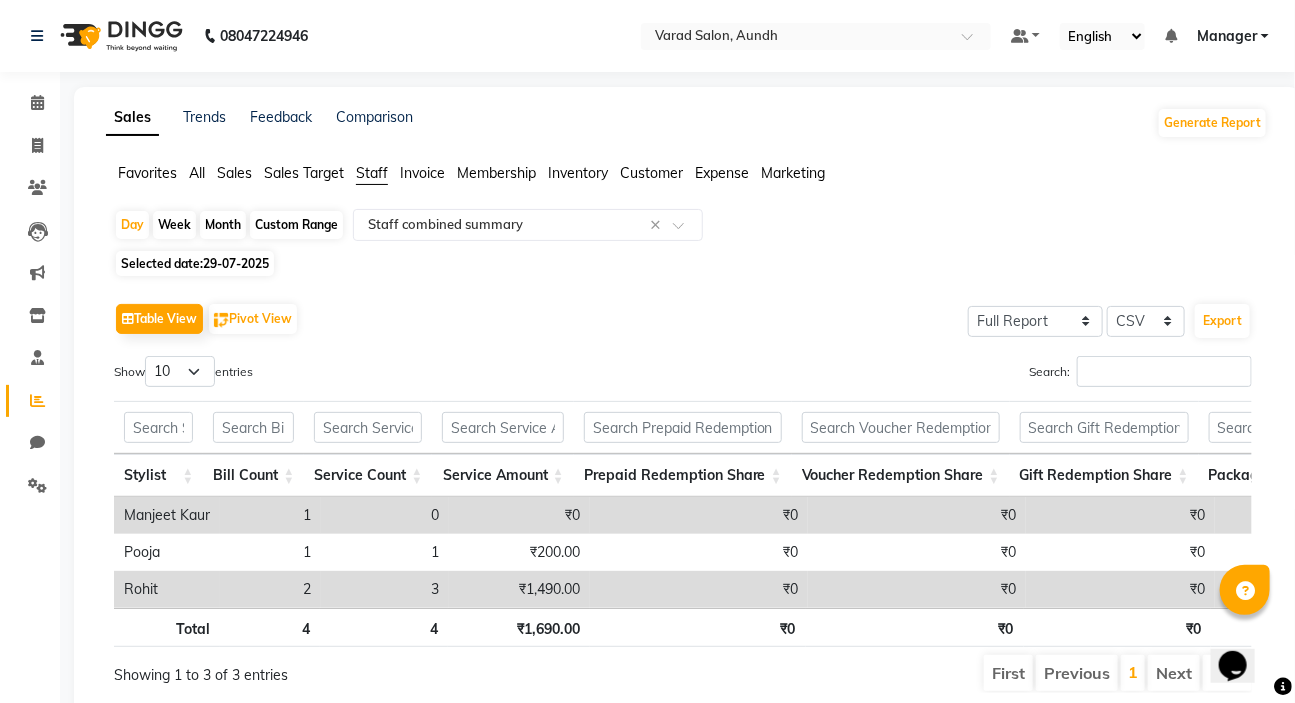 click on "29-07-2025" 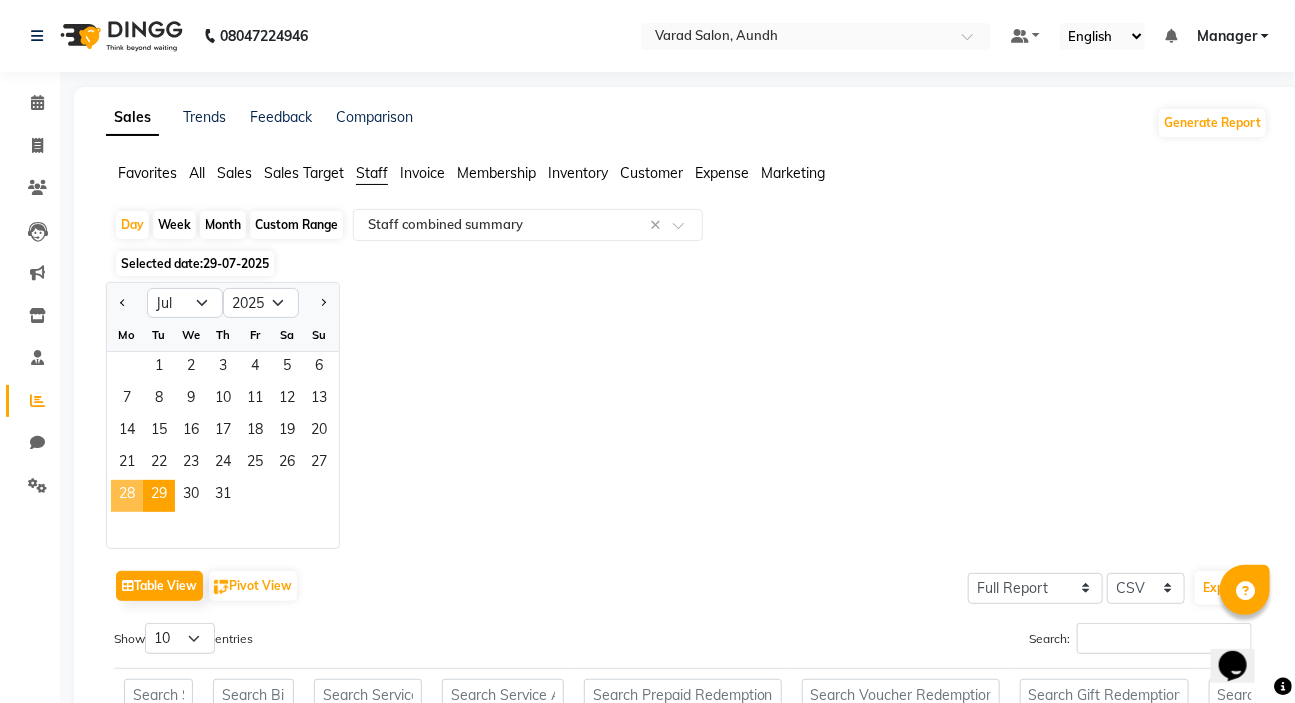 click on "28" 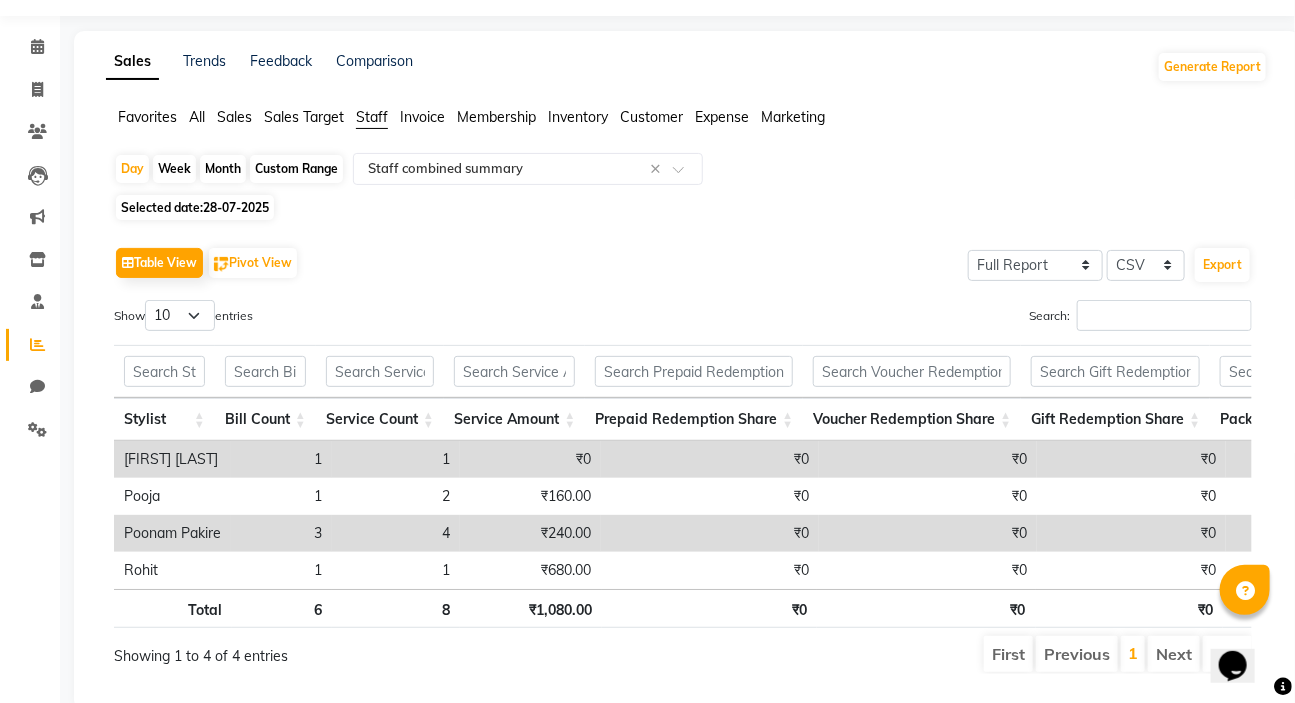 scroll, scrollTop: 119, scrollLeft: 0, axis: vertical 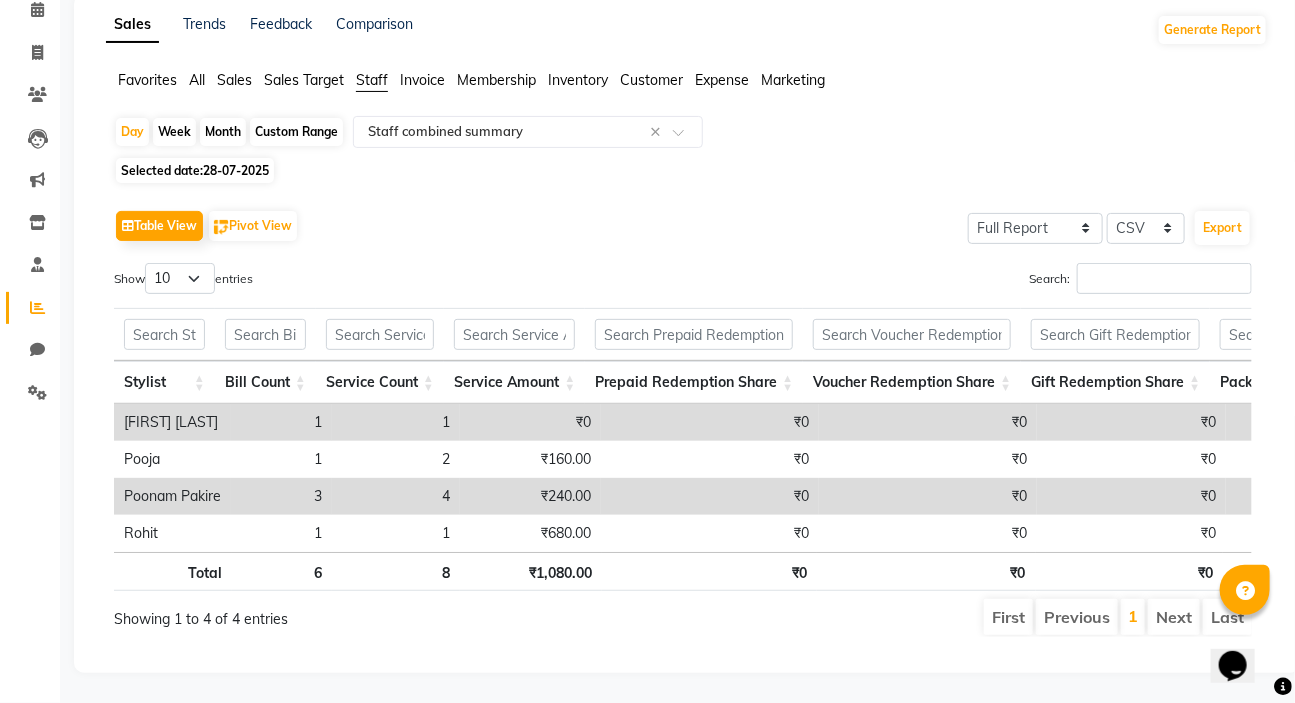 click on "28-07-2025" 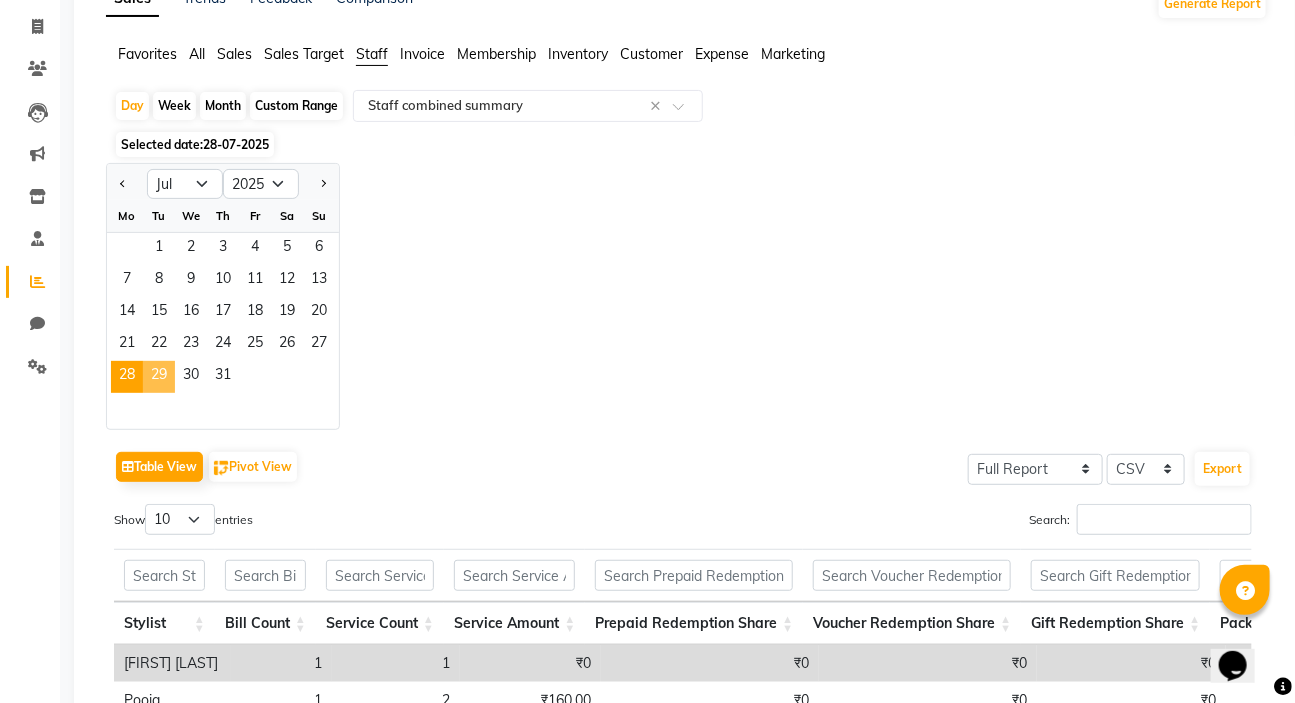 click on "29" 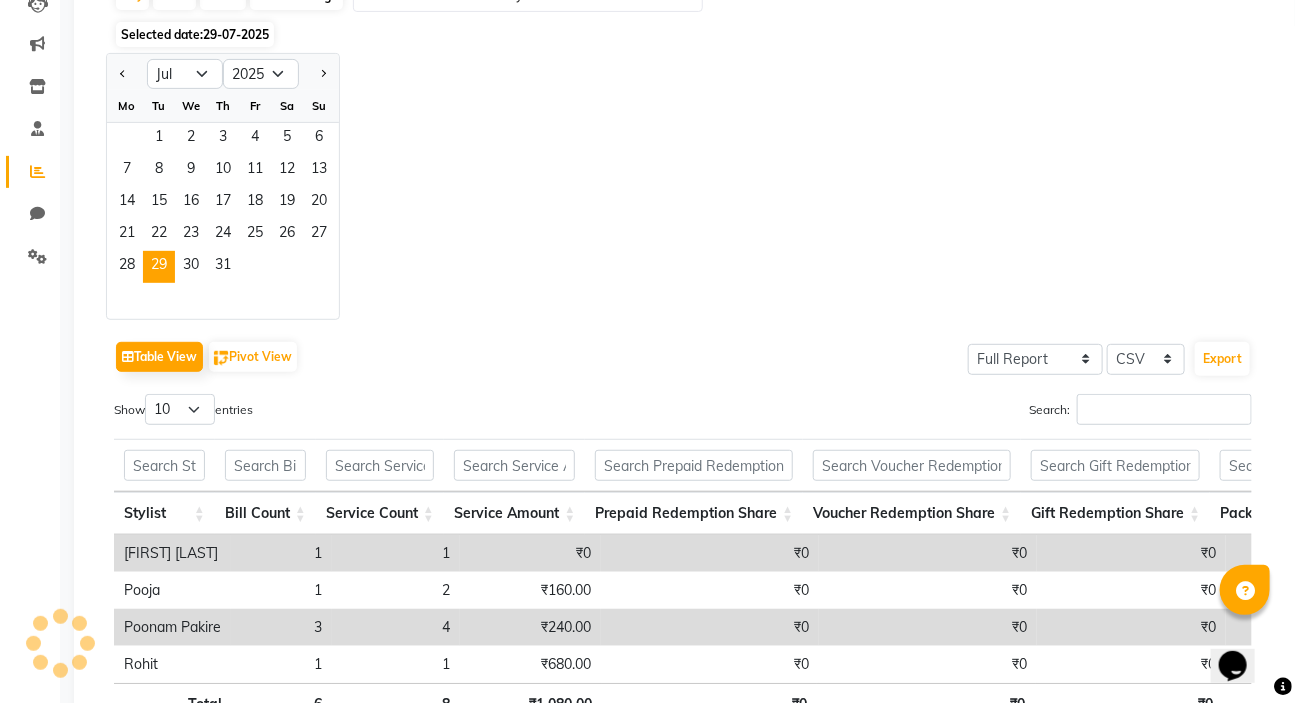 scroll, scrollTop: 0, scrollLeft: 0, axis: both 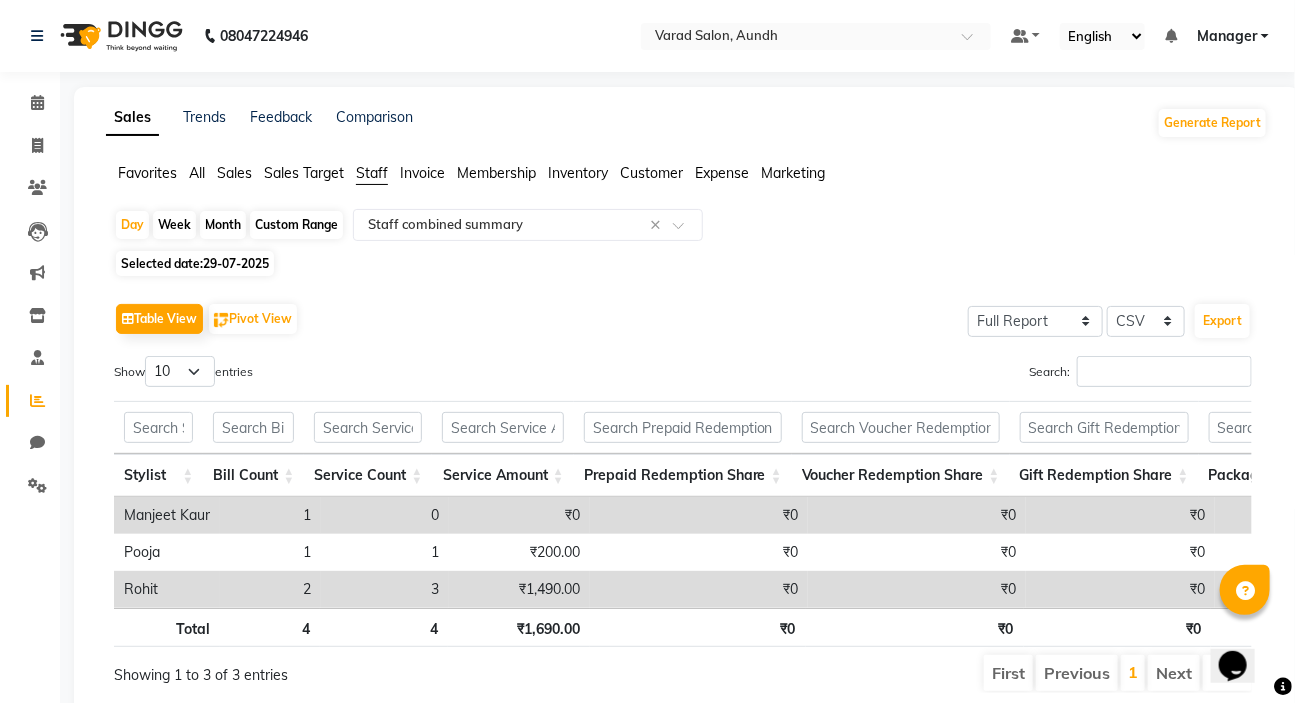 click on "29-07-2025" 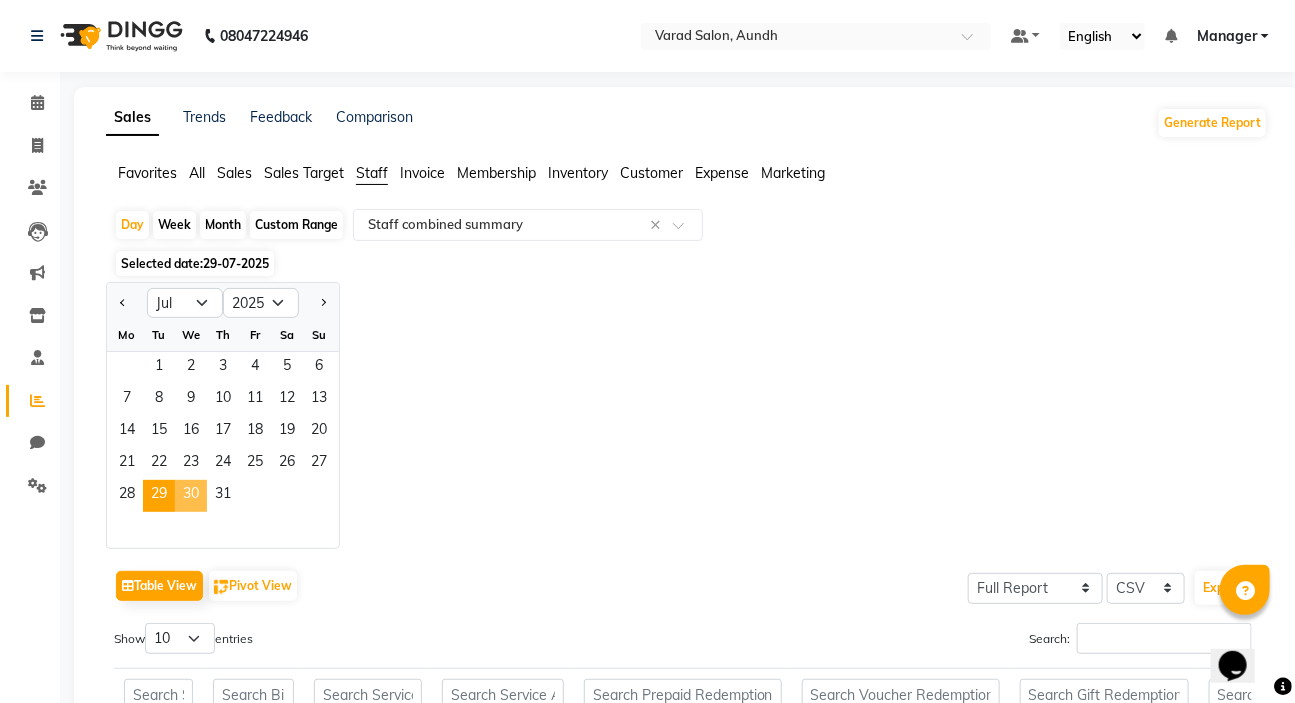 click on "30" 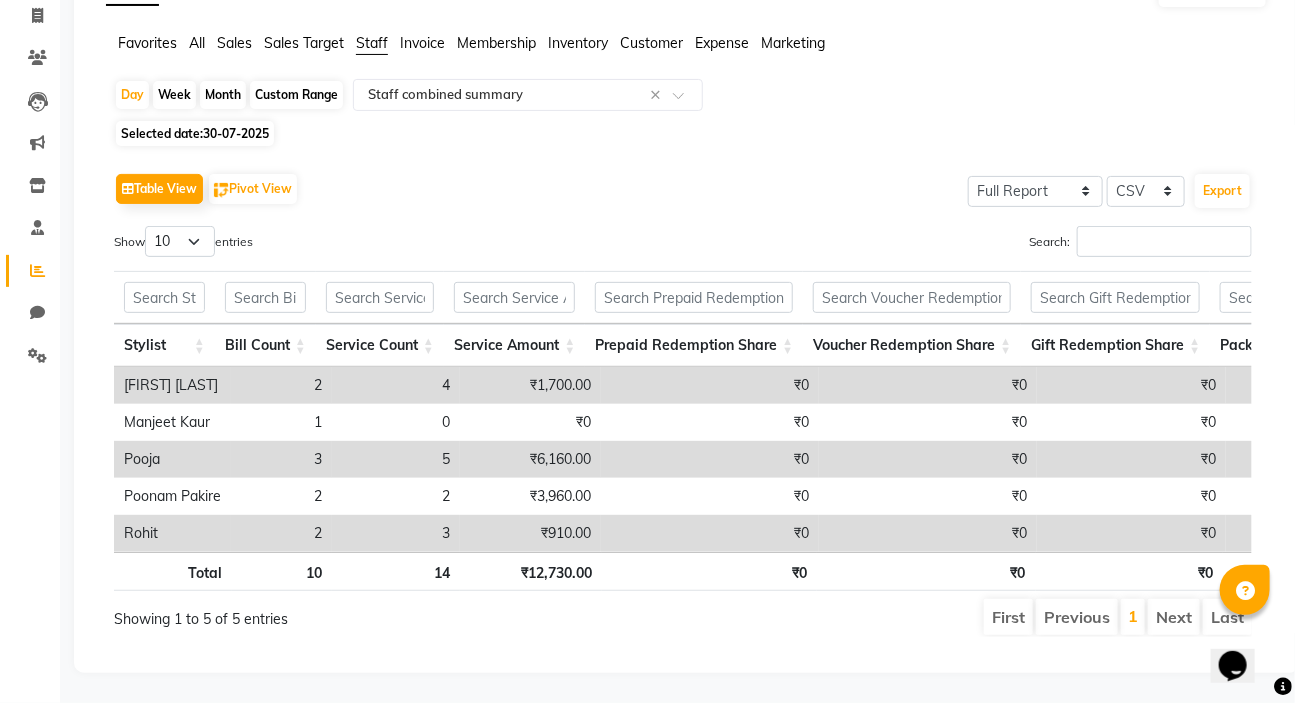 scroll, scrollTop: 156, scrollLeft: 0, axis: vertical 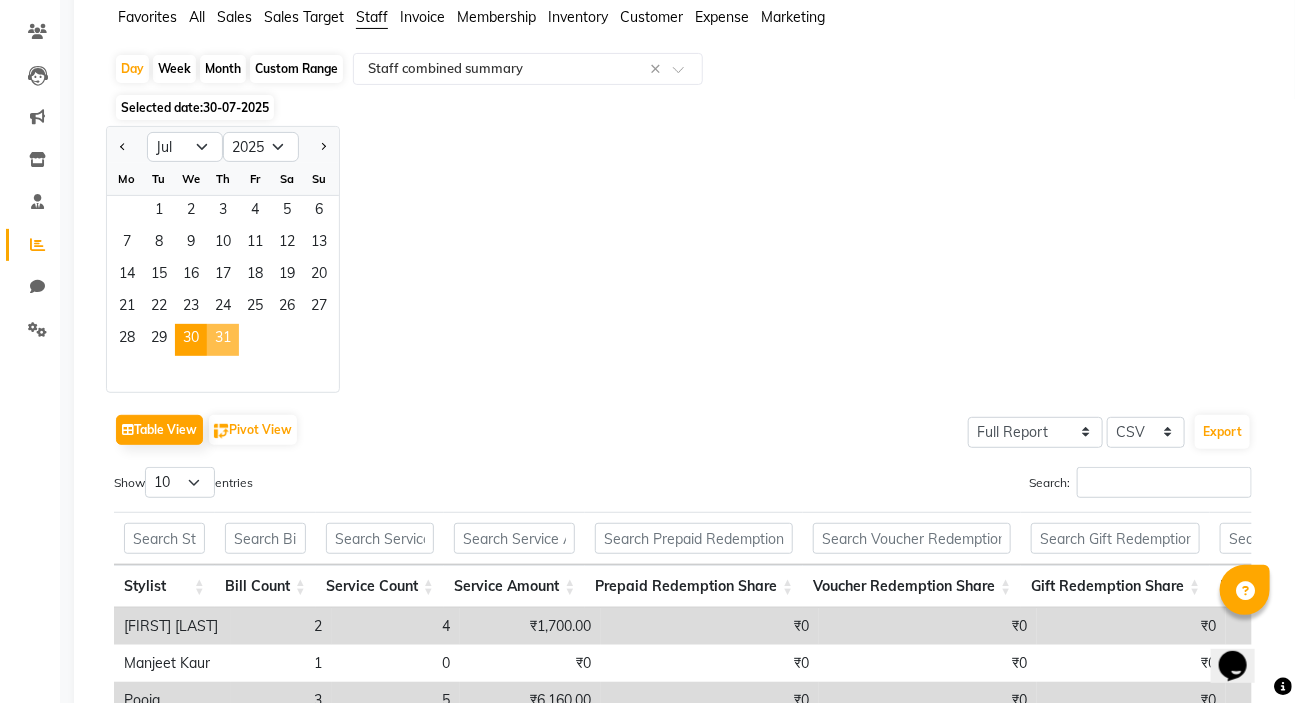 click on "31" 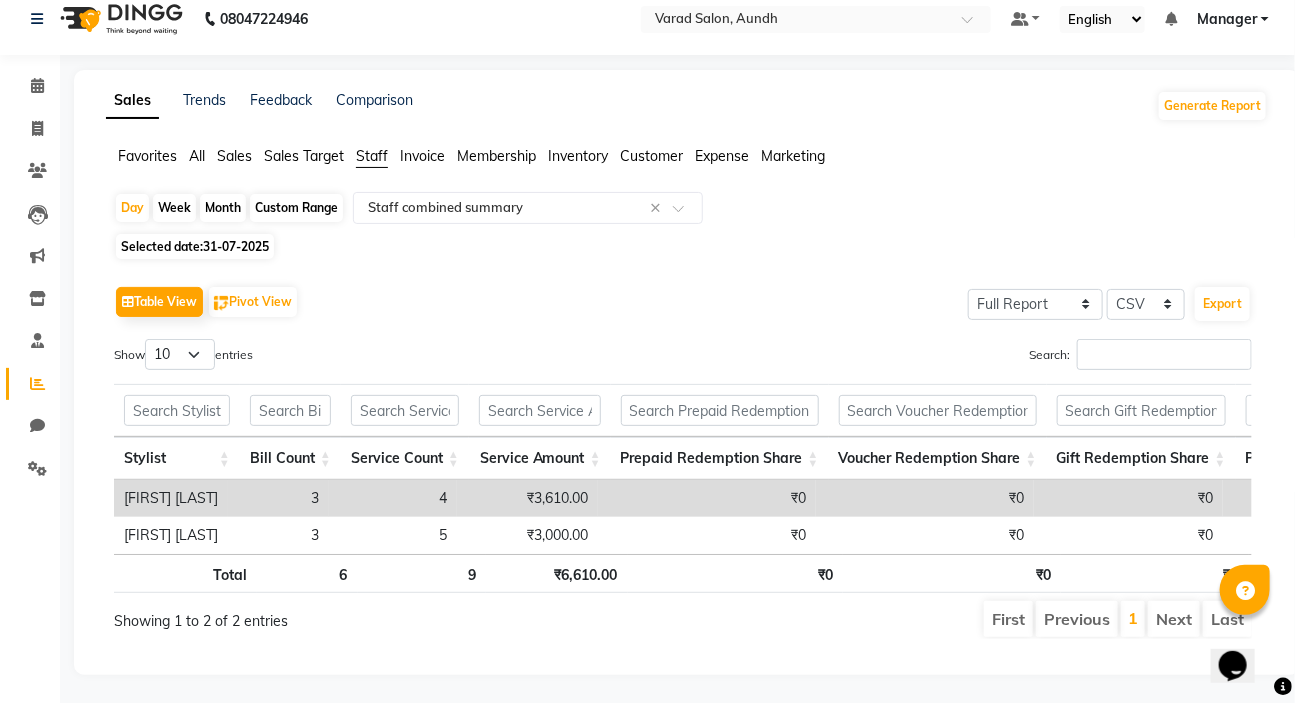 scroll, scrollTop: 45, scrollLeft: 0, axis: vertical 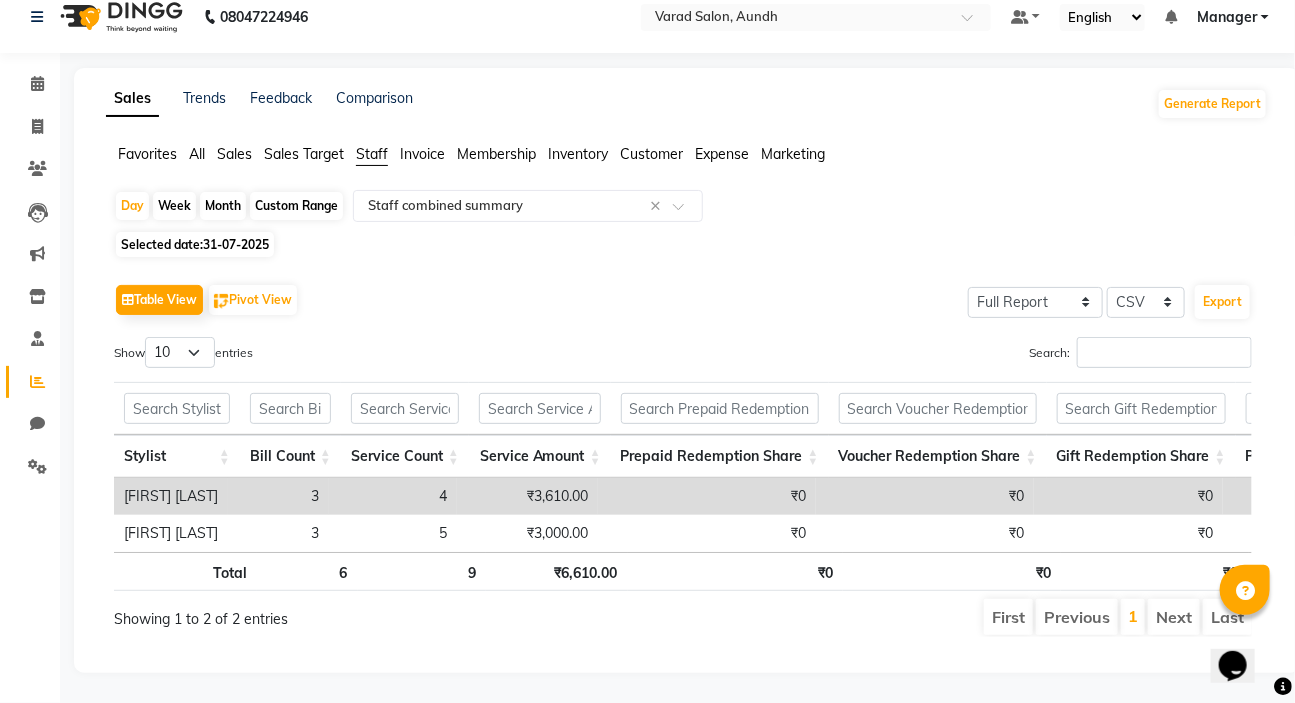 click on "Month" 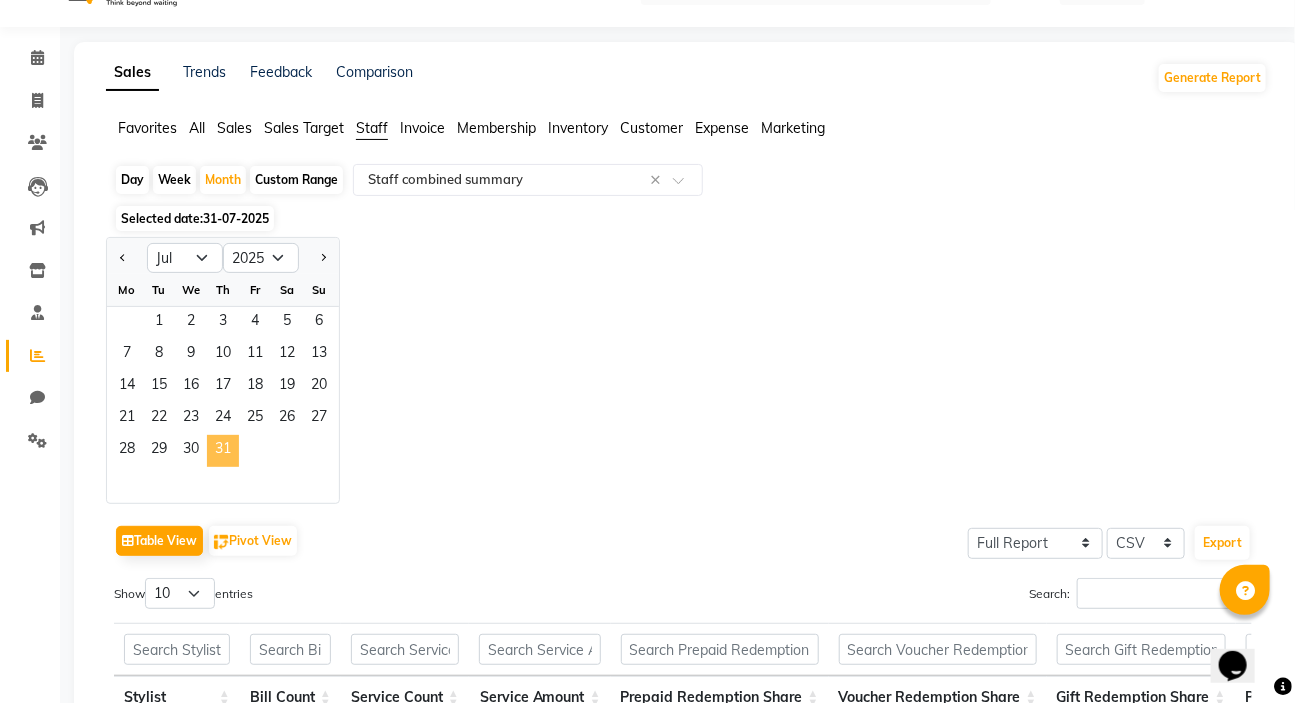 click on "31" 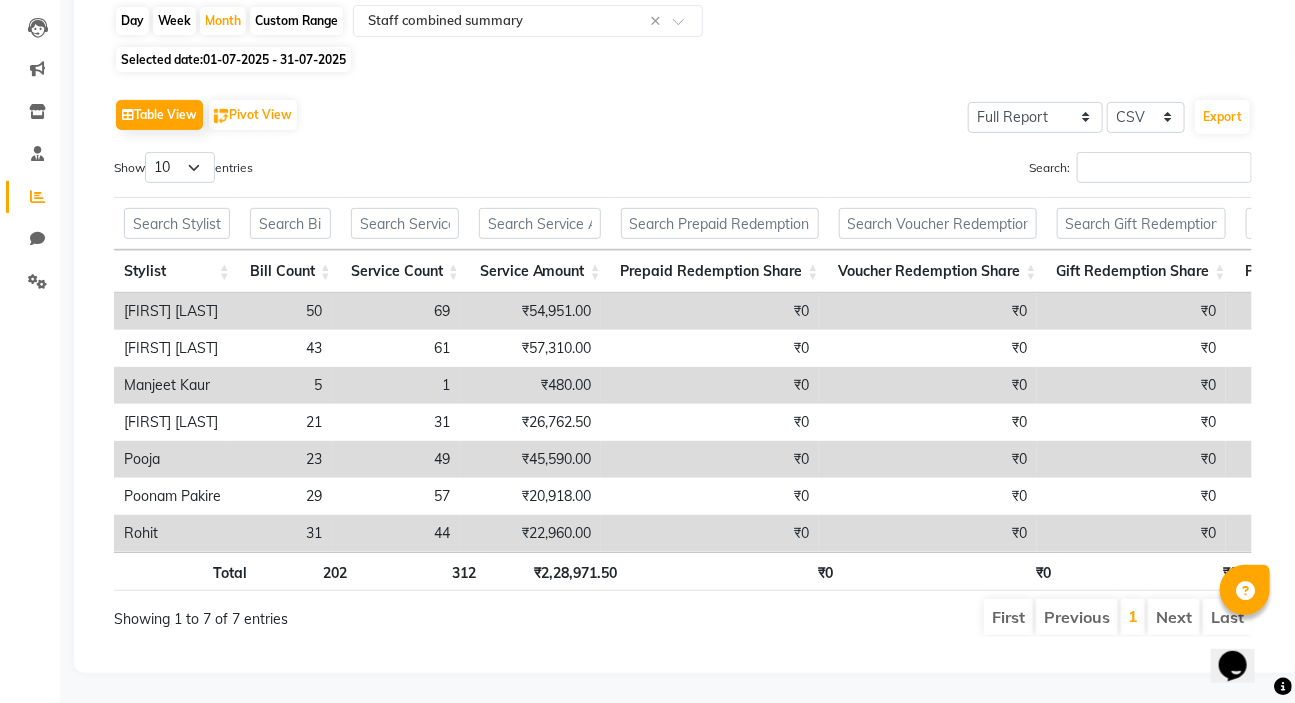 scroll, scrollTop: 230, scrollLeft: 0, axis: vertical 